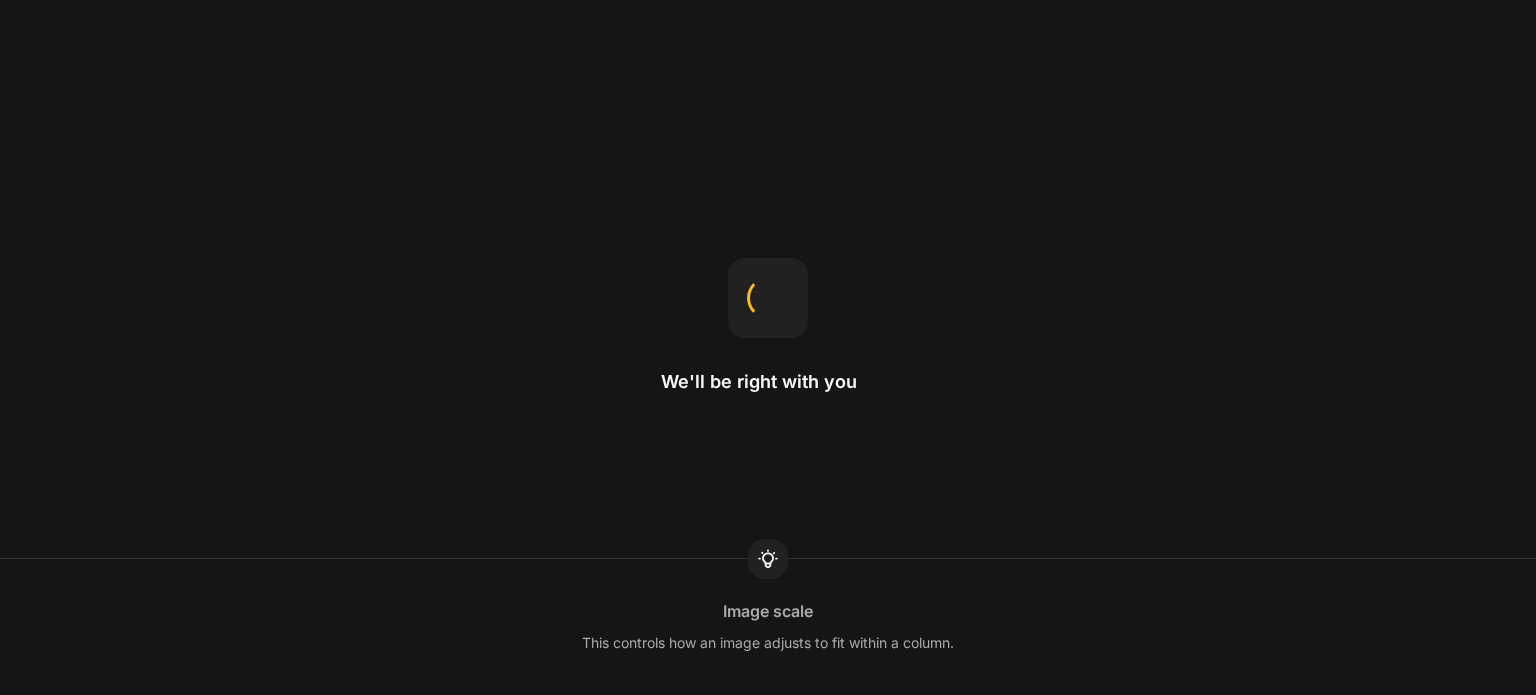 scroll, scrollTop: 0, scrollLeft: 0, axis: both 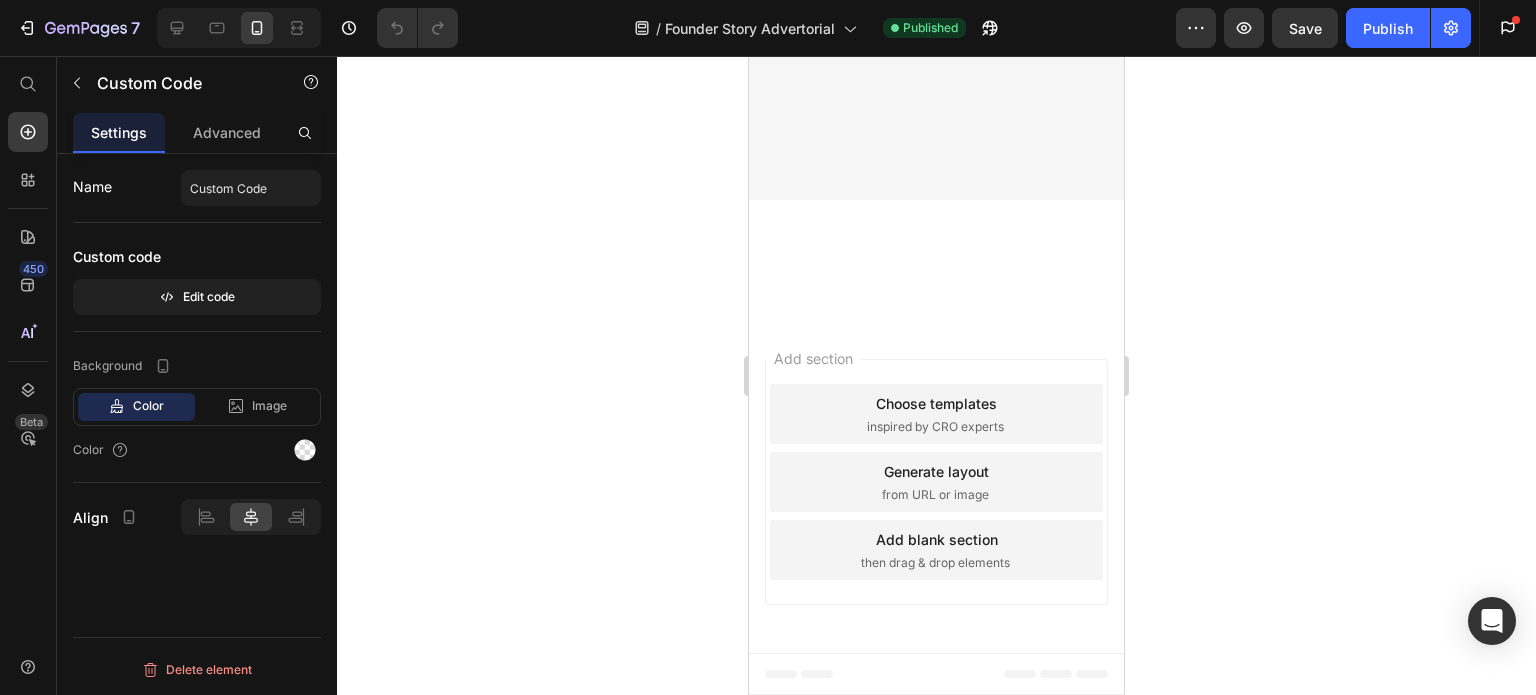 click on "Check Transformation Availability" at bounding box center [936, -1909] 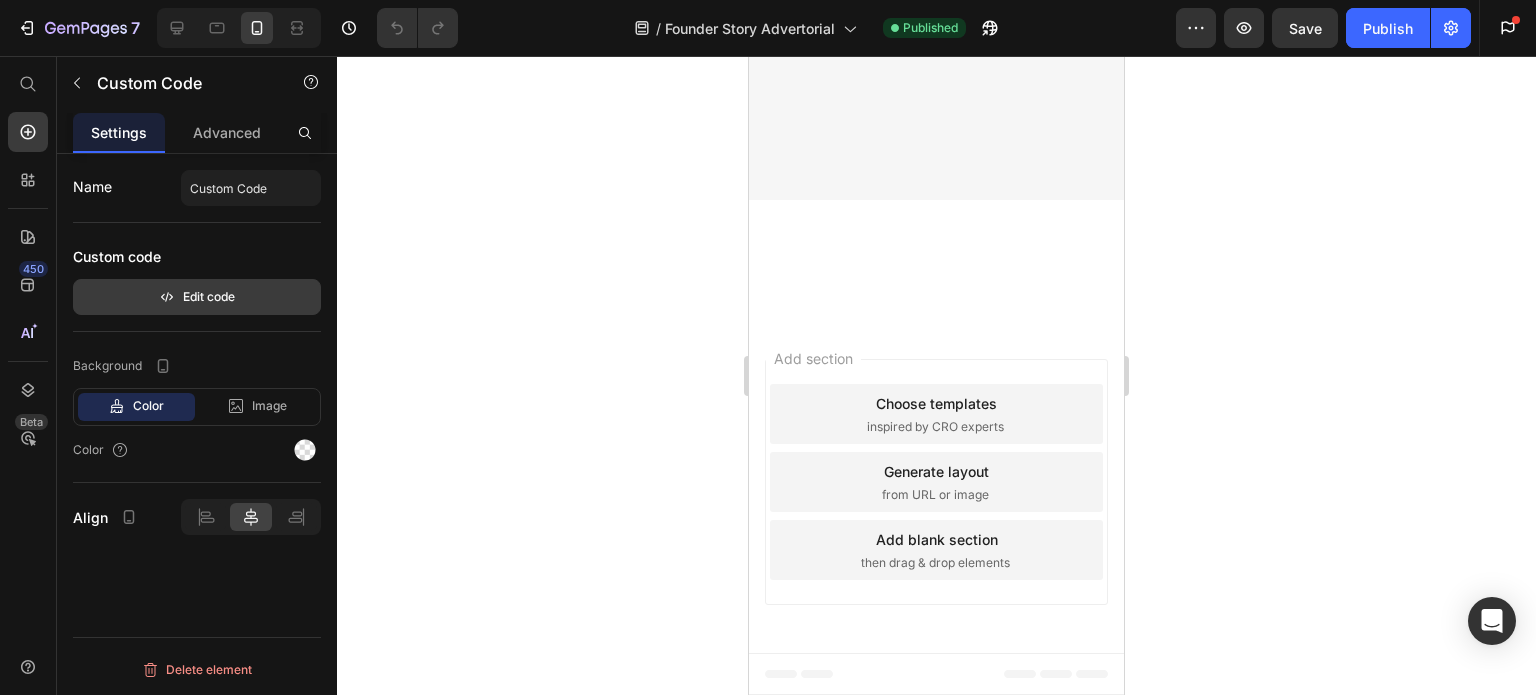 click on "Edit code" at bounding box center [197, 297] 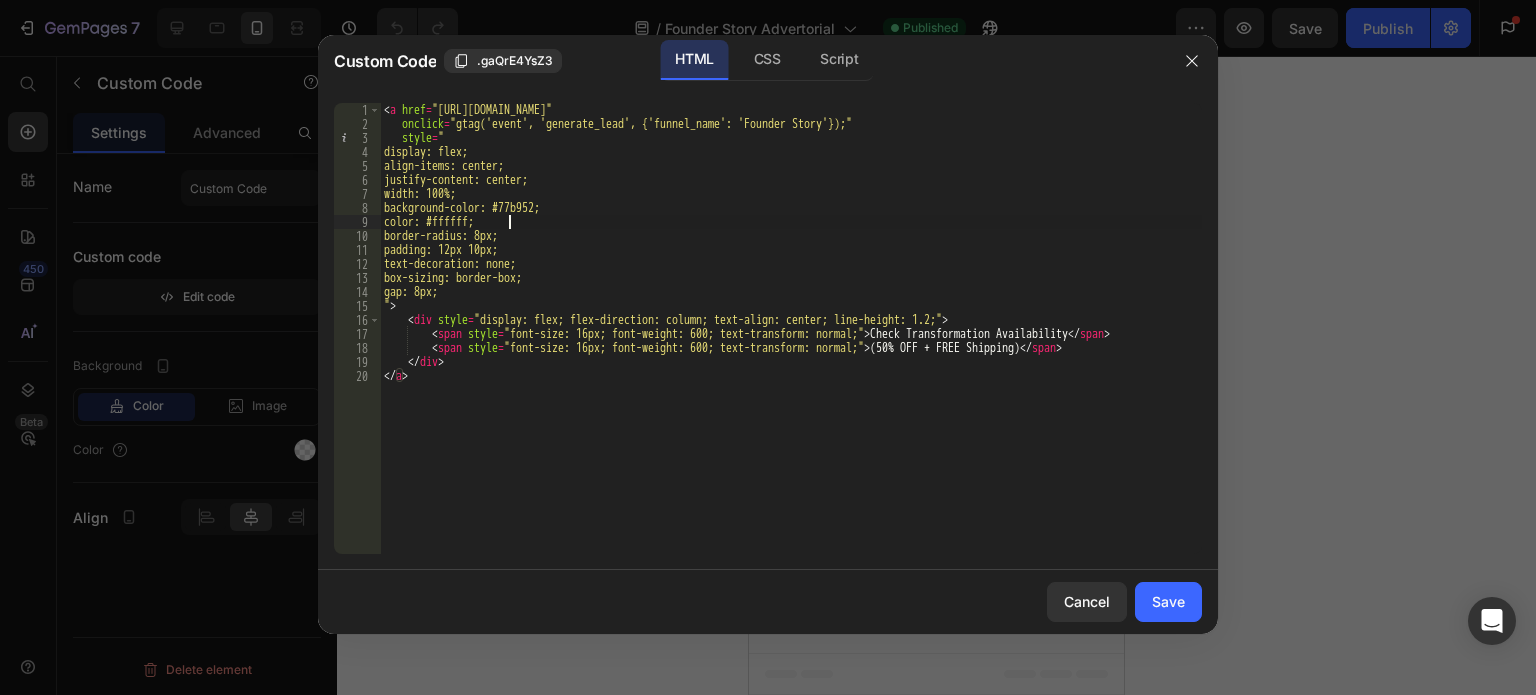 click on "< a   href = "[URL][DOMAIN_NAME]"       onclick = "gtag('event', 'generate_lead', {'funnel_name': 'Founder Story'});"       style = "     display: flex;     align-items: center;     justify-content: center;     width: 100%;     background-color: #77b952;     color: #ffffff;     border-radius: 8px;     padding: 12px 10px;     text-decoration: none;     box-sizing: border-box;     gap: 8px; " >      < div   style = "display: flex; flex-direction: column; text-align: center; line-height: 1.2;" >           < span   style = "font-size: 16px; font-weight: 600; text-transform: normal;" > Check Transformation Availability </ span >           < span   style = "font-size: 16px; font-weight: 600; text-transform: normal;" > (50% OFF + FREE Shipping) </ span >      </ div > </ a >" at bounding box center [791, 342] 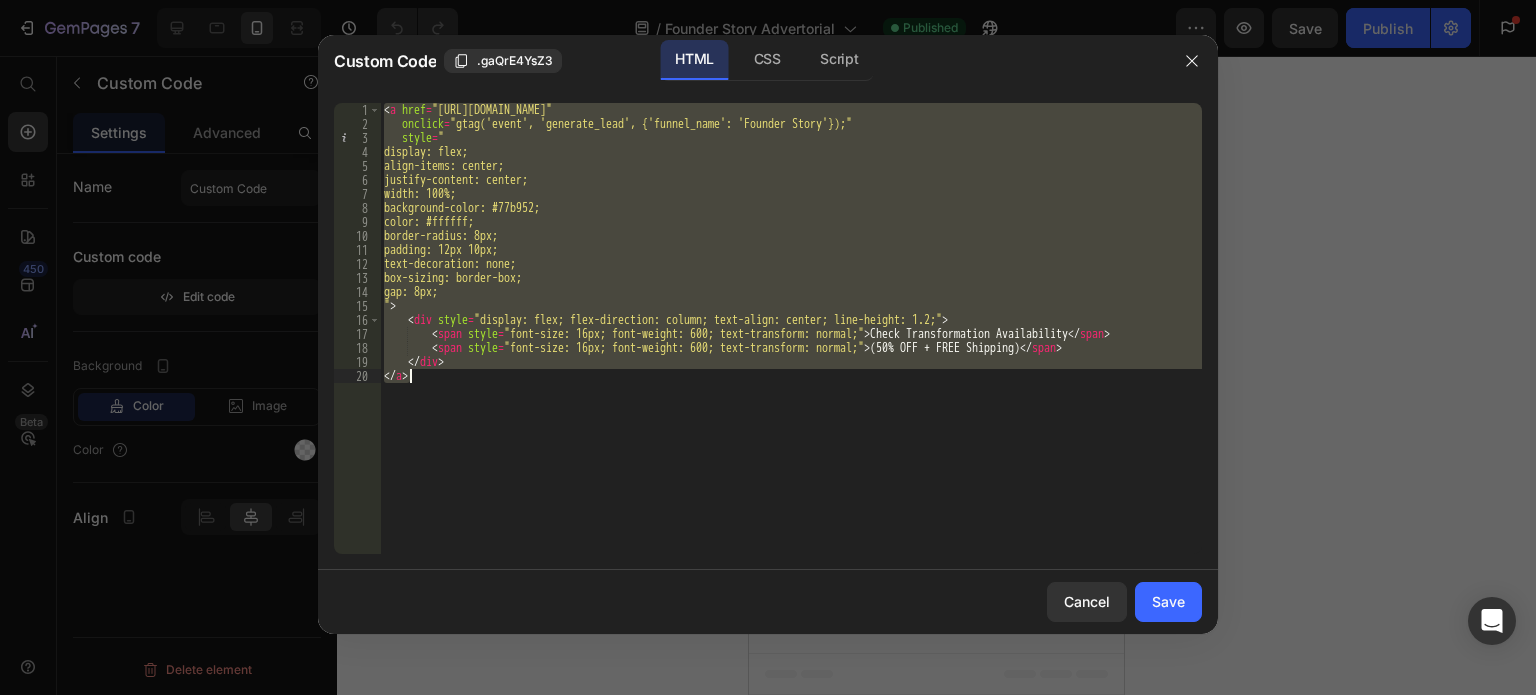 click on "< a   href = "[URL][DOMAIN_NAME]"       onclick = "gtag('event', 'generate_lead', {'funnel_name': 'Founder Story'});"       style = "     display: flex;     align-items: center;     justify-content: center;     width: 100%;     background-color: #77b952;     color: #ffffff;     border-radius: 8px;     padding: 12px 10px;     text-decoration: none;     box-sizing: border-box;     gap: 8px; " >      < div   style = "display: flex; flex-direction: column; text-align: center; line-height: 1.2;" >           < span   style = "font-size: 16px; font-weight: 600; text-transform: normal;" > Check Transformation Availability </ span >           < span   style = "font-size: 16px; font-weight: 600; text-transform: normal;" > (50% OFF + FREE Shipping) </ span >      </ div > </ a >" at bounding box center (791, 328) 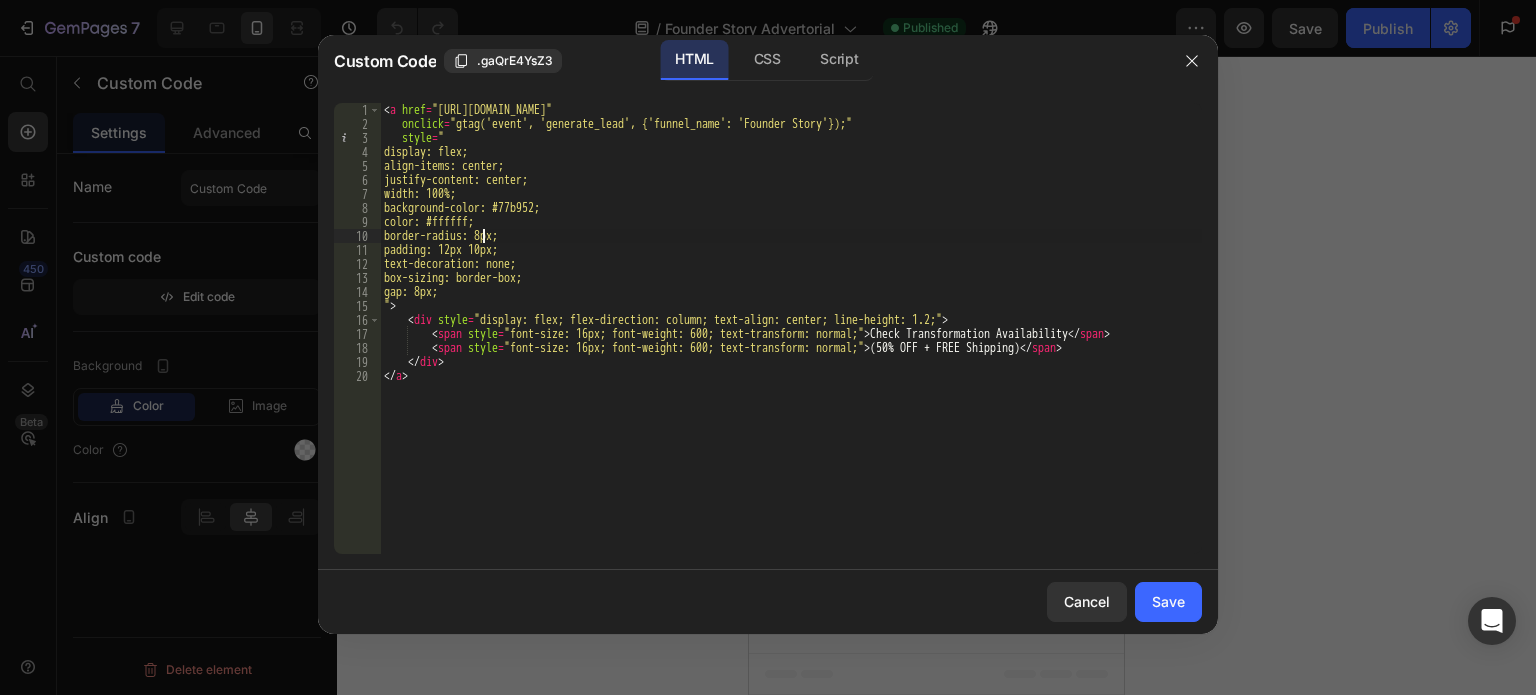 type on "</div>
</a>" 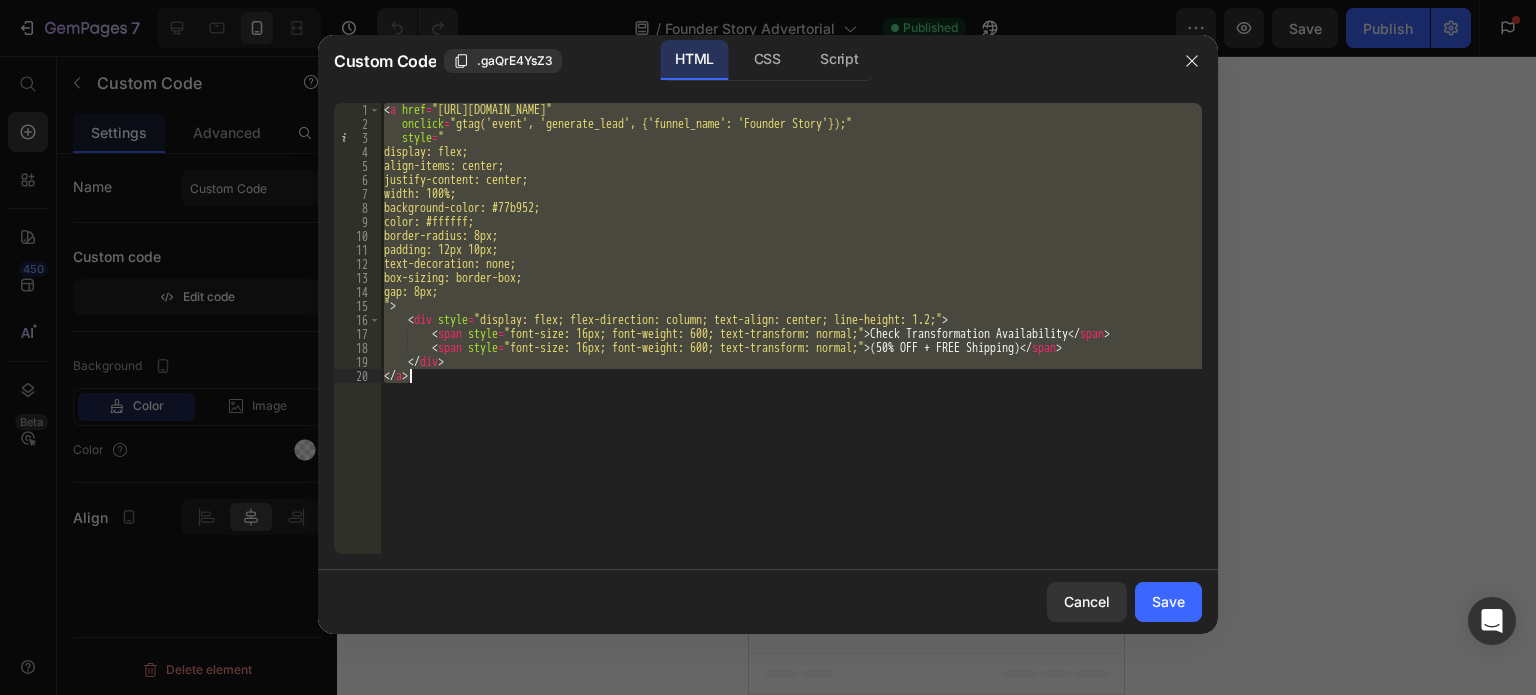 paste 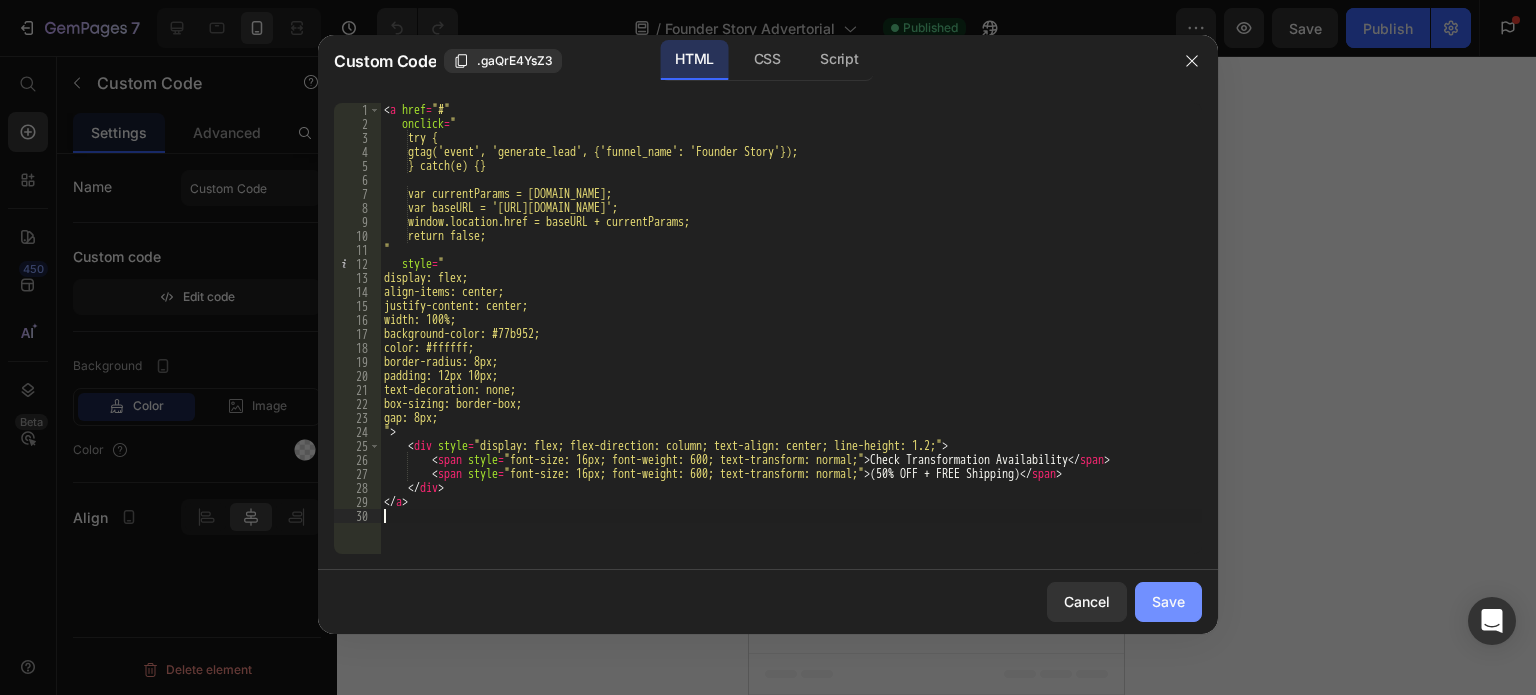 click on "Save" at bounding box center (1168, 601) 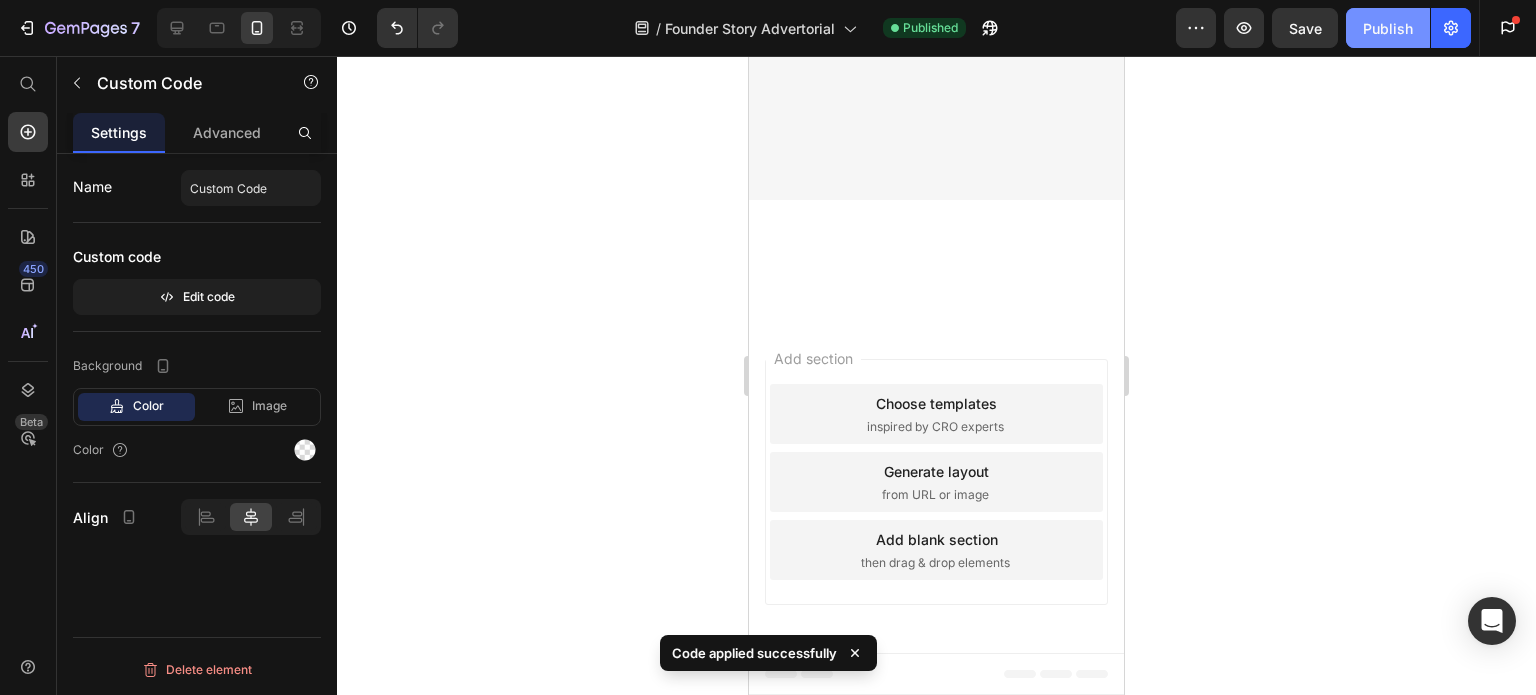 click on "Publish" at bounding box center (1388, 28) 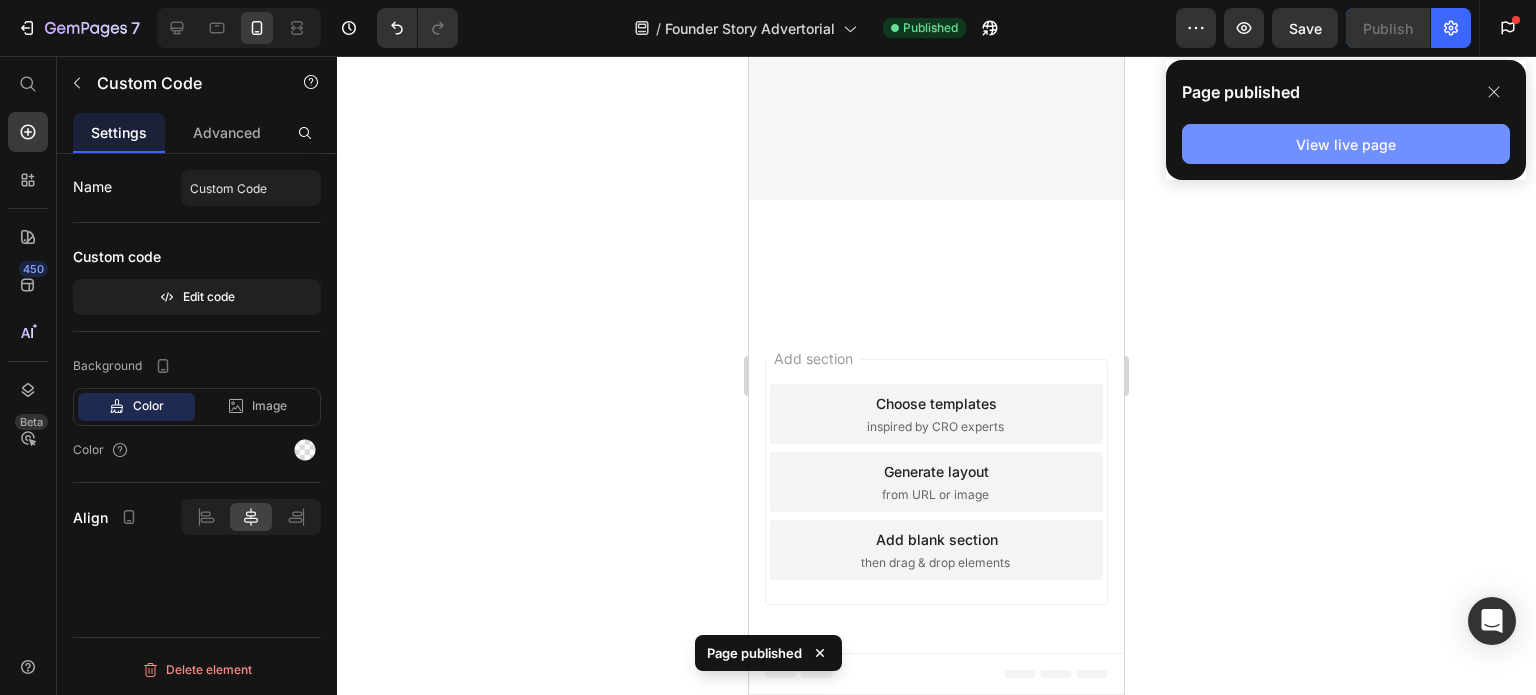 click on "View live page" at bounding box center [1346, 144] 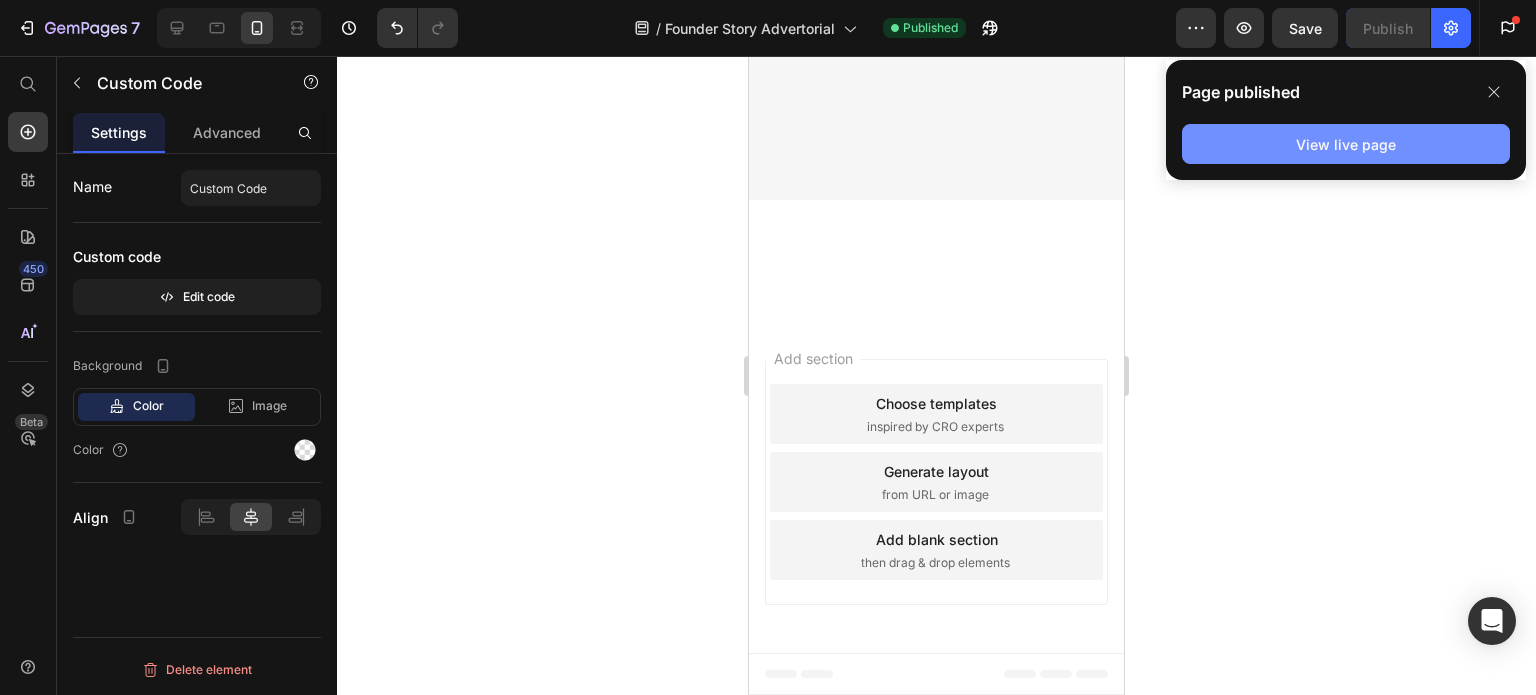 click on "View live page" at bounding box center [1346, 144] 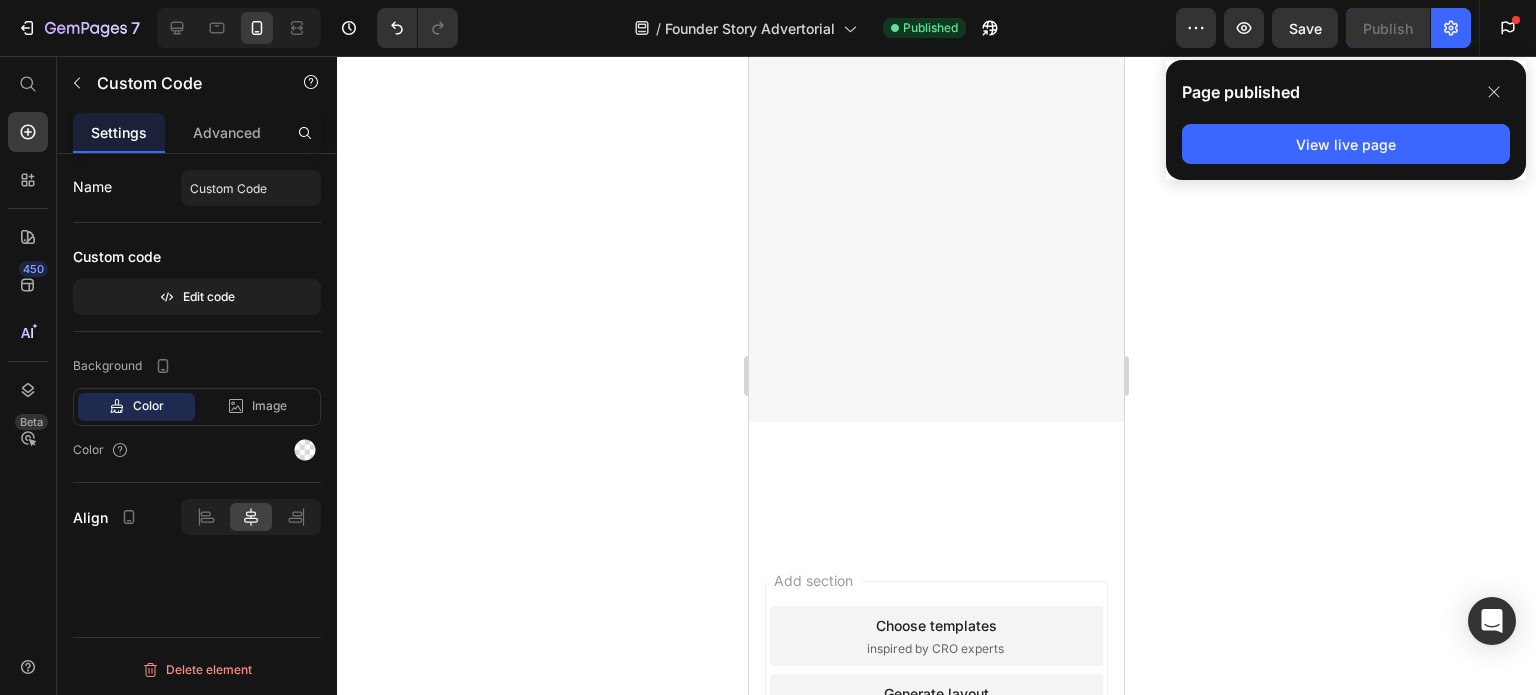 scroll, scrollTop: 11400, scrollLeft: 0, axis: vertical 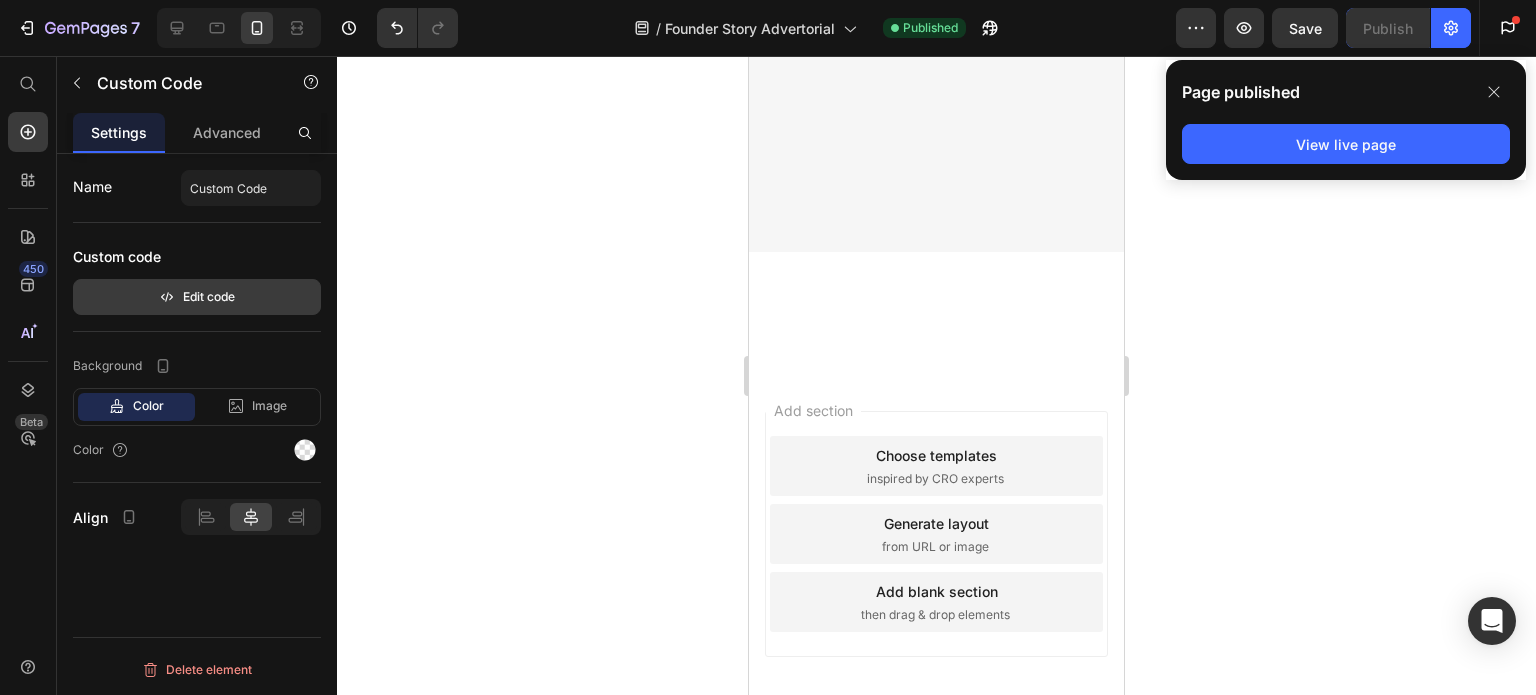 click on "Edit code" at bounding box center [197, 297] 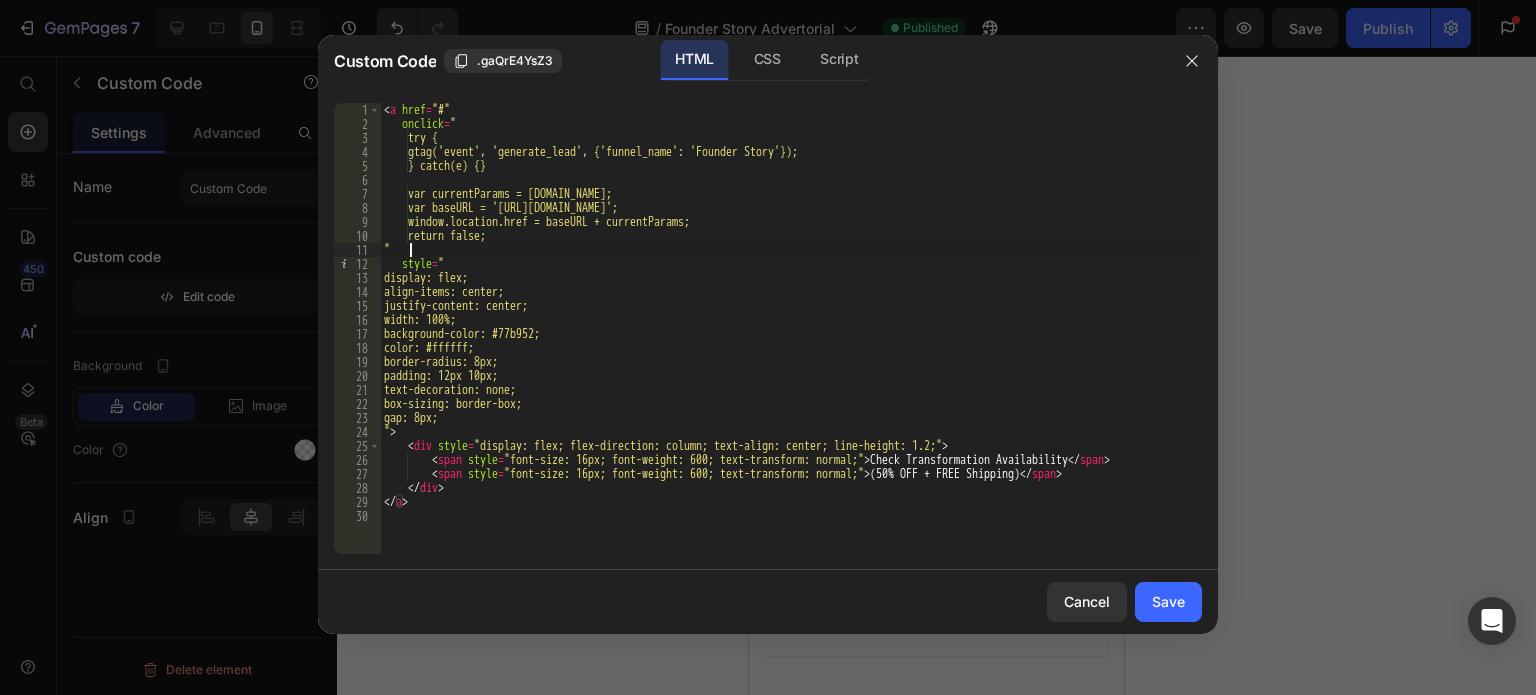 click on "< a   href = "#"     onclick = "       try {         gtag('event', 'generate_lead', {'funnel_name': 'Founder Story'});       } catch(e) {}       var currentParams = [DOMAIN_NAME];       var baseURL = '[URL][DOMAIN_NAME]';       window.location.href = baseURL + currentParams;       return false;    "     style = "     display: flex;     align-items: center;     justify-content: center;     width: 100%;     background-color: #77b952;     color: #ffffff;     border-radius: 8px;     padding: 12px 10px;     text-decoration: none;     box-sizing: border-box;     gap: 8px; " >      < div   style = "display: flex; flex-direction: column; text-align: center; line-height: 1.2;" >           < span   style = "font-size: 16px; font-weight: 600; text-transform: normal;" > Check Transformation Availability </ span >           < span   style = "font-size: 16px; font-weight: 600; text-transform: normal;" > (50% OFF + FREE Shipping) </ span >      </ div > </ a >" at bounding box center [791, 342] 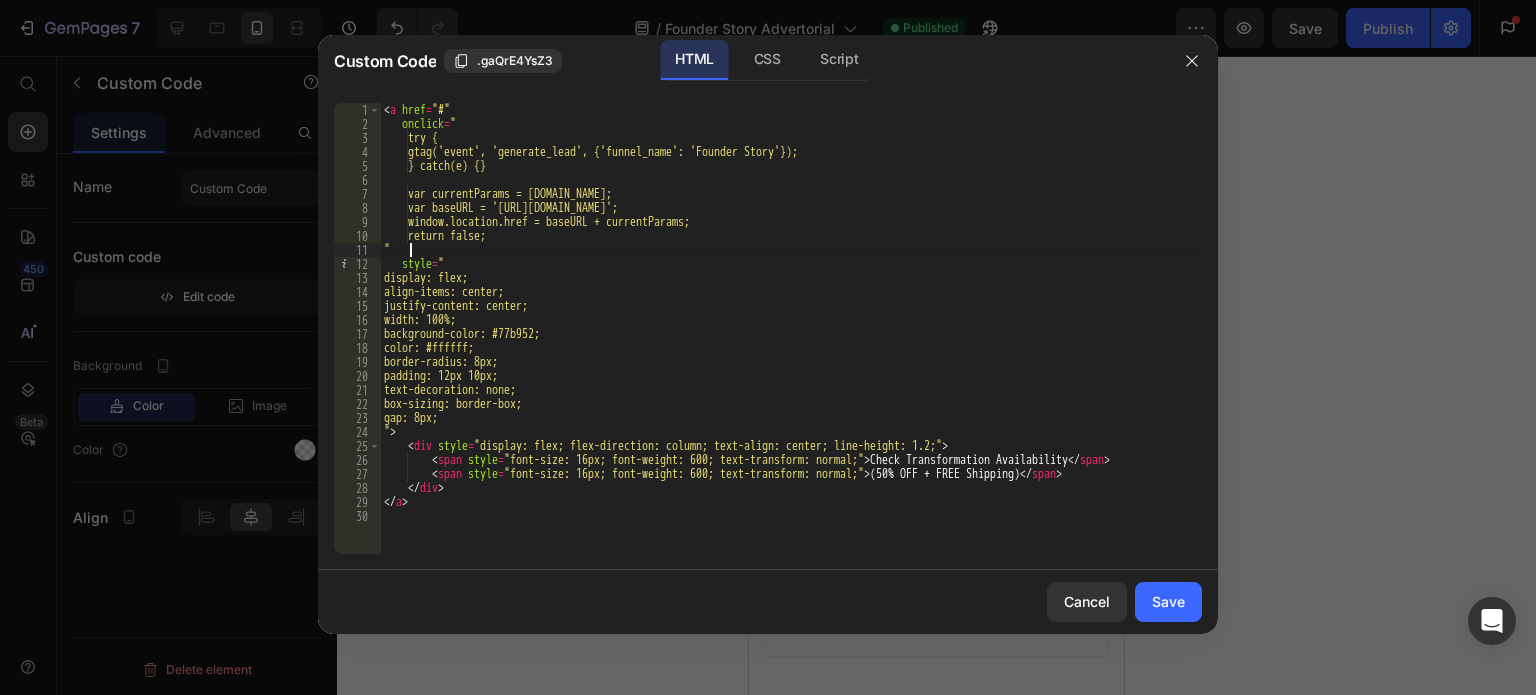 type on "</a>" 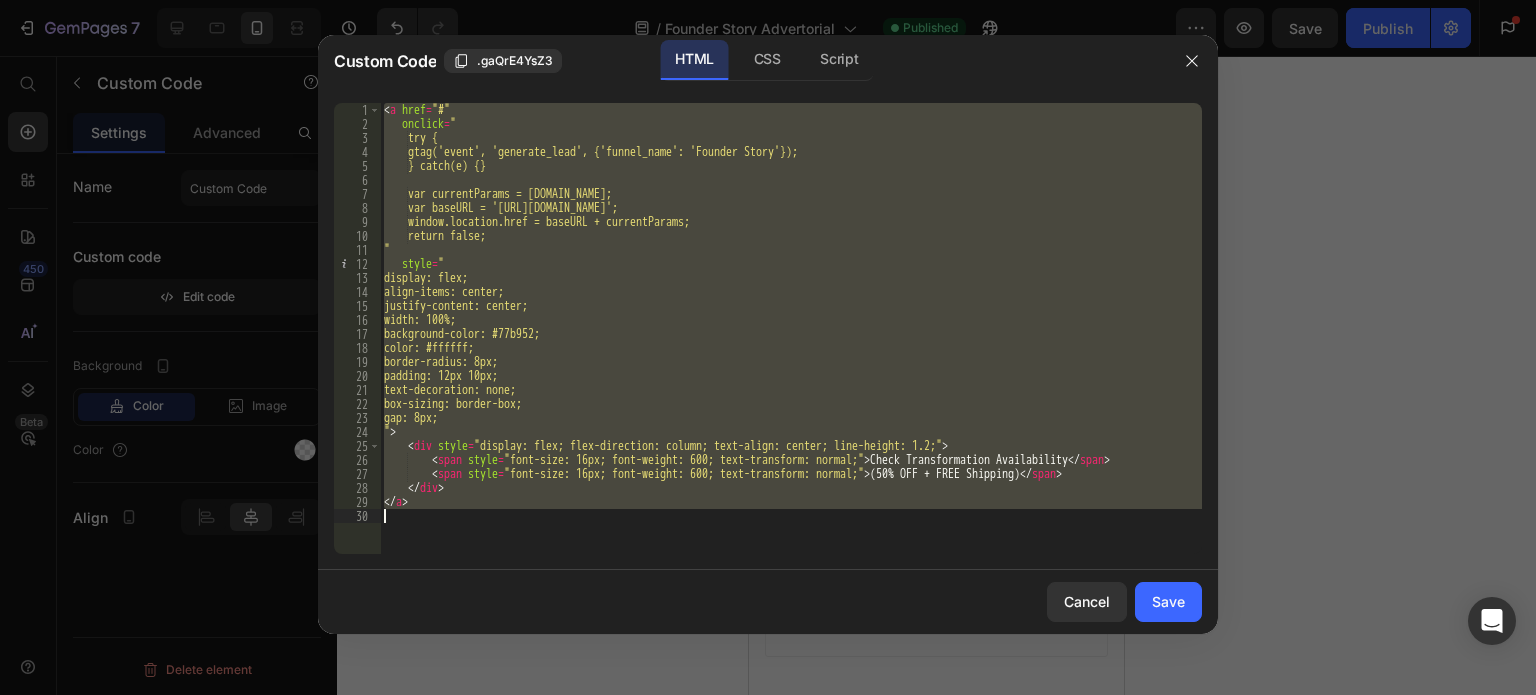 paste 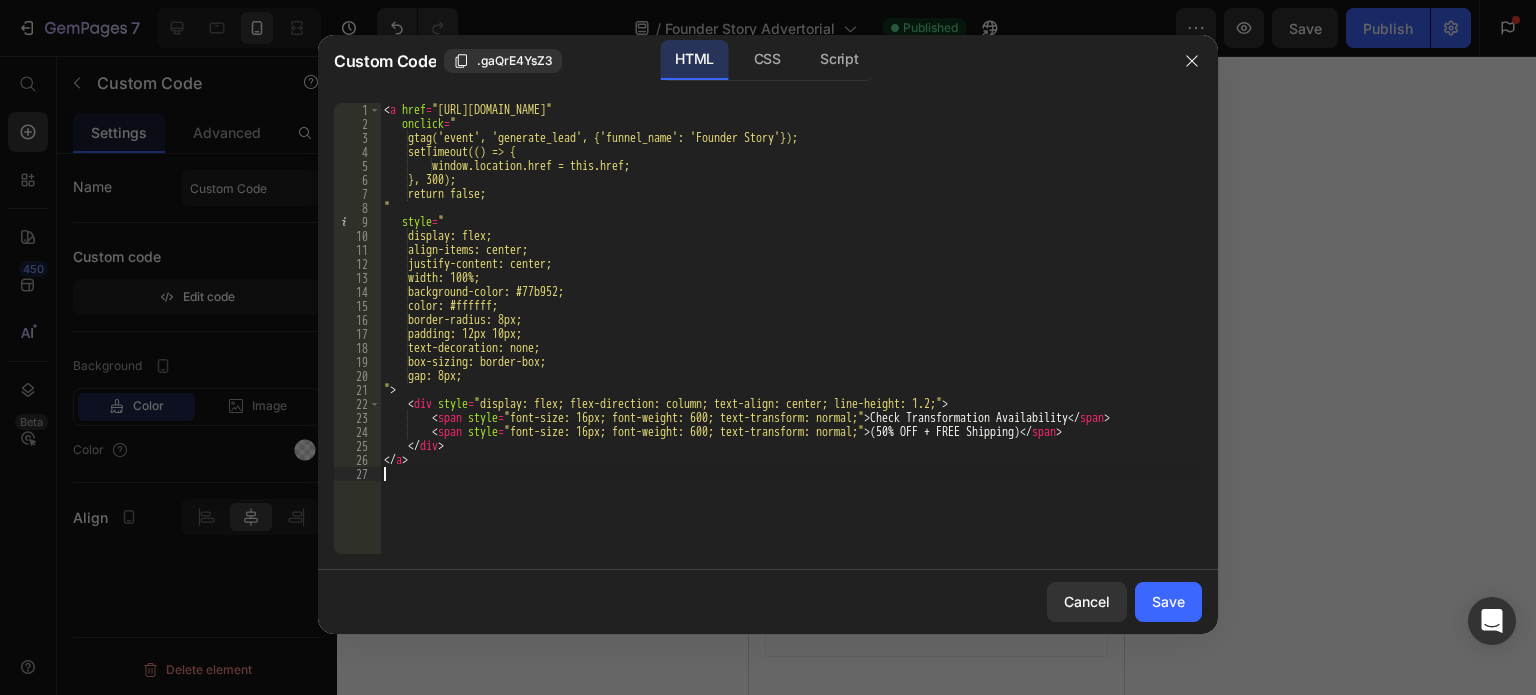 click on "< a   href = "[URL][DOMAIN_NAME]"       onclick = "         gtag('event', 'generate_lead', {'funnel_name': 'Founder Story'});         setTimeout(() => {              window.location.href = this.href;         }, 300);         return false;    "     style = "         display: flex;         align-items: center;         justify-content: center;         width: 100%;         background-color: #77b952;         color: #ffffff;         border-radius: 8px;         padding: 12px 10px;         text-decoration: none;         box-sizing: border-box;         gap: 8px; " >      < div   style = "display: flex; flex-direction: column; text-align: center; line-height: 1.2;" >           < span   style = "font-size: 16px; font-weight: 600; text-transform: normal;" > Check Transformation Availability </ span >           < span   style = "font-size: 16px; font-weight: 600; text-transform: normal;" > (50% OFF + FREE Shipping) </ span >      </ div > </ a >" at bounding box center [791, 342] 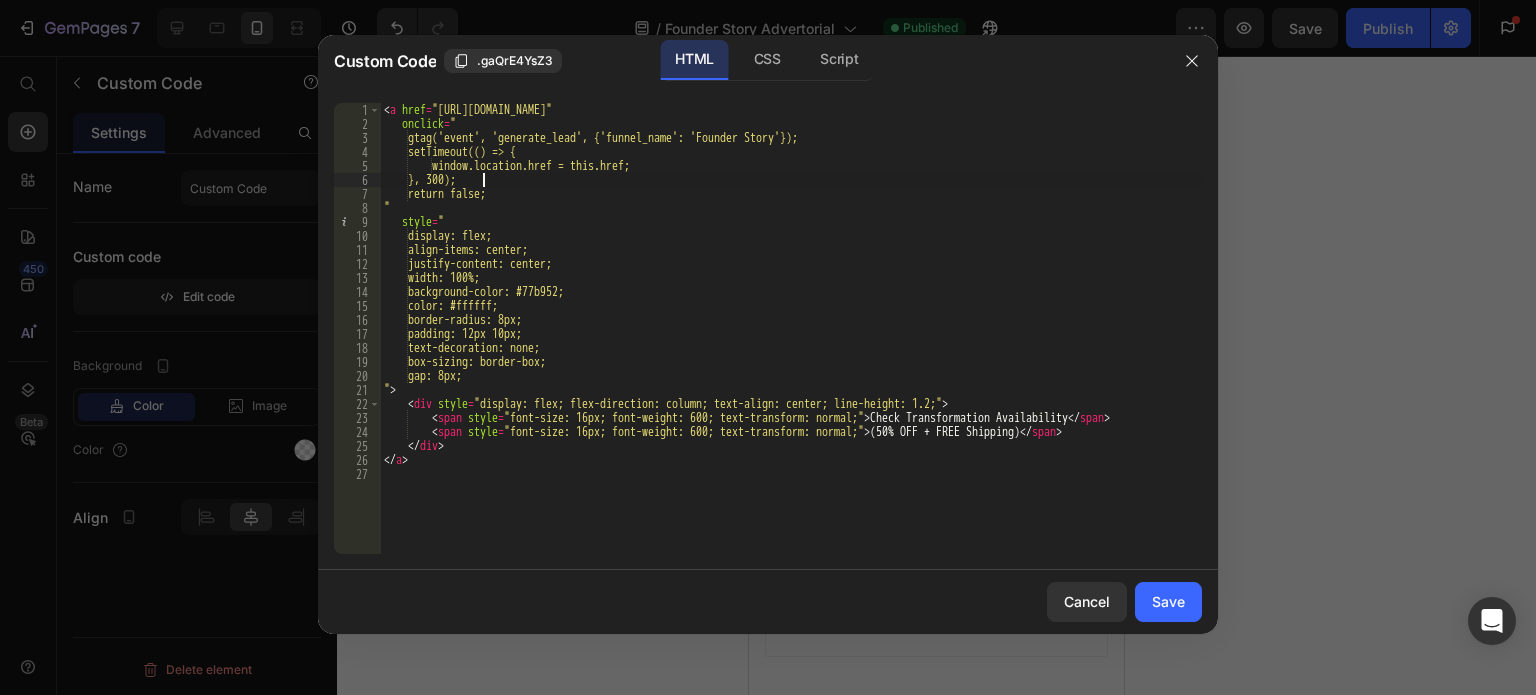 type on "</a>" 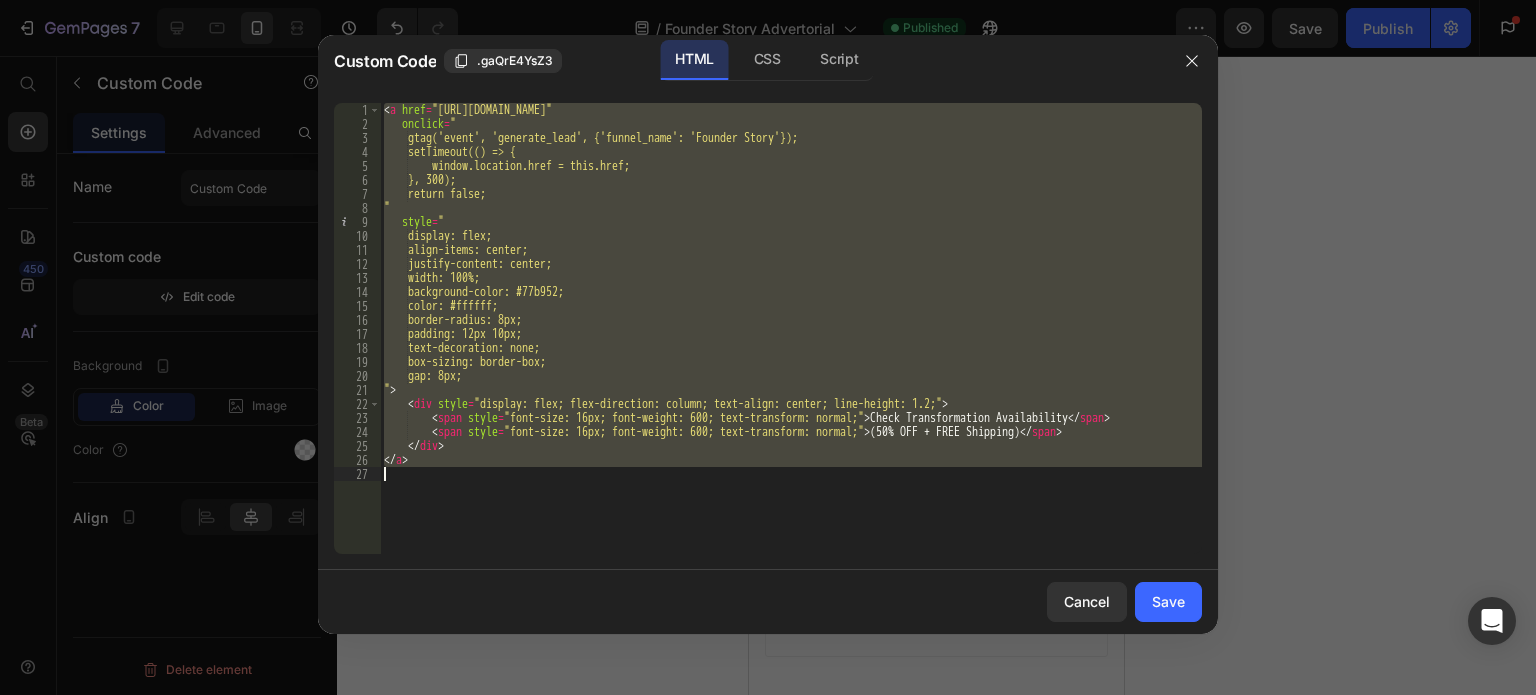 paste 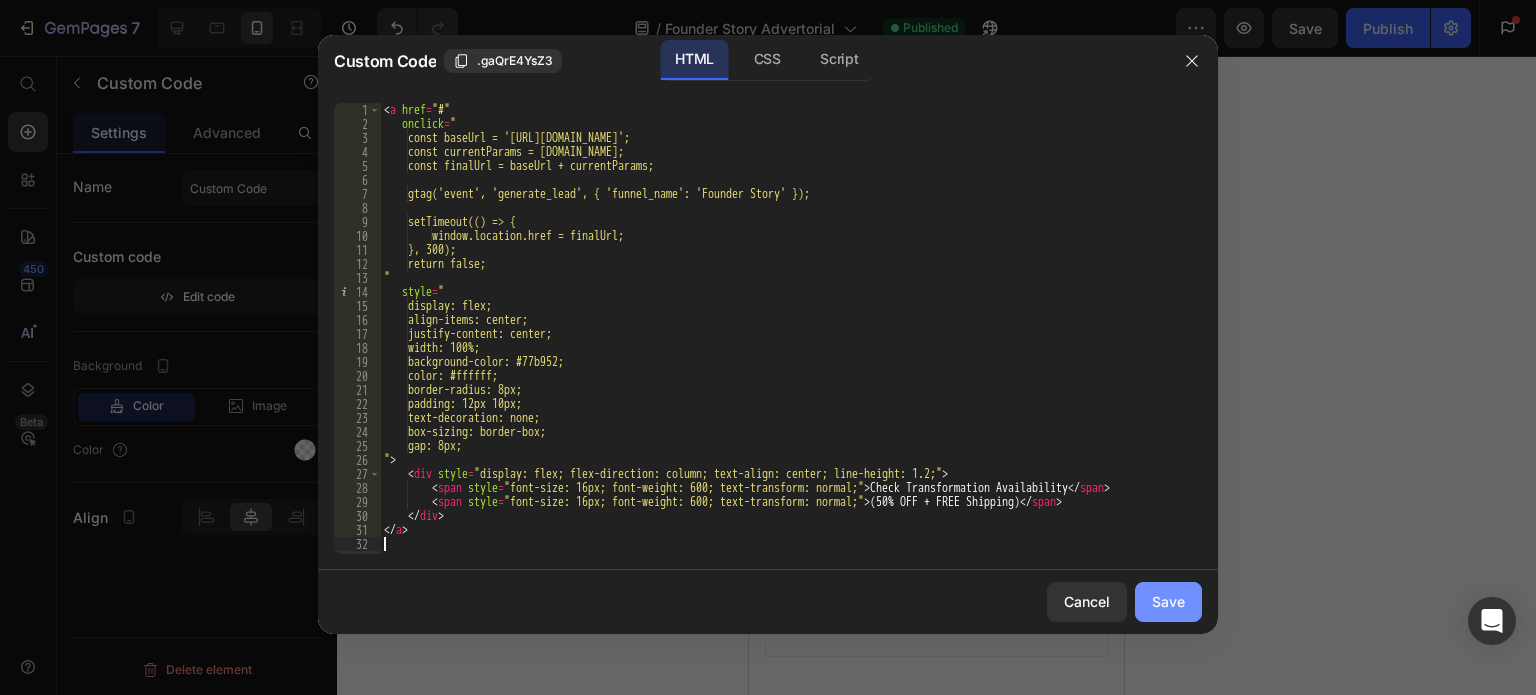 click on "Save" at bounding box center [1168, 601] 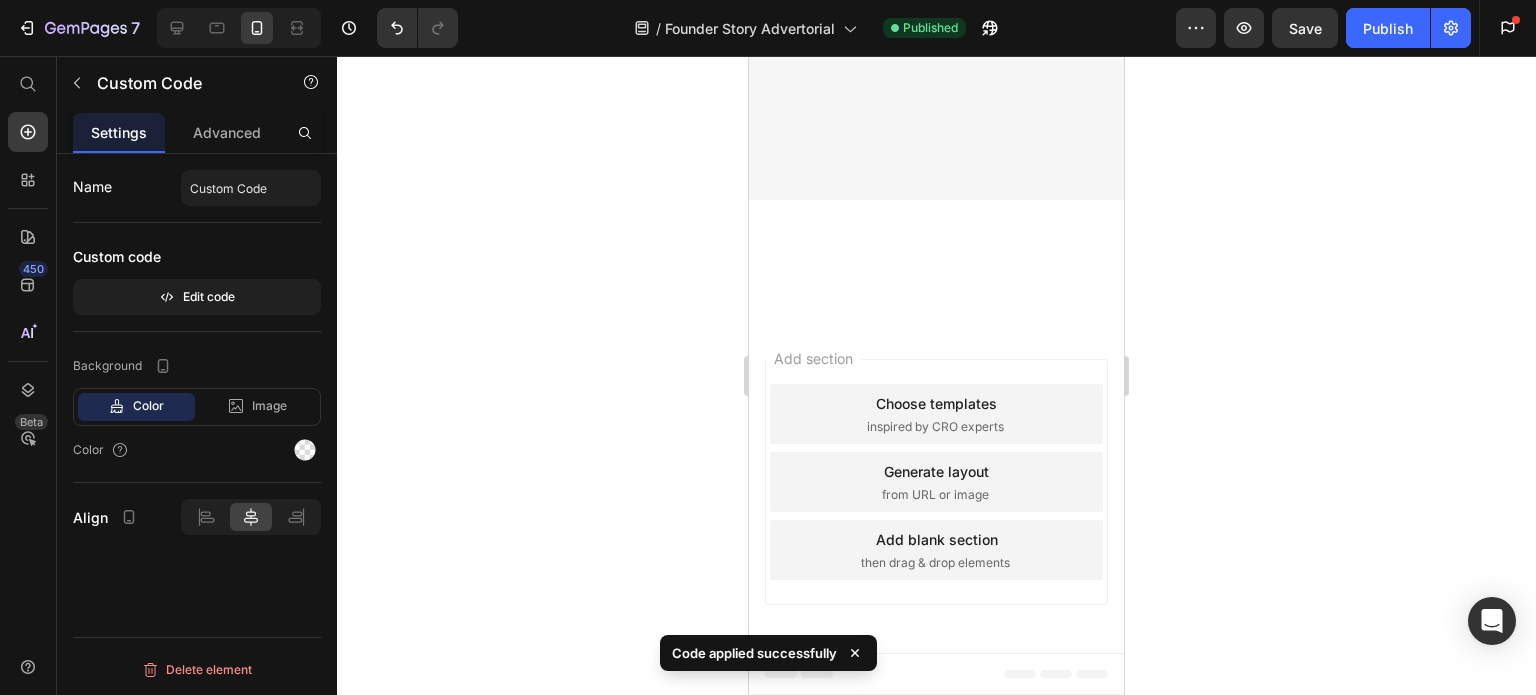 scroll, scrollTop: 12300, scrollLeft: 0, axis: vertical 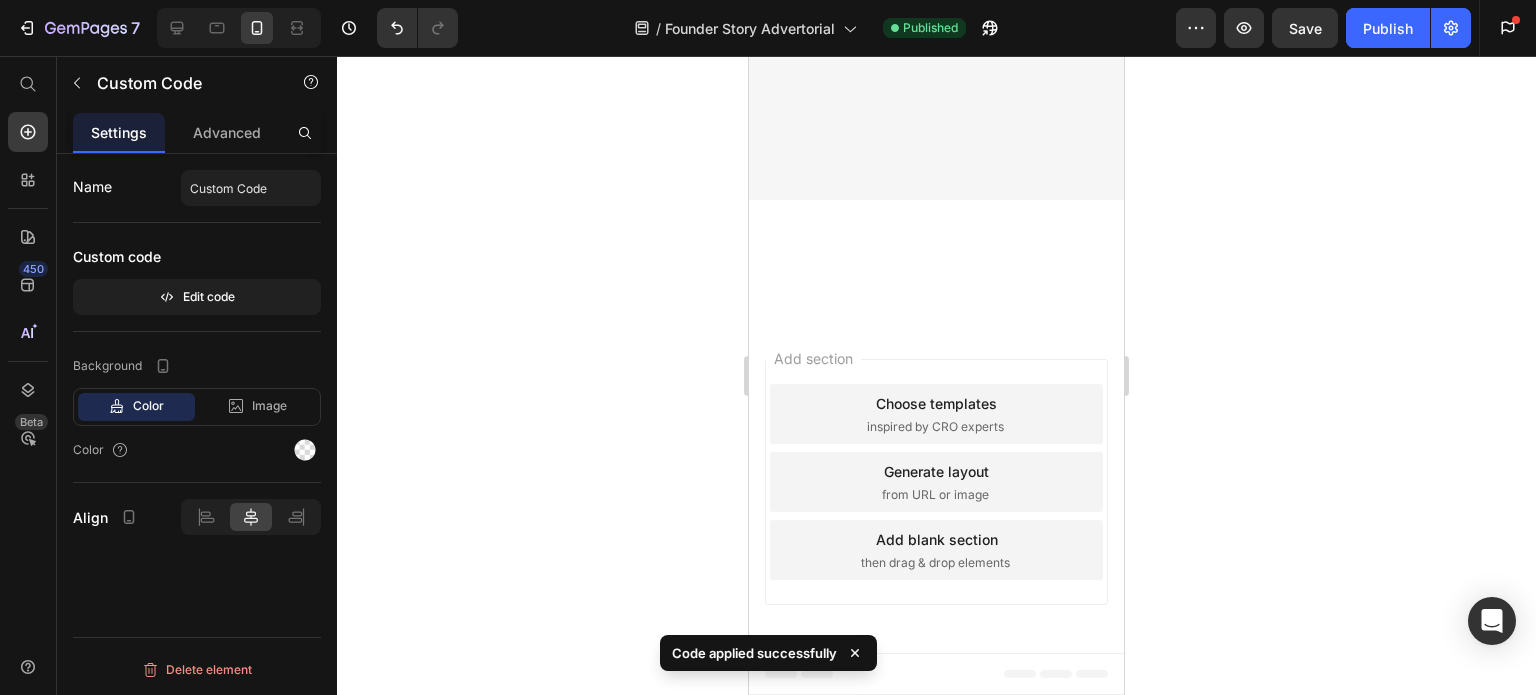 click on "Custom code" at bounding box center [197, 257] 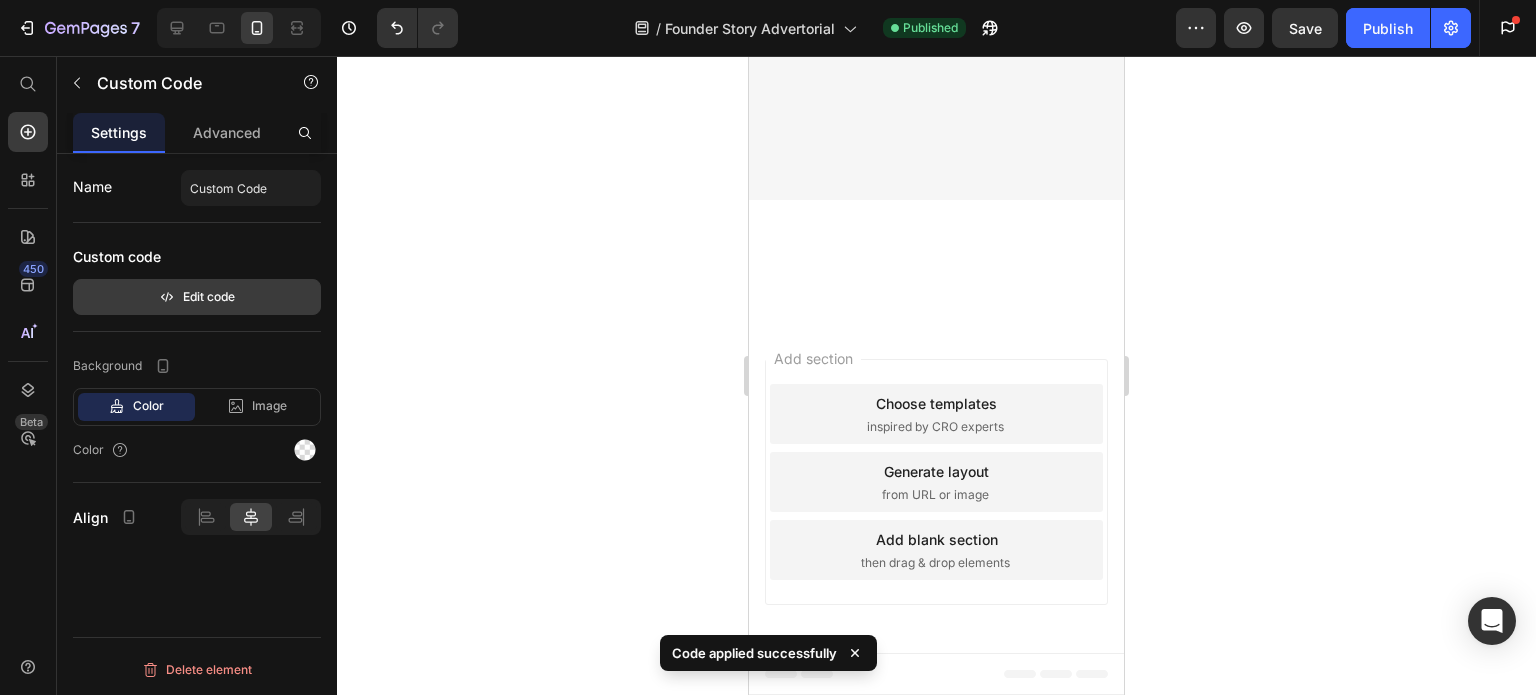 click on "Edit code" at bounding box center (197, 297) 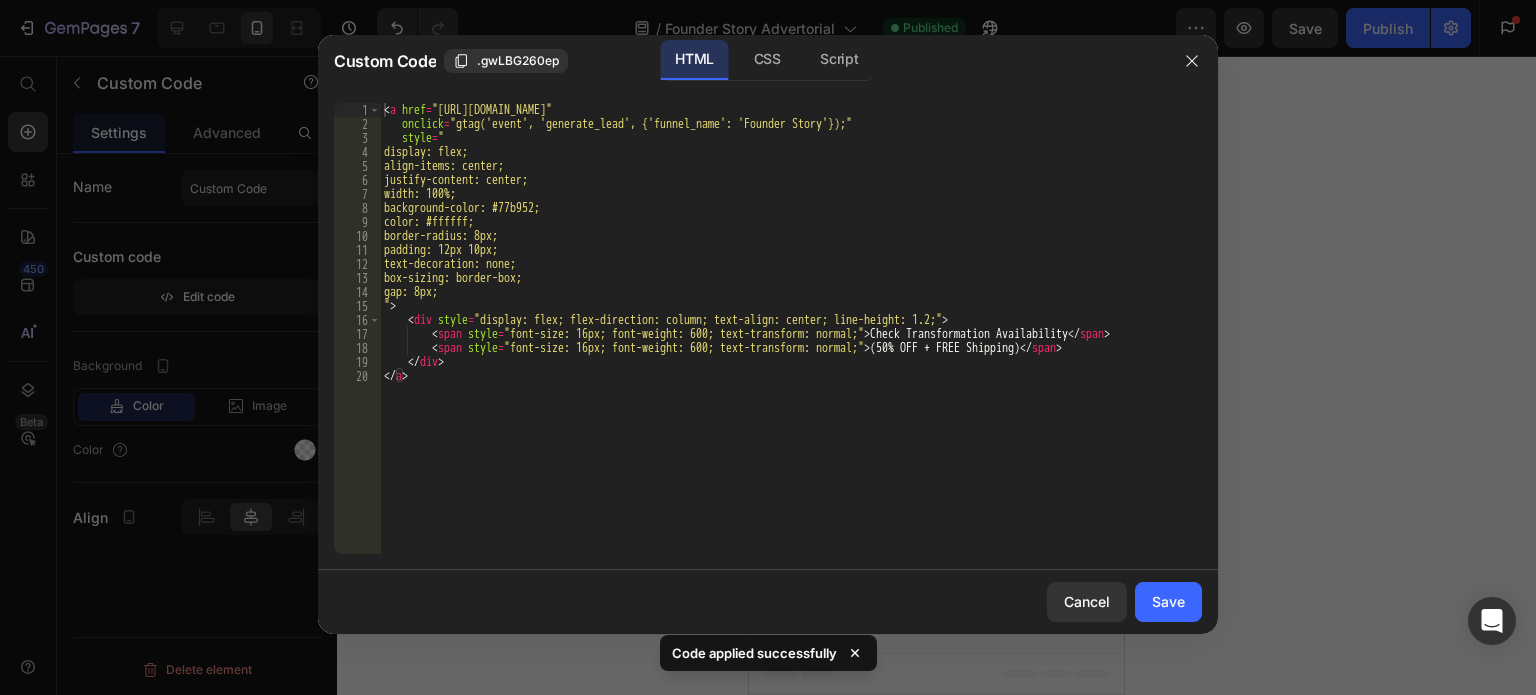 type 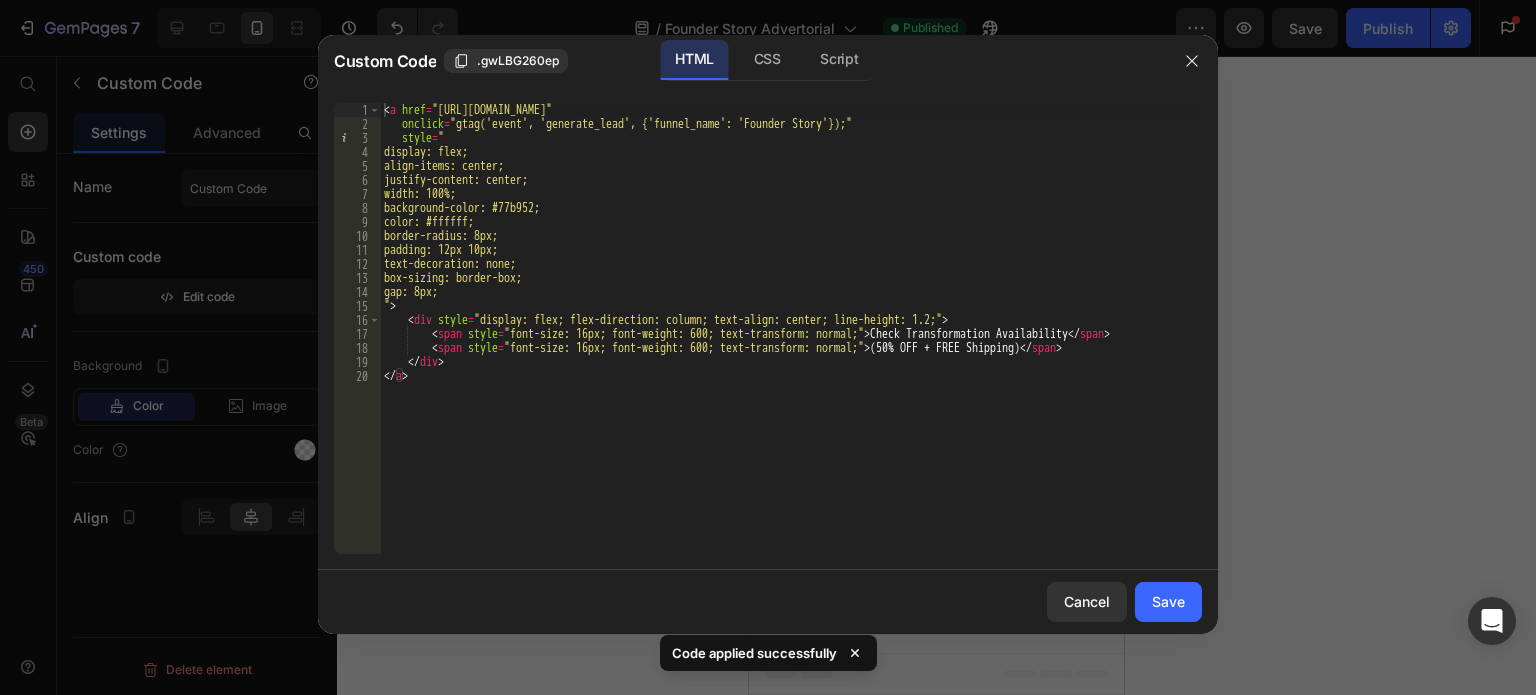 click on "< a   href = "[URL][DOMAIN_NAME]"       onclick = "gtag('event', 'generate_lead', {'funnel_name': 'Founder Story'});"       style = "     display: flex;     align-items: center;     justify-content: center;     width: 100%;     background-color: #77b952;     color: #ffffff;     border-radius: 8px;     padding: 12px 10px;     text-decoration: none;     box-sizing: border-box;     gap: 8px; " >      < div   style = "display: flex; flex-direction: column; text-align: center; line-height: 1.2;" >           < span   style = "font-size: 16px; font-weight: 600; text-transform: normal;" > Check Transformation Availability </ span >           < span   style = "font-size: 16px; font-weight: 600; text-transform: normal;" > (50% OFF + FREE Shipping) </ span >      </ div > </ a >" at bounding box center [791, 342] 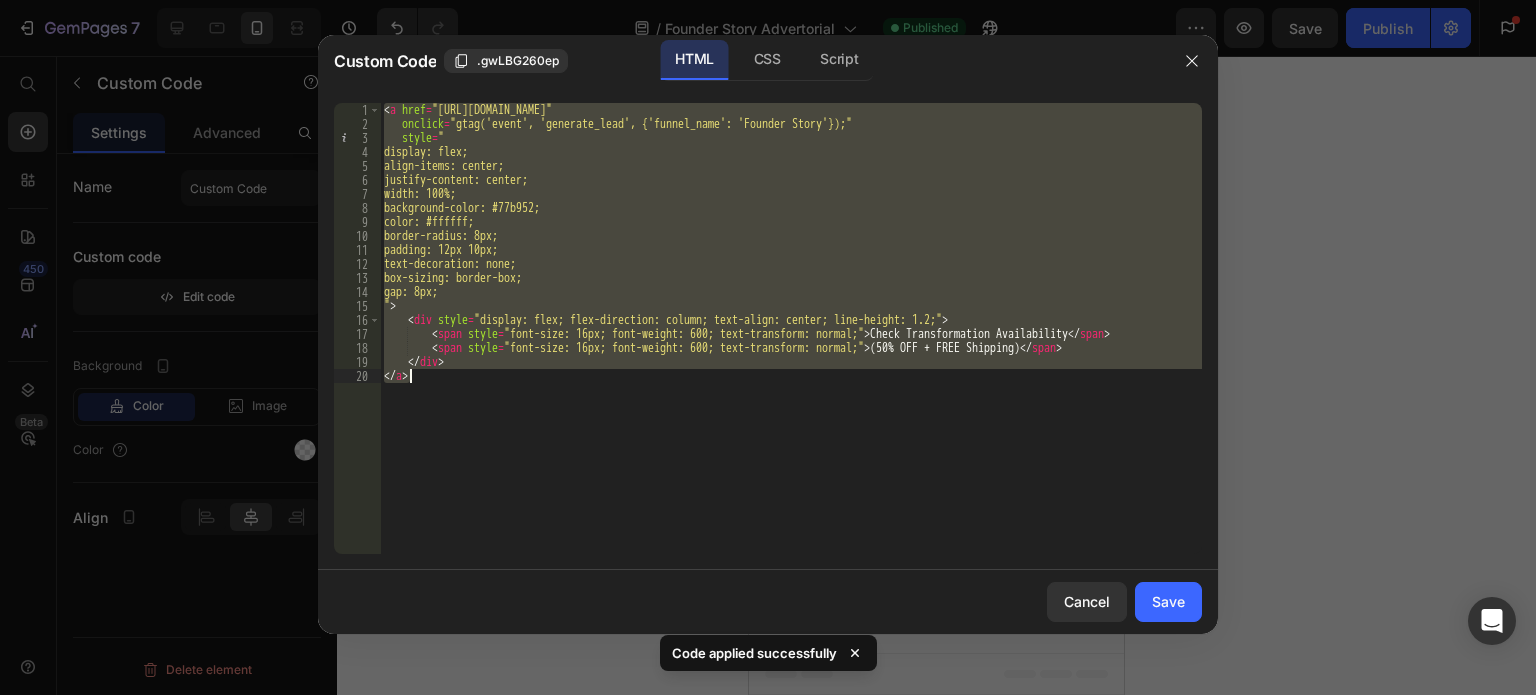 paste 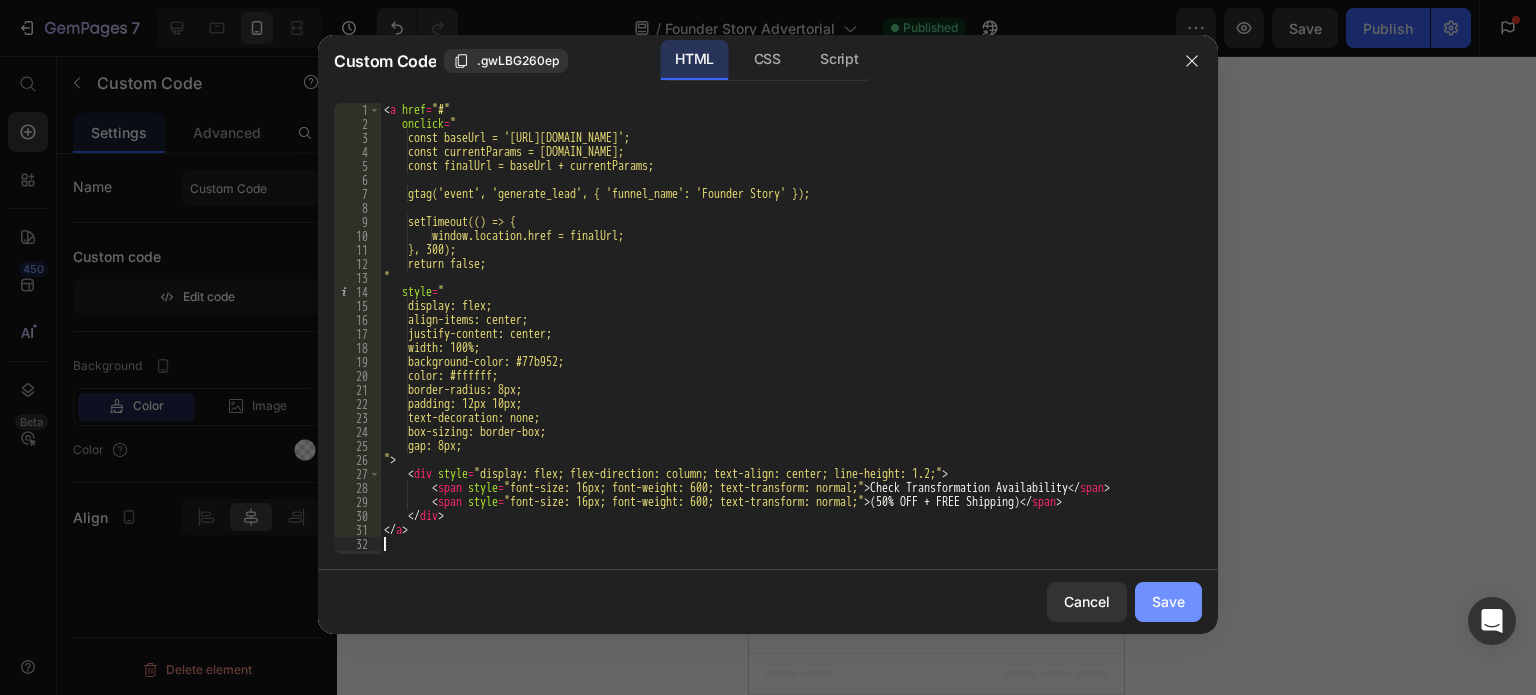 click on "Save" at bounding box center (1168, 601) 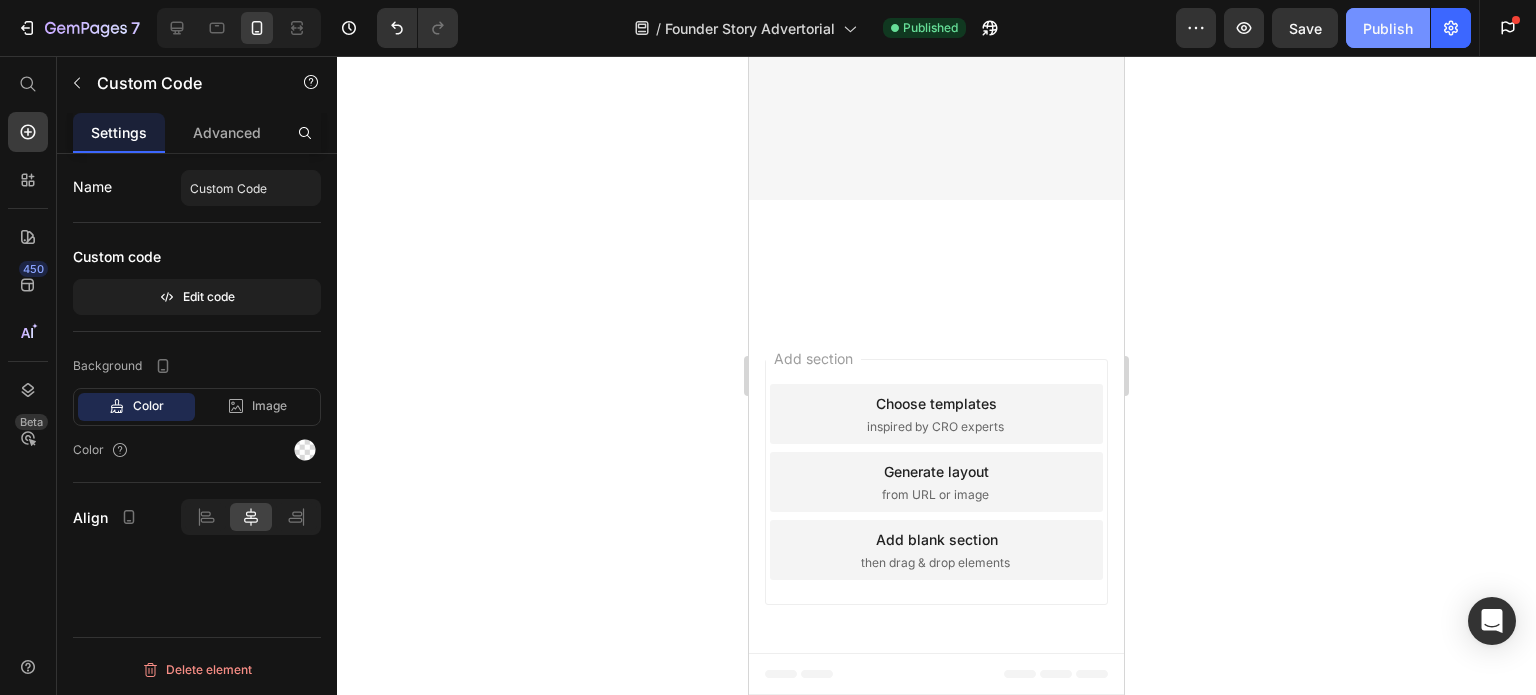 click on "Publish" 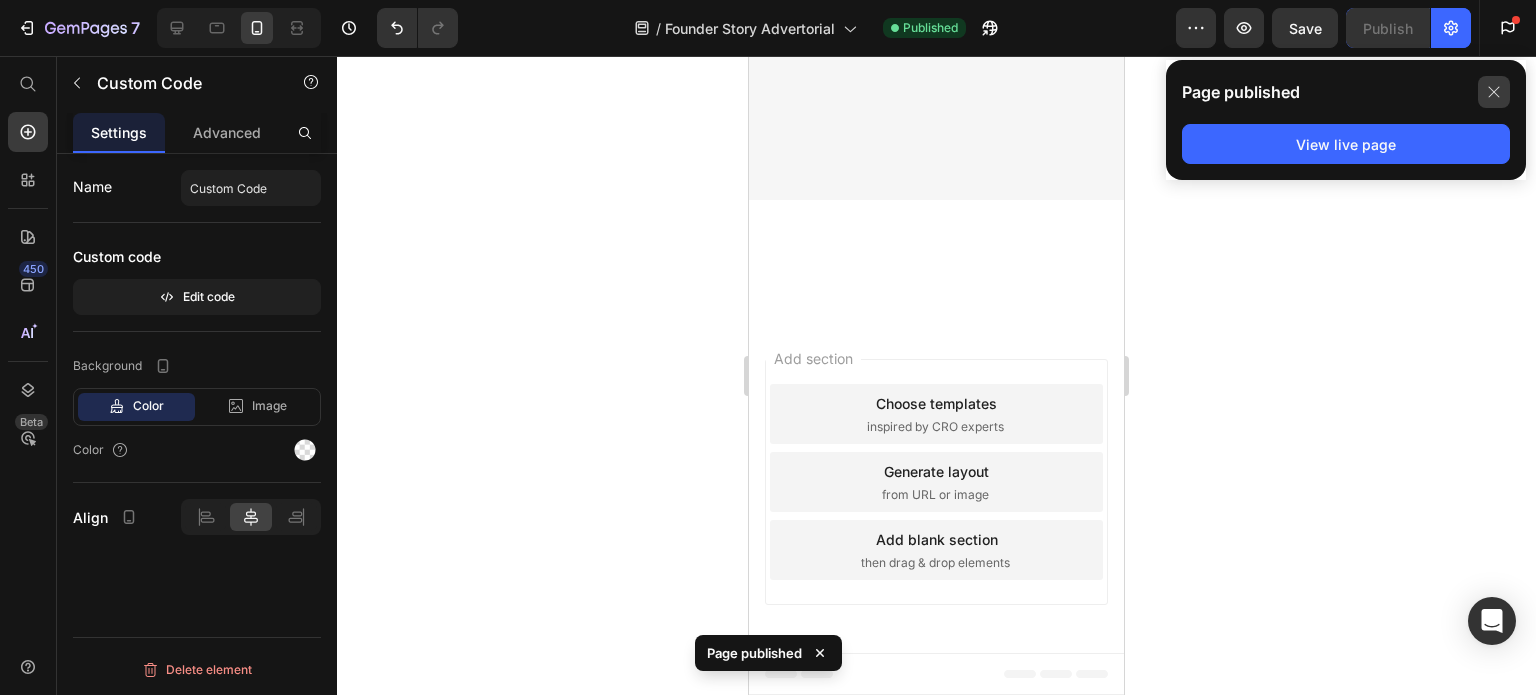 click 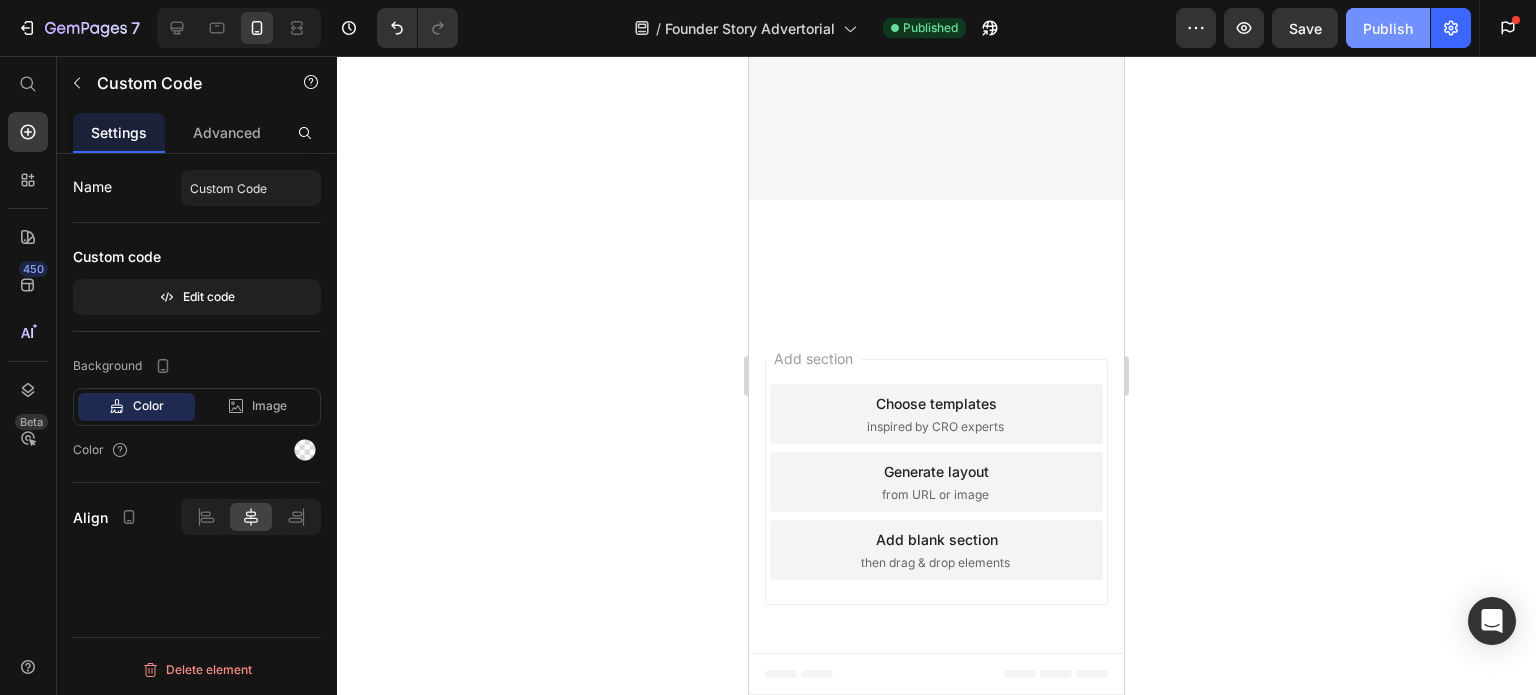 click on "Publish" at bounding box center [1388, 28] 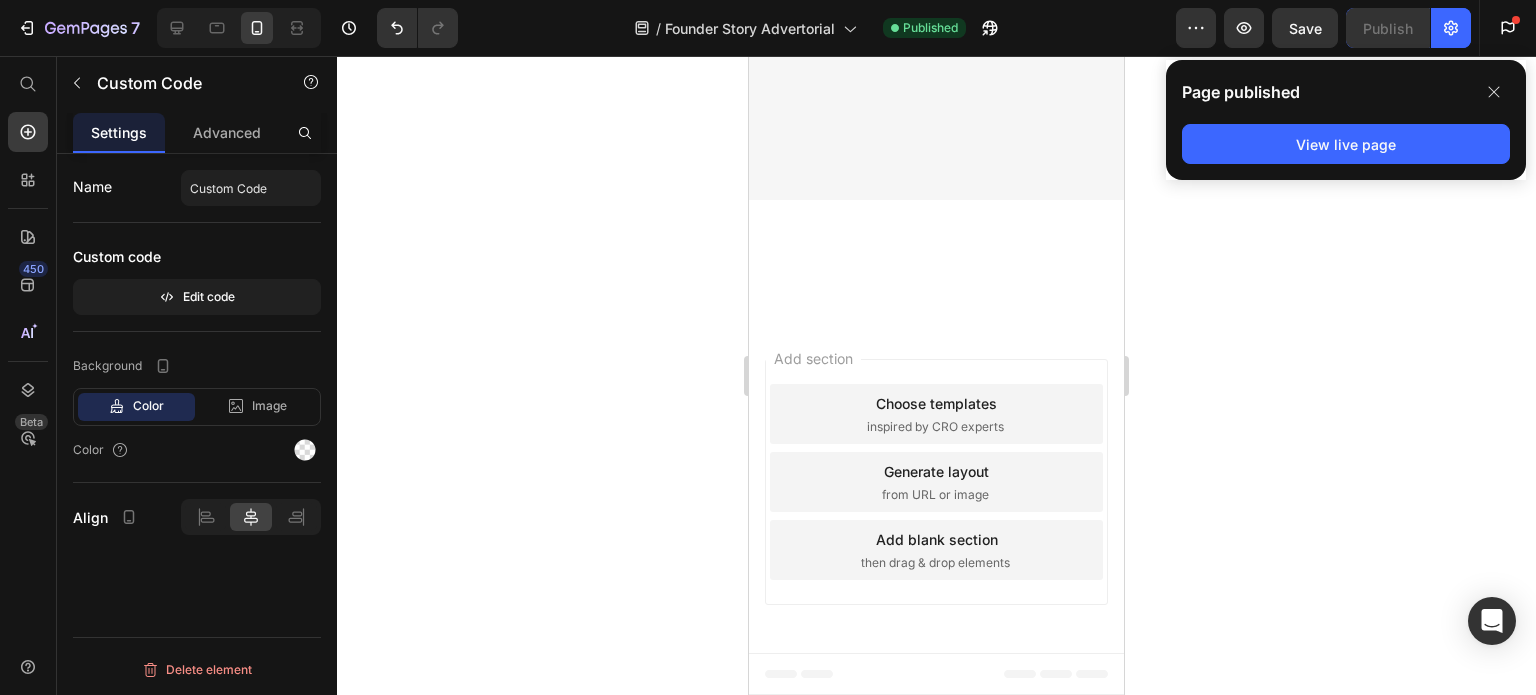 scroll, scrollTop: 12700, scrollLeft: 0, axis: vertical 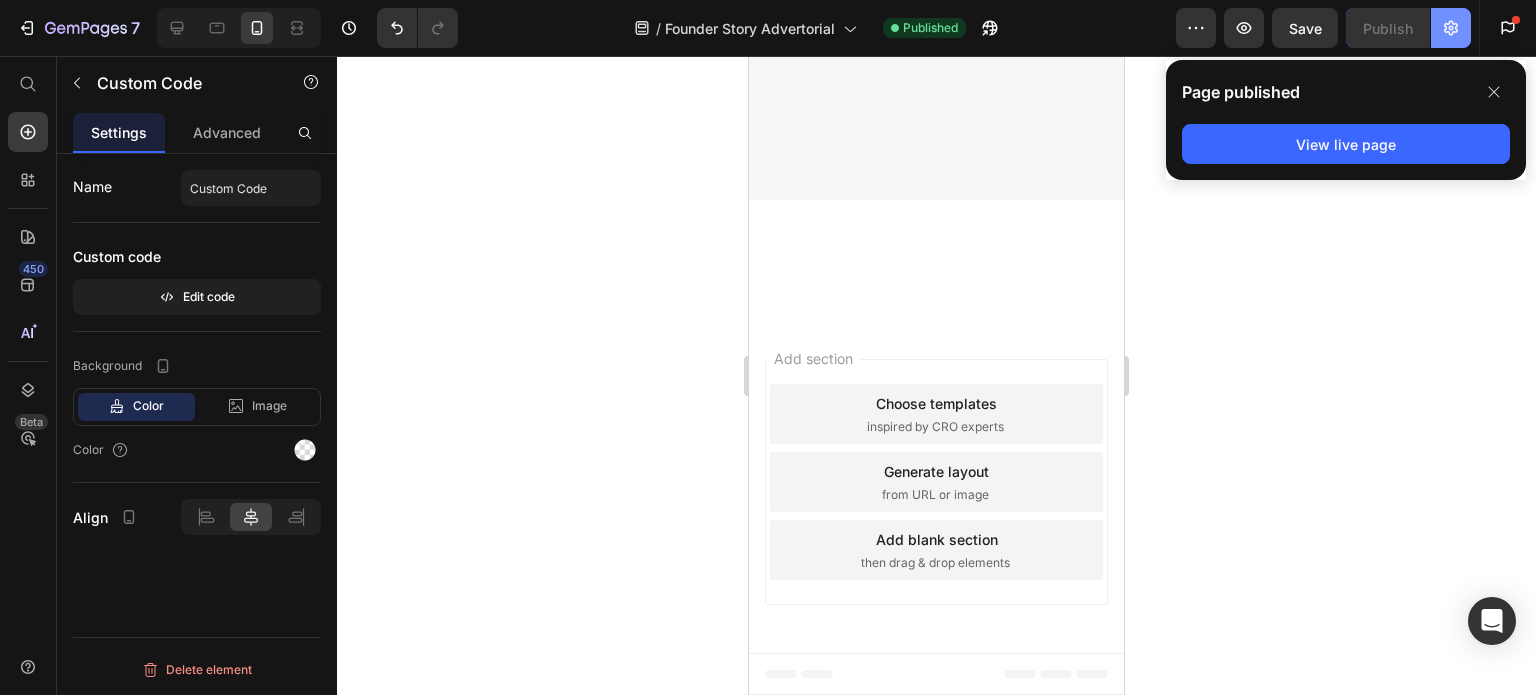 click 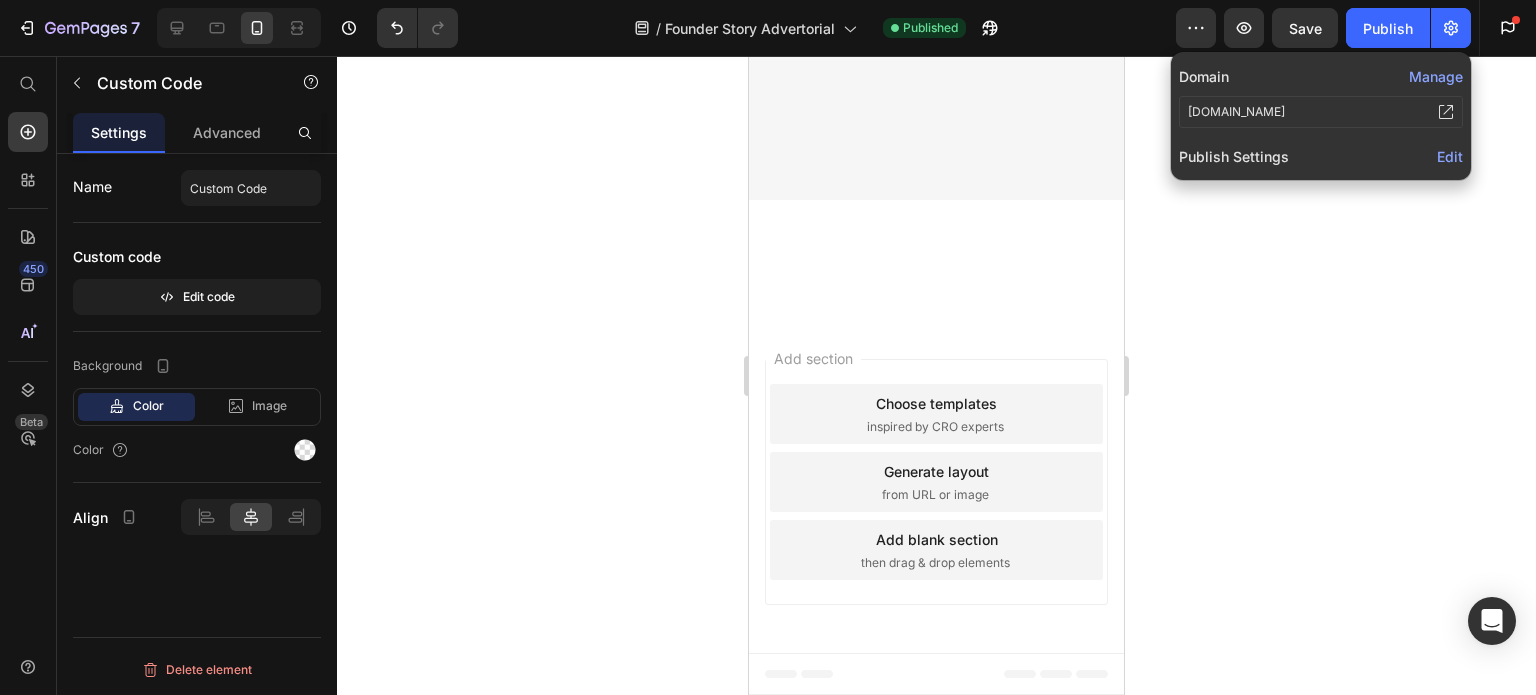 click on "Edit" 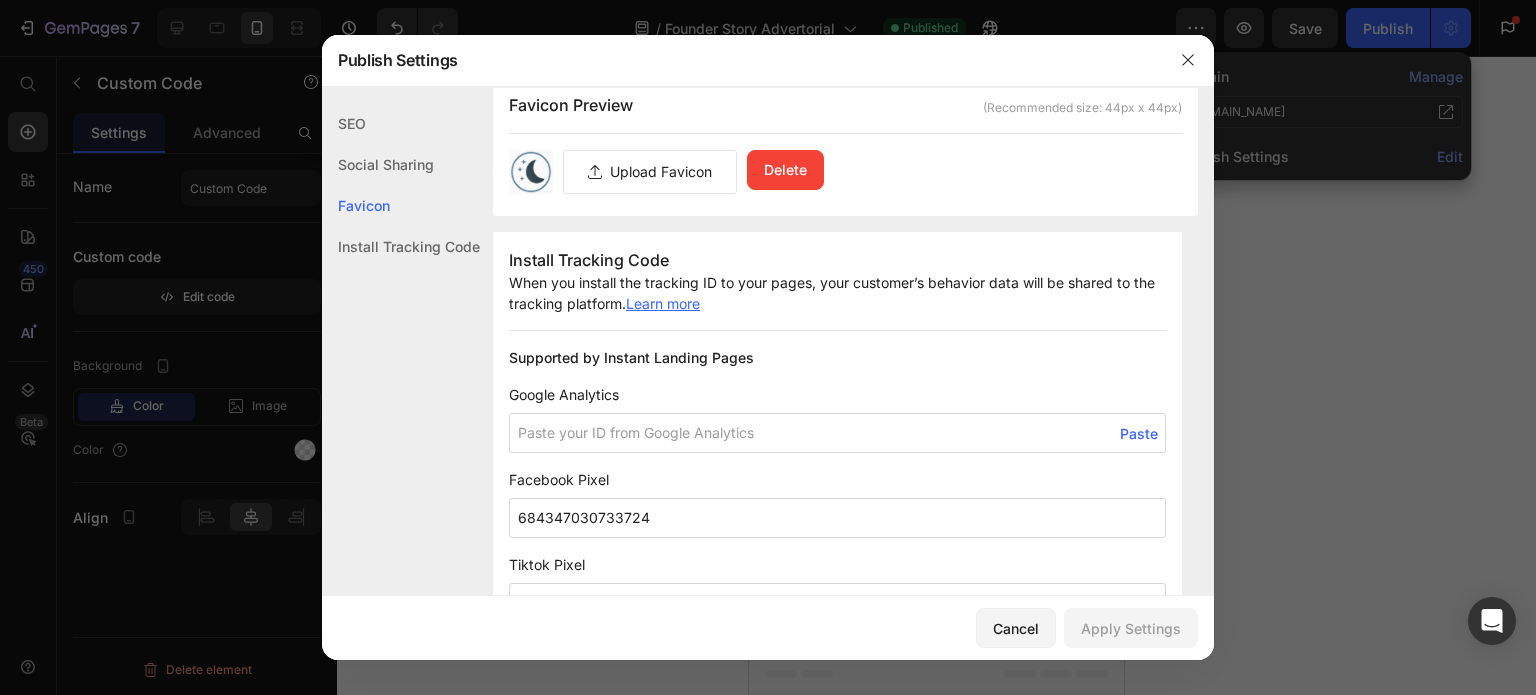 scroll, scrollTop: 1800, scrollLeft: 0, axis: vertical 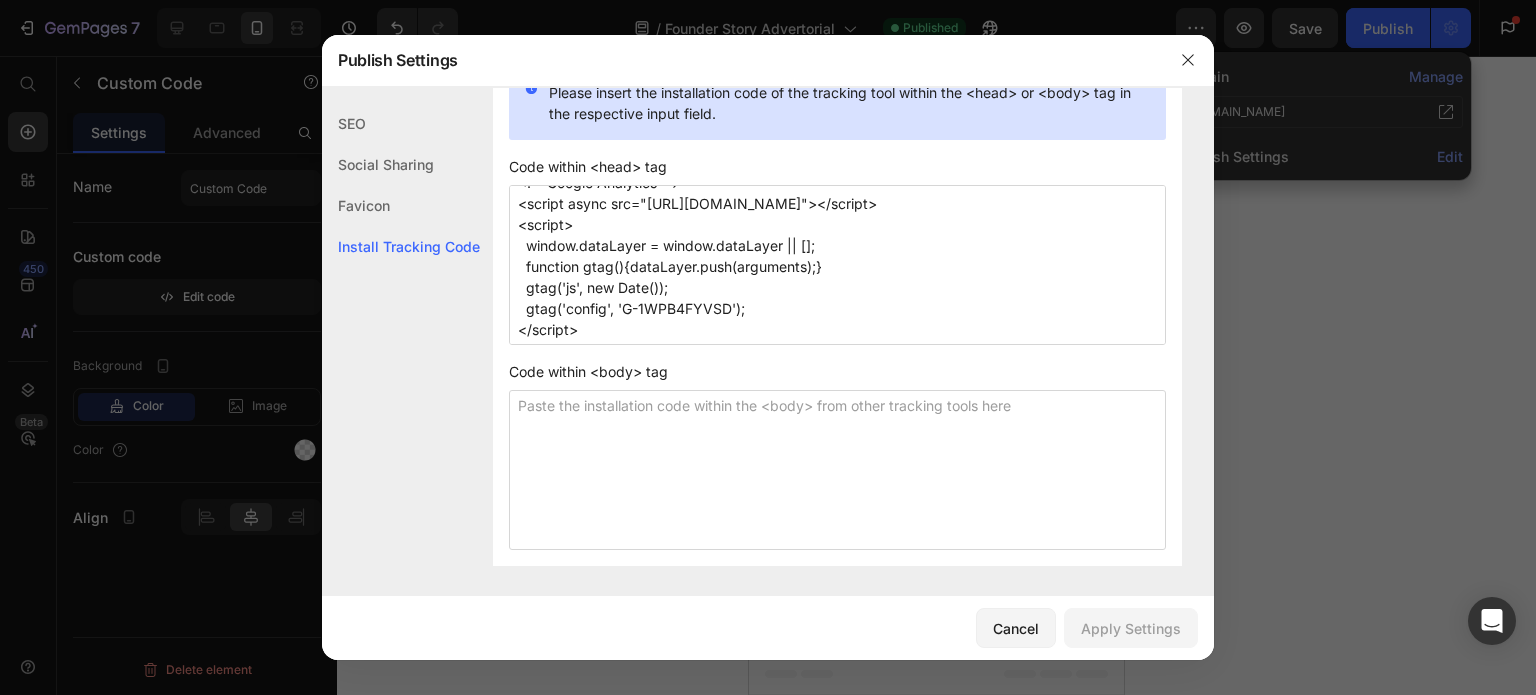 click on "<!-- Google Analytics -->
<script async src="[URL][DOMAIN_NAME]"></script>
<script>
window.dataLayer = window.dataLayer || [];
function gtag(){dataLayer.push(arguments);}
gtag('js', new Date());
gtag('config', 'G-1WPB4FYVSD');
</script>" at bounding box center (837, 265) 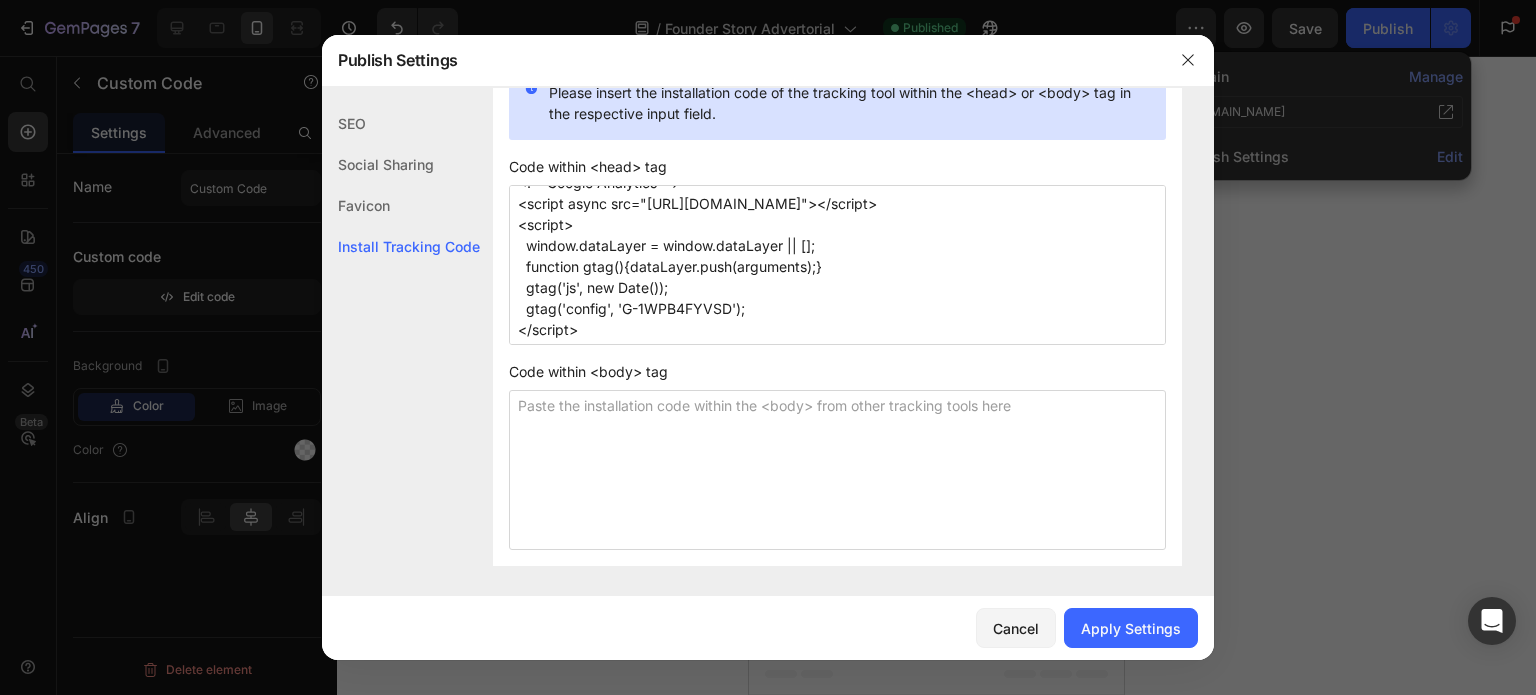 scroll, scrollTop: 74, scrollLeft: 0, axis: vertical 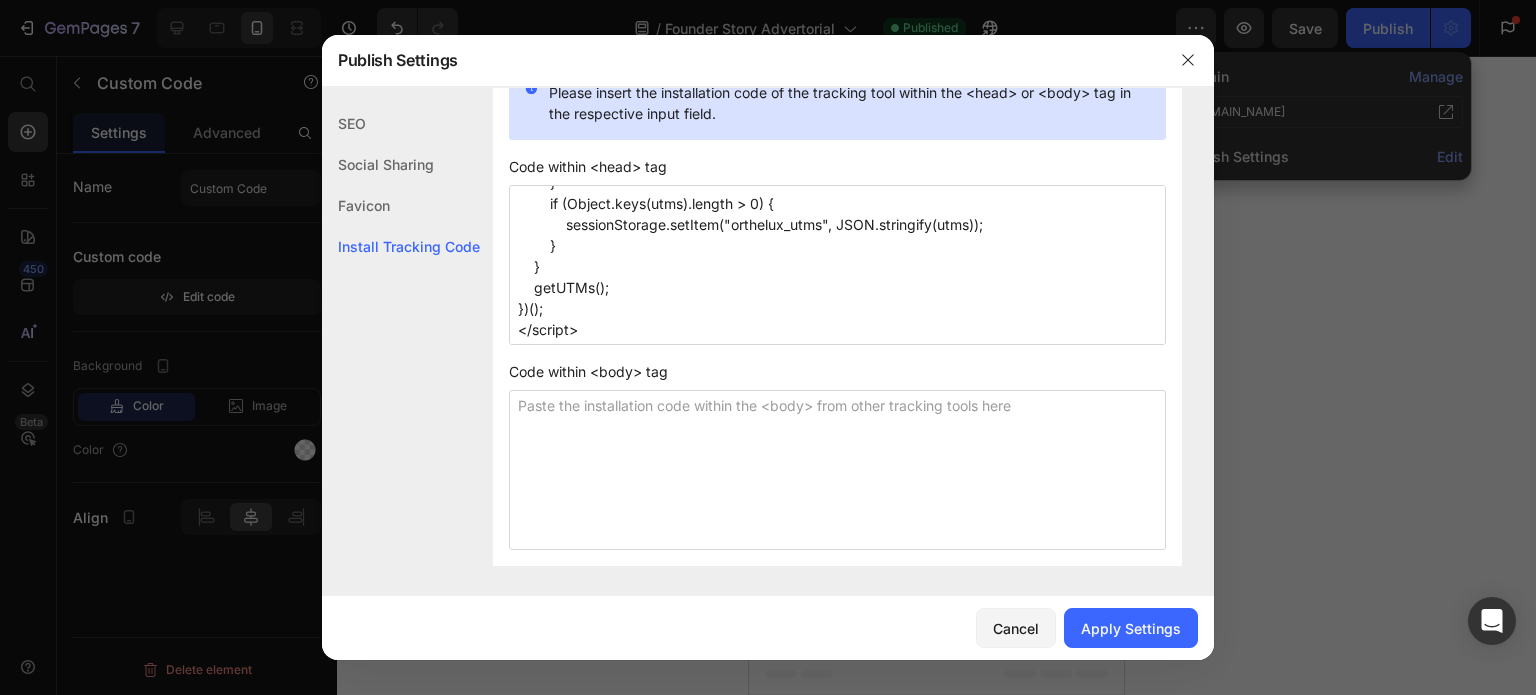 click on "<!-- Google Analytics -->
<script async src="[URL][DOMAIN_NAME]"></script>
<script>
window.dataLayer = window.dataLayer || [];
function gtag(){dataLayer.push(arguments);}
gtag('js', new Date());
gtag('config', 'G-1WPB4FYVSD');
</script>
<script>
(function() {
function getUTMs() {
const urlParams = new URLSearchParams([DOMAIN_NAME]);
const utms = {};
for (const [key, value] of urlParams.entries()) {
if (key.startsWith("utm_")) {
utms[key] = value;
}
}
if (Object.keys(utms).length > 0) {
sessionStorage.setItem("orthelux_utms", JSON.stringify(utms));
}
}
getUTMs();
})();
</script>" at bounding box center [837, 265] 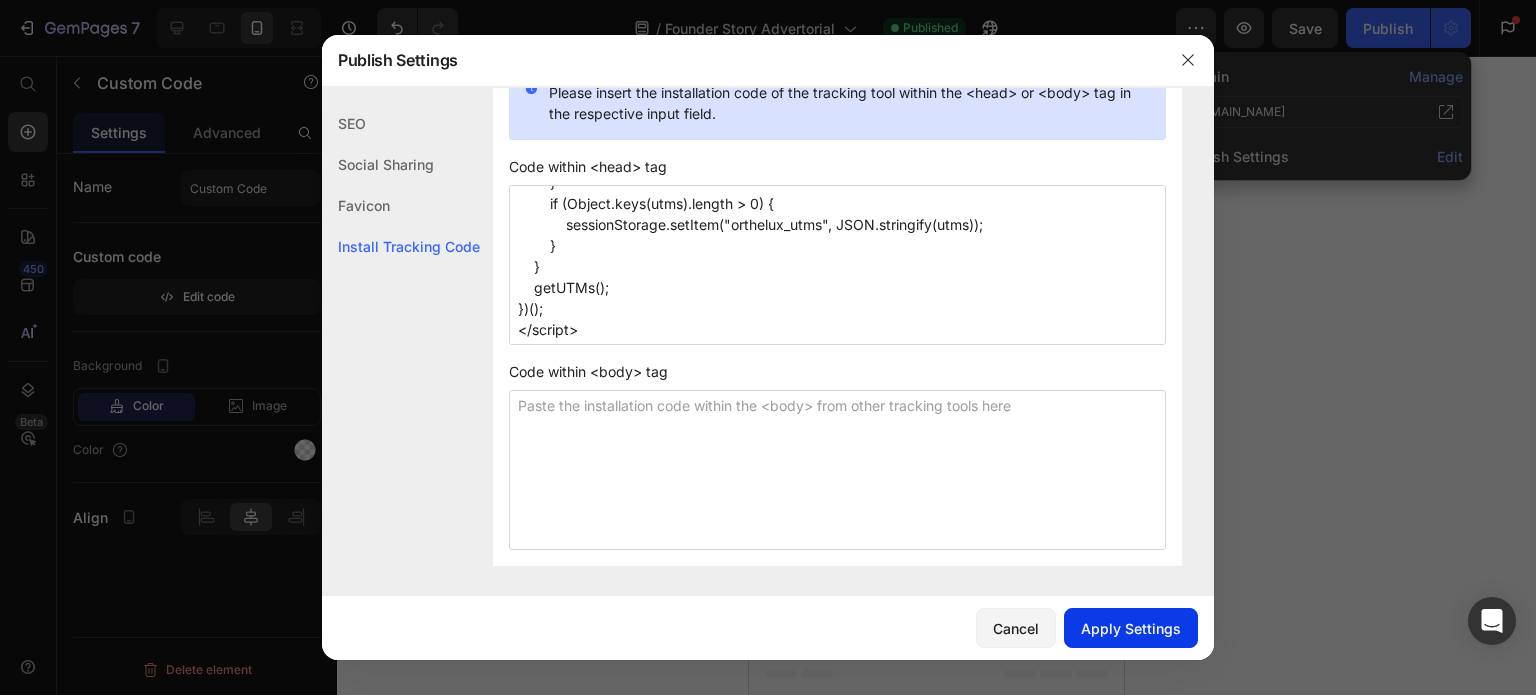 type on "<!-- Google Analytics -->
<script async src="[URL][DOMAIN_NAME]"></script>
<script>
window.dataLayer = window.dataLayer || [];
function gtag(){dataLayer.push(arguments);}
gtag('js', new Date());
gtag('config', 'G-1WPB4FYVSD');
</script>
<script>
(function() {
function getUTMs() {
const urlParams = new URLSearchParams([DOMAIN_NAME]);
const utms = {};
for (const [key, value] of urlParams.entries()) {
if (key.startsWith("utm_")) {
utms[key] = value;
}
}
if (Object.keys(utms).length > 0) {
sessionStorage.setItem("orthelux_utms", JSON.stringify(utms));
}
}
getUTMs();
})();
</script>" 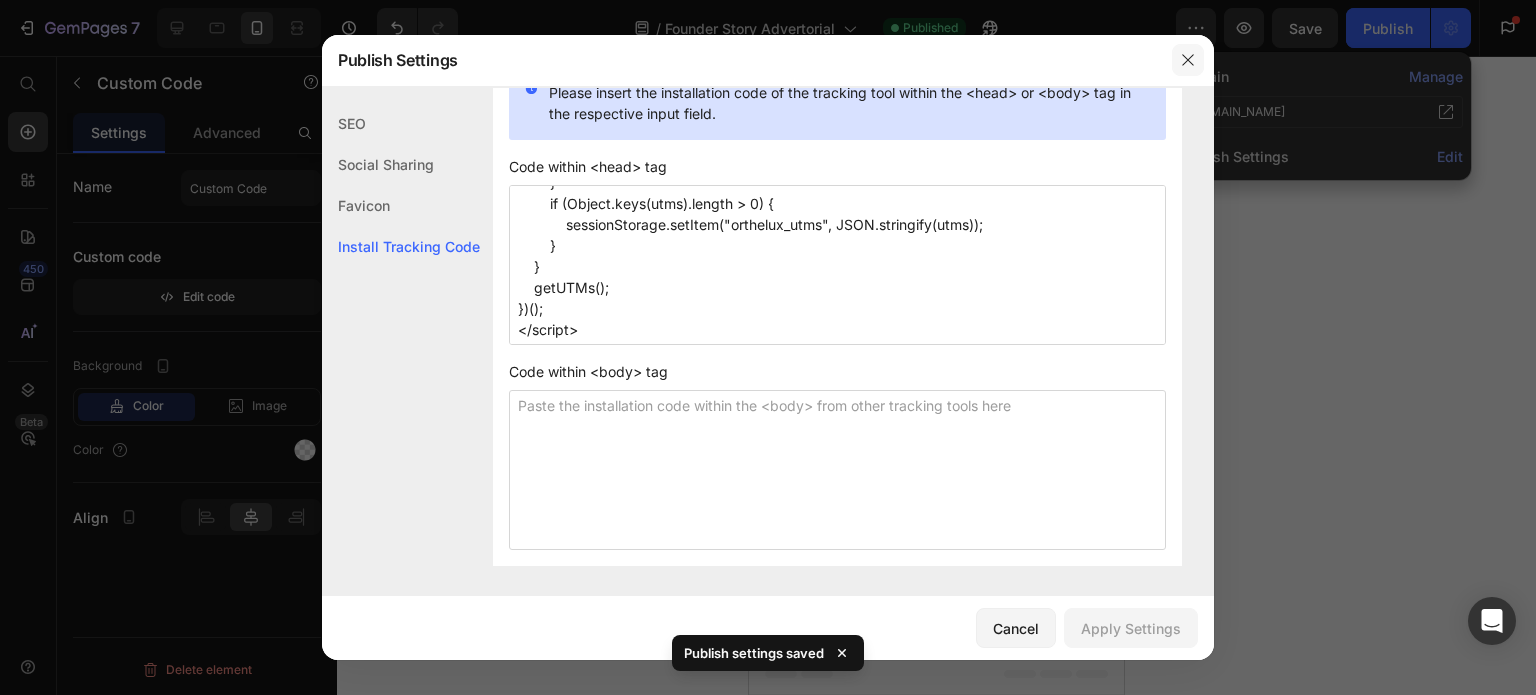 click 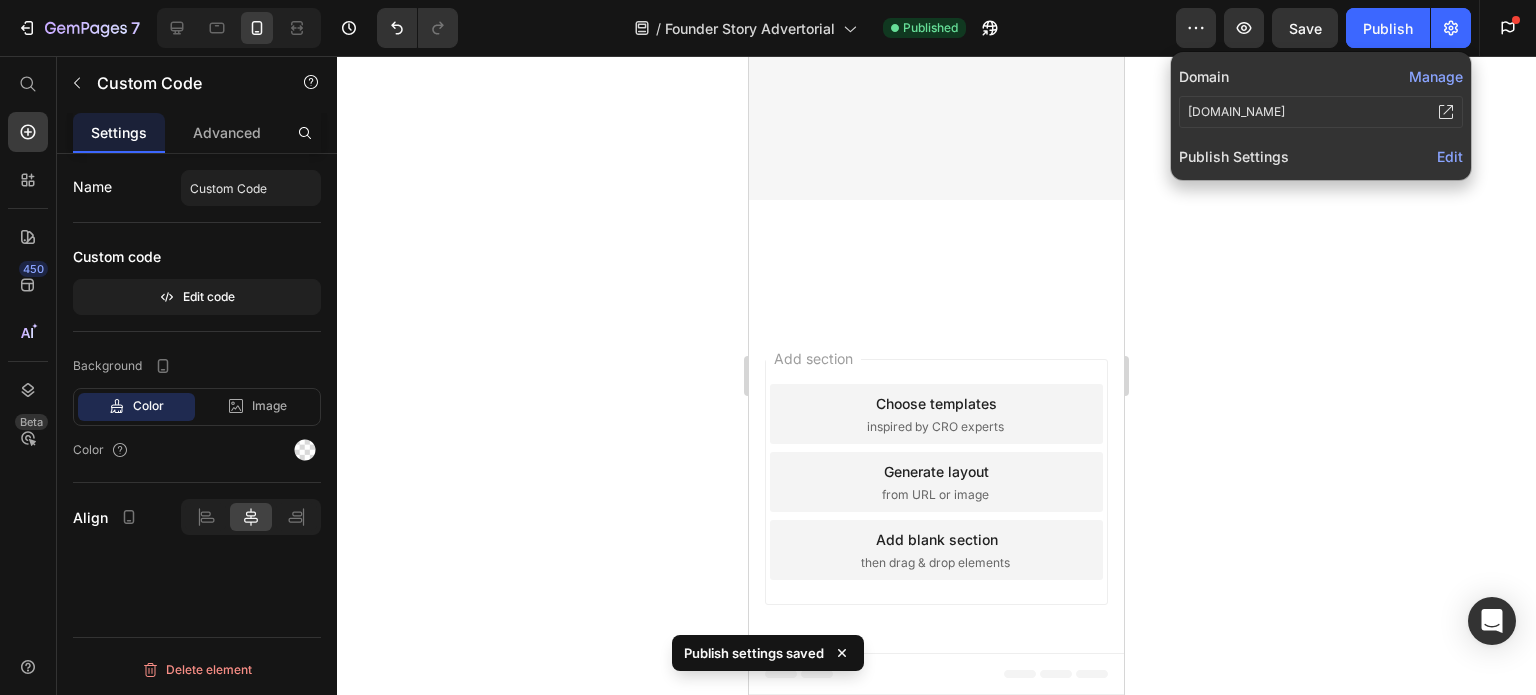 scroll, scrollTop: 12200, scrollLeft: 0, axis: vertical 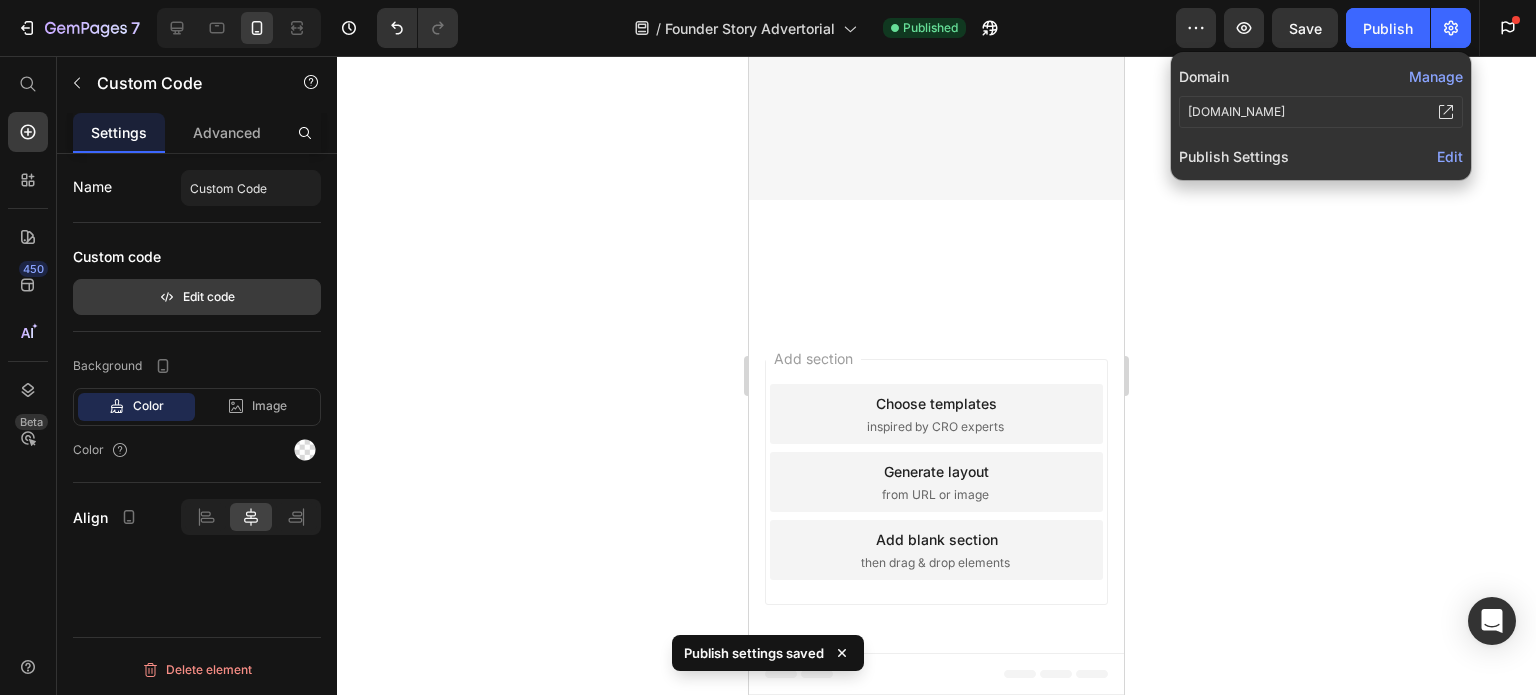 click on "Edit code" at bounding box center (197, 297) 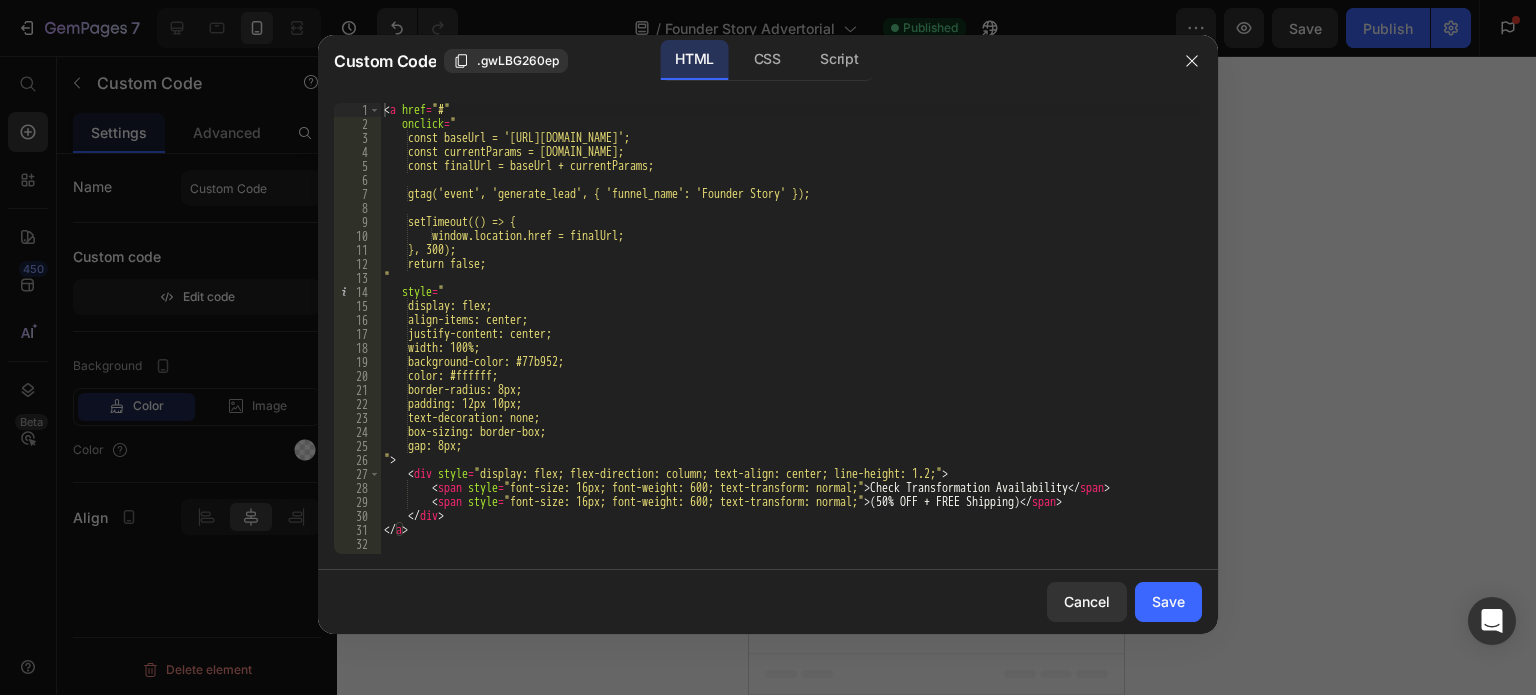 click on "< a   href = "#"     onclick = "         const baseUrl = '[URL][DOMAIN_NAME]';         const currentParams = [DOMAIN_NAME];         const finalUrl = baseUrl + currentParams;         gtag('event', 'generate_lead', { 'funnel_name': 'Founder Story' });         setTimeout(() => {              window.location.href = finalUrl;         }, 300);         return false;    "     style = "         display: flex;         align-items: center;         justify-content: center;         width: 100%;         background-color: #77b952;         color: #ffffff;         border-radius: 8px;         padding: 12px 10px;         text-decoration: none;         box-sizing: border-box;         gap: 8px; " >      < div   style = "display: flex; flex-direction: column; text-align: center; line-height: 1.2;" >           < span   style = "font-size: 16px; font-weight: 600; text-transform: normal;" > Check Transformation Availability </ span >           < span   style = > (50% OFF + FREE Shipping)" at bounding box center (791, 342) 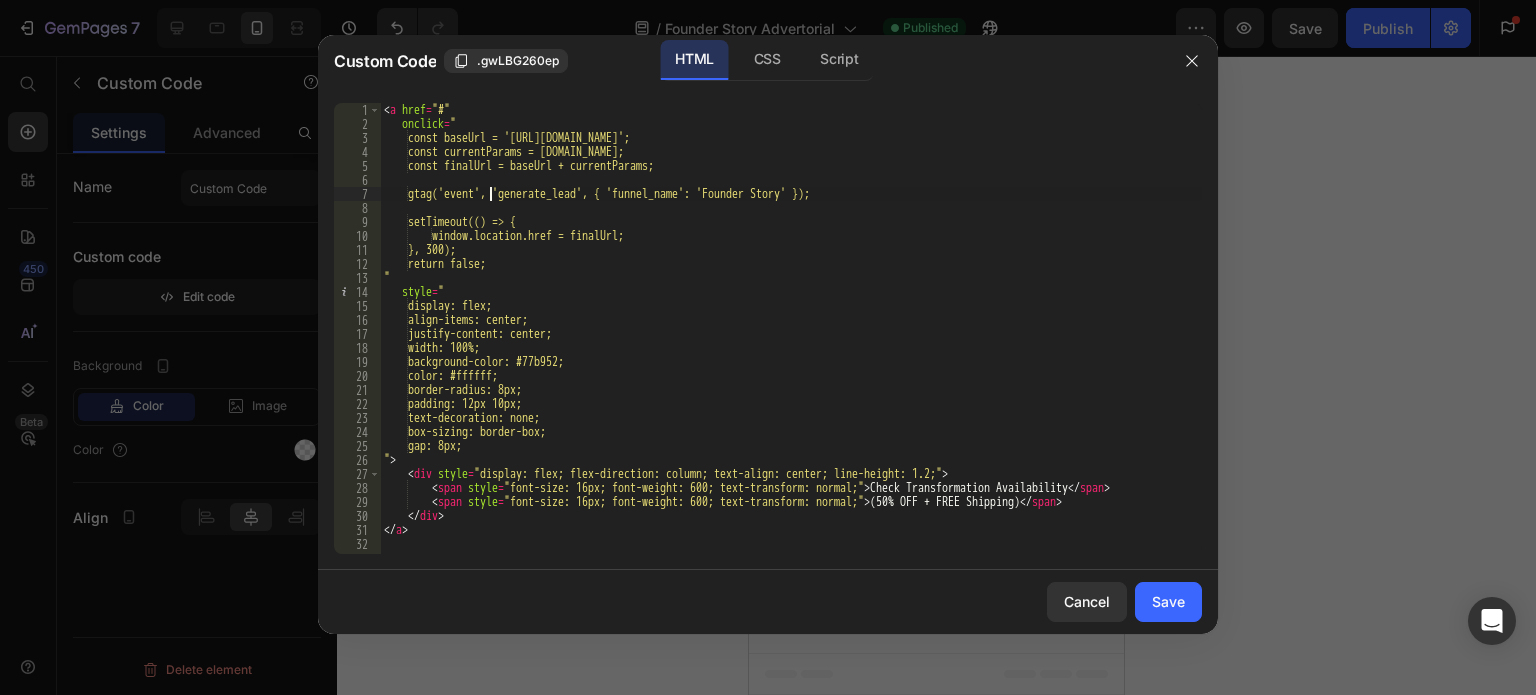 type on "</a>" 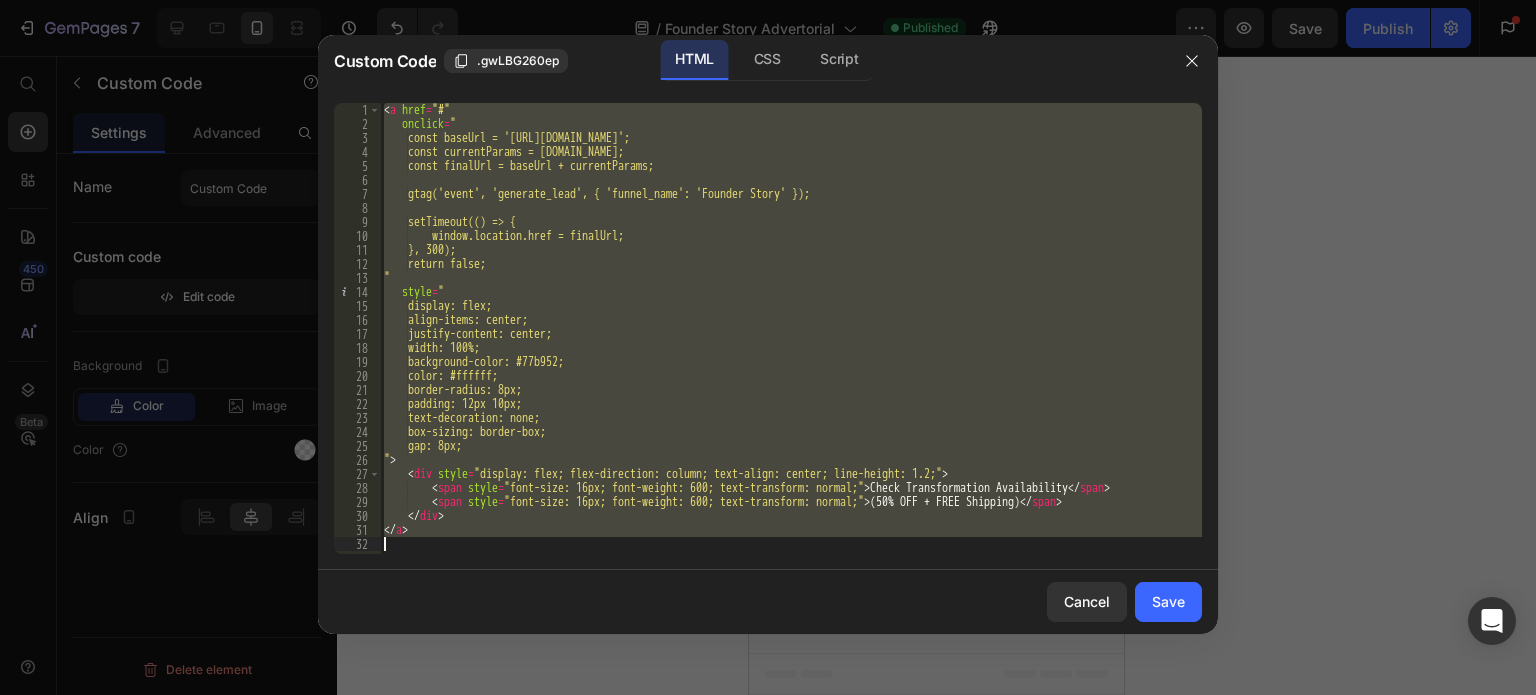 paste 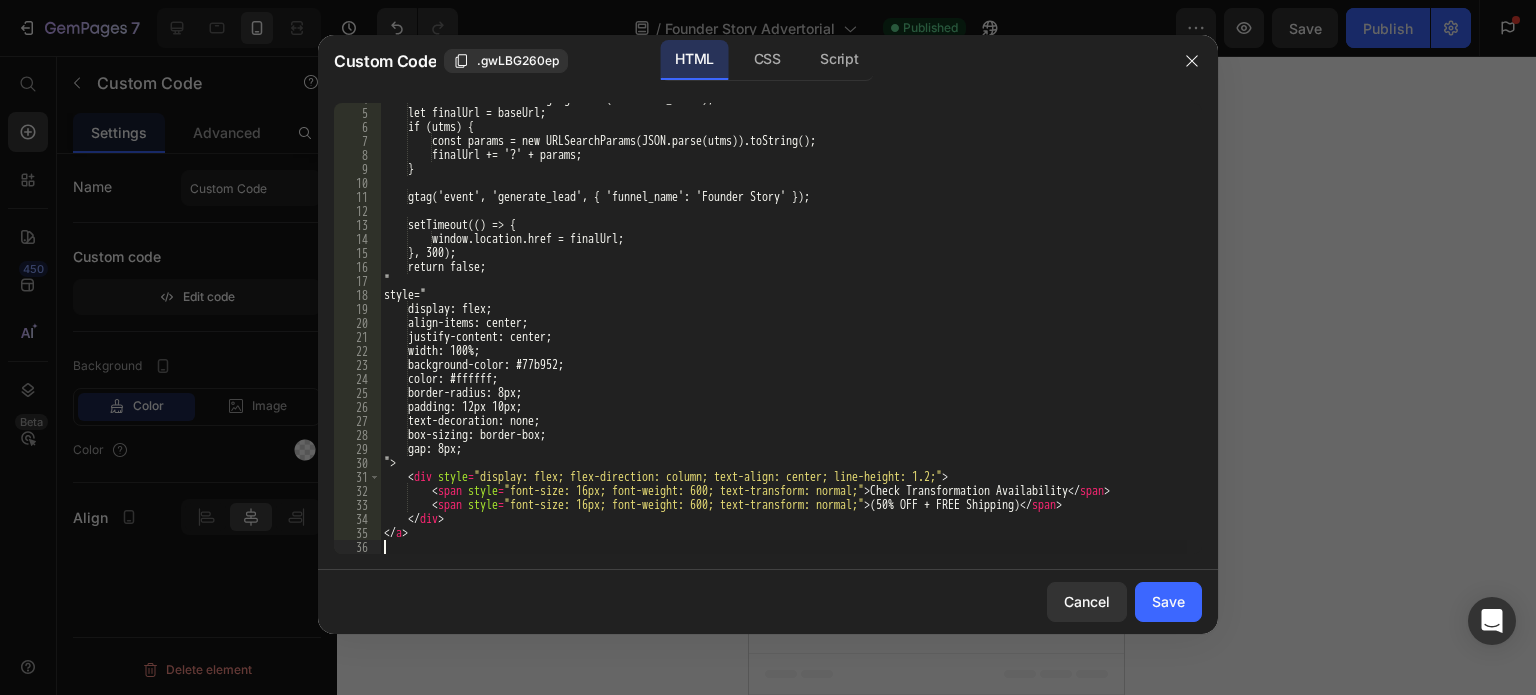scroll, scrollTop: 52, scrollLeft: 0, axis: vertical 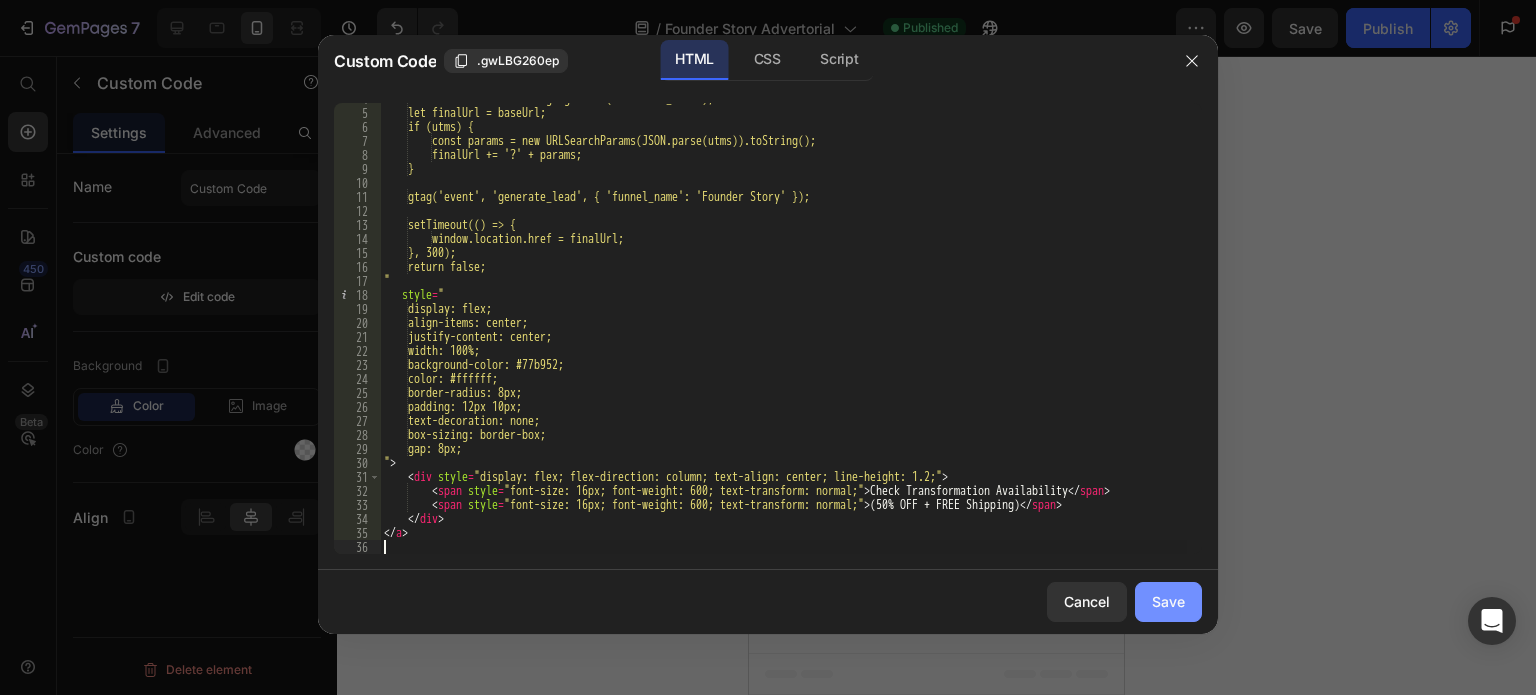 click on "Save" at bounding box center (1168, 601) 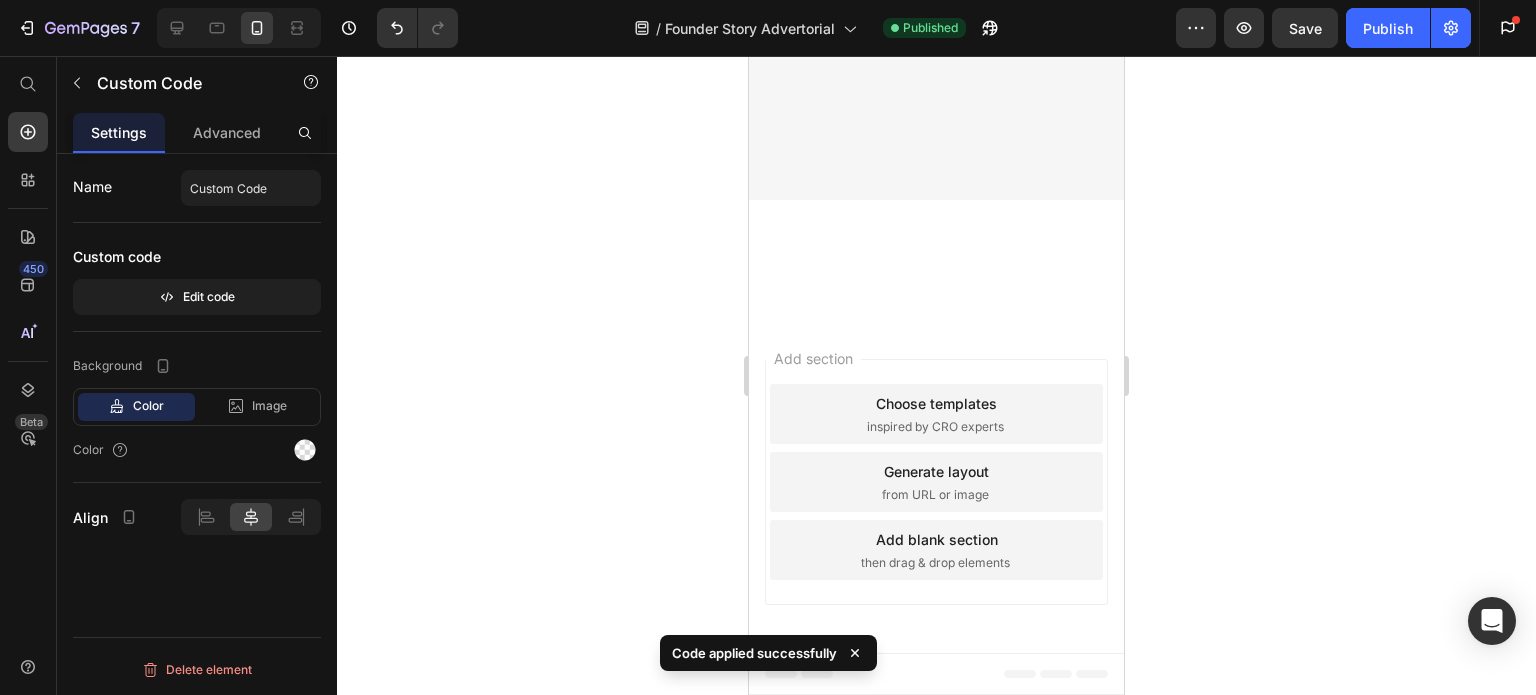 scroll, scrollTop: 11200, scrollLeft: 0, axis: vertical 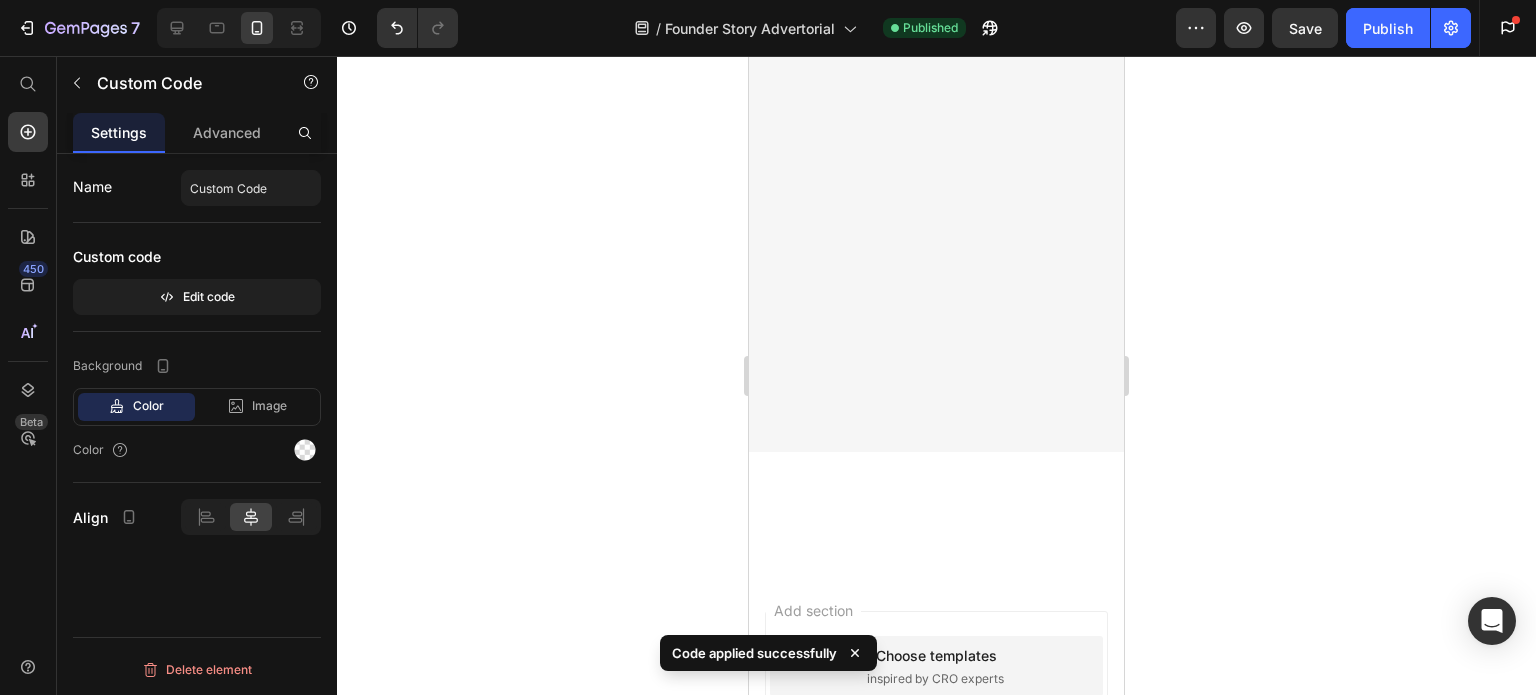 click on "(50% OFF + FREE Shipping)" at bounding box center [936, -1638] 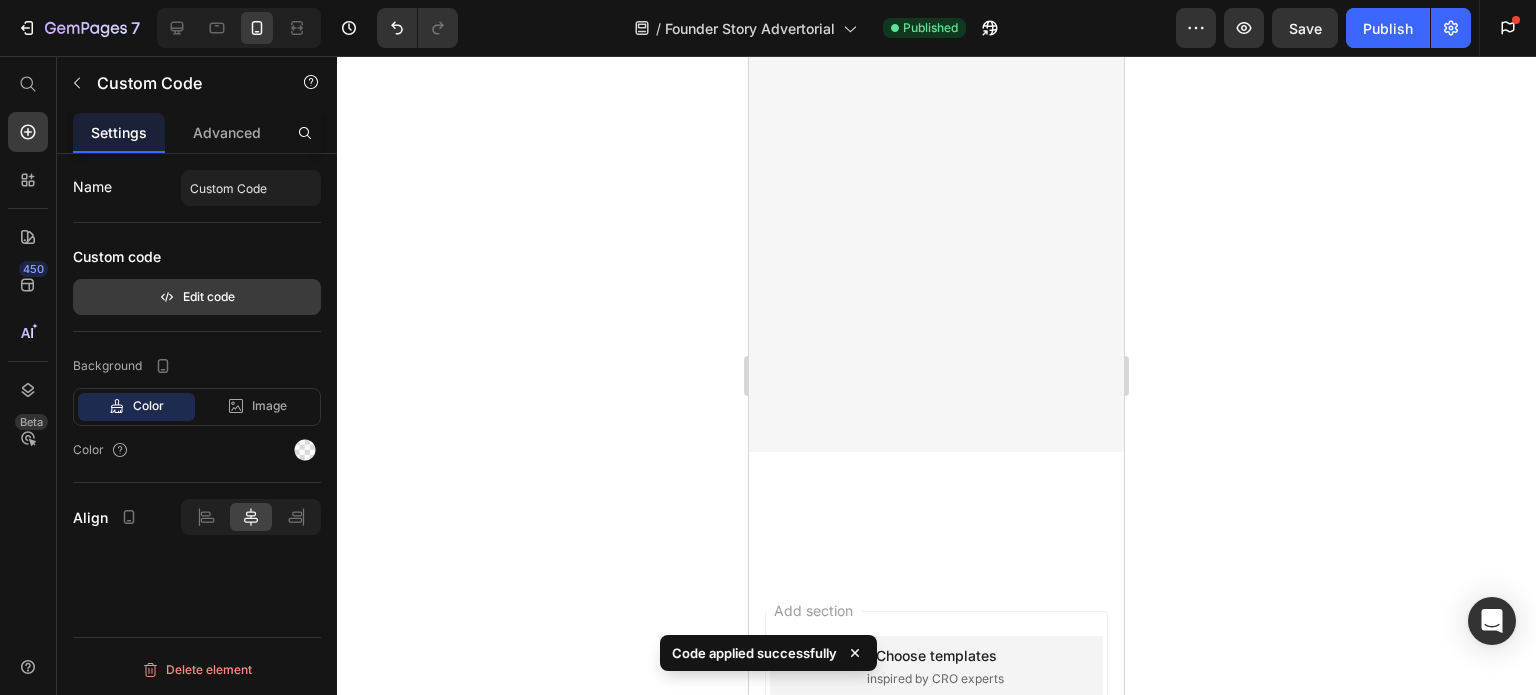 click on "Edit code" at bounding box center [197, 297] 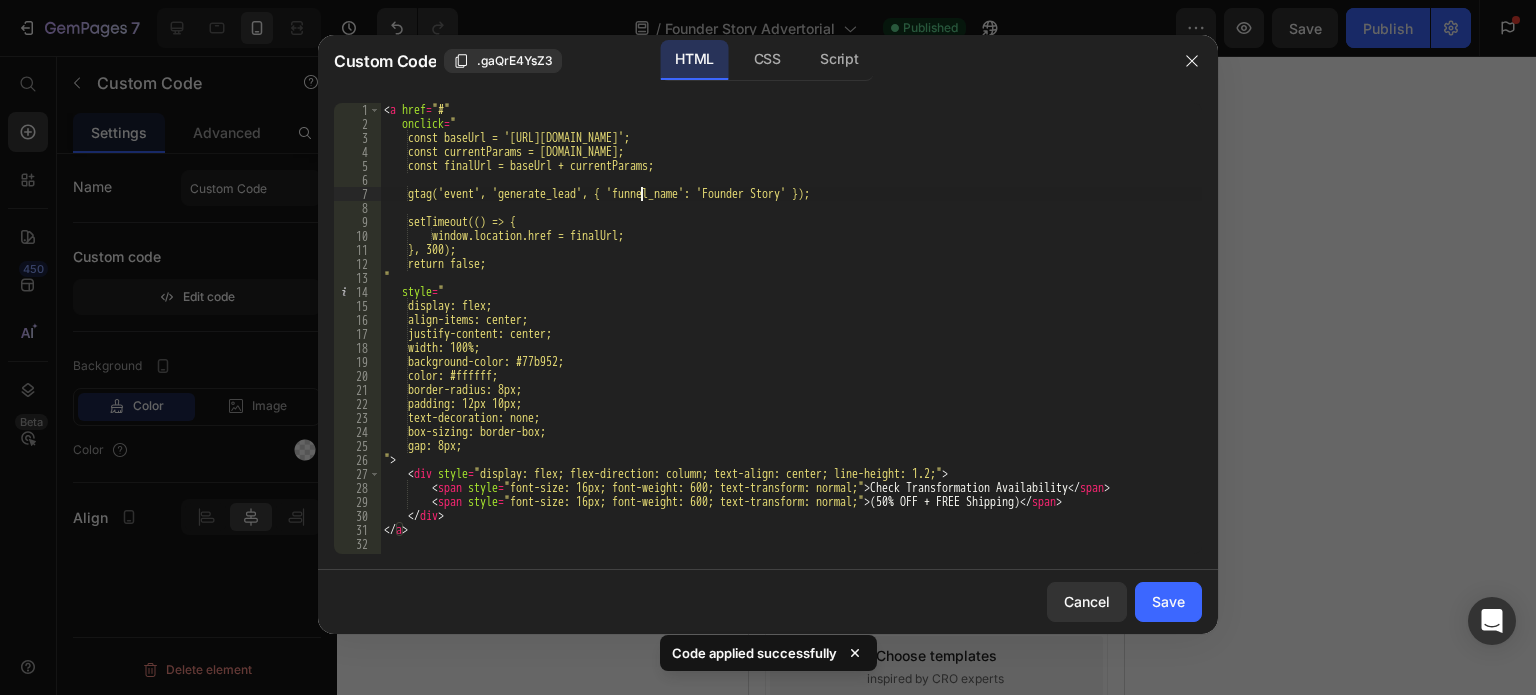 click on "< a   href = "#"     onclick = "         const baseUrl = '[URL][DOMAIN_NAME]';         const currentParams = [DOMAIN_NAME];         const finalUrl = baseUrl + currentParams;         gtag('event', 'generate_lead', { 'funnel_name': 'Founder Story' });         setTimeout(() => {              window.location.href = finalUrl;         }, 300);         return false;    "     style = "         display: flex;         align-items: center;         justify-content: center;         width: 100%;         background-color: #77b952;         color: #ffffff;         border-radius: 8px;         padding: 12px 10px;         text-decoration: none;         box-sizing: border-box;         gap: 8px; " >      < div   style = "display: flex; flex-direction: column; text-align: center; line-height: 1.2;" >           < span   style = "font-size: 16px; font-weight: 600; text-transform: normal;" > Check Transformation Availability </ span >           < span   style = > (50% OFF + FREE Shipping)" at bounding box center (791, 342) 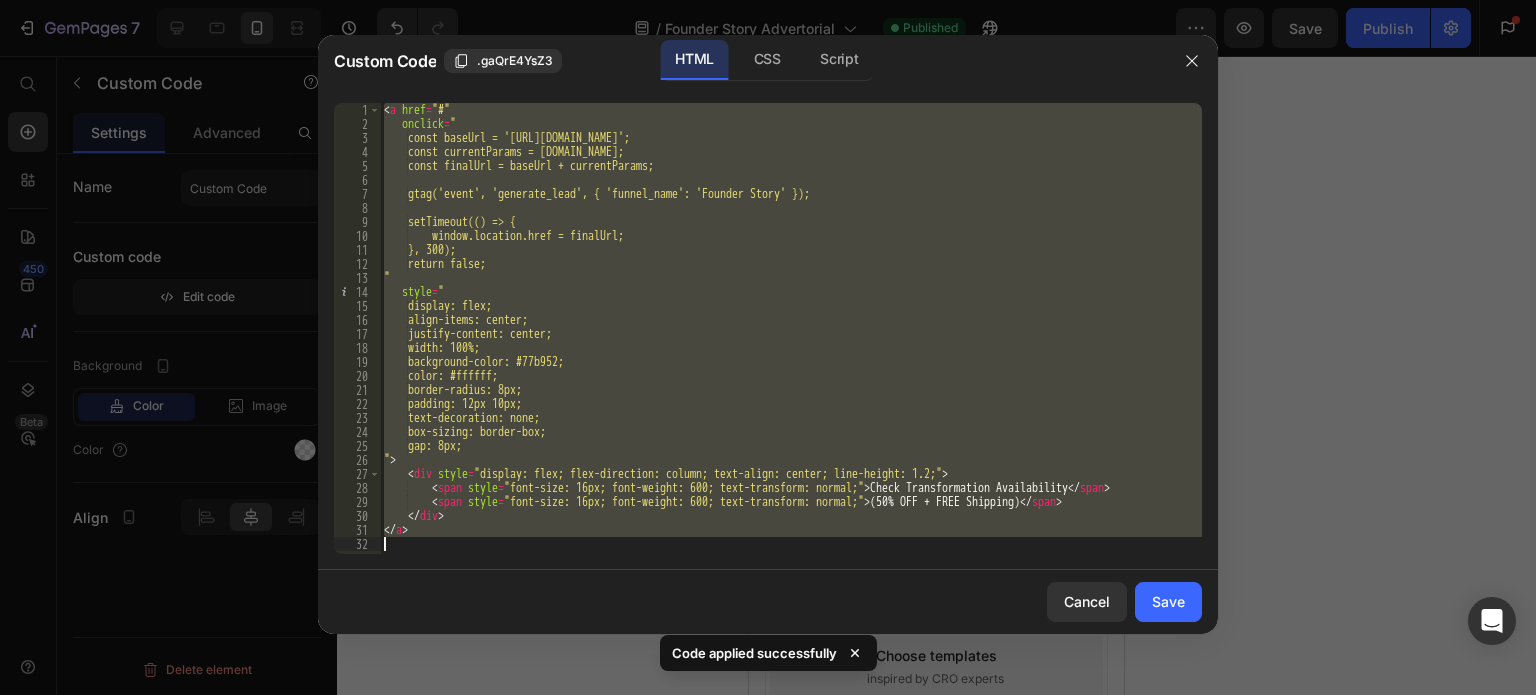 paste 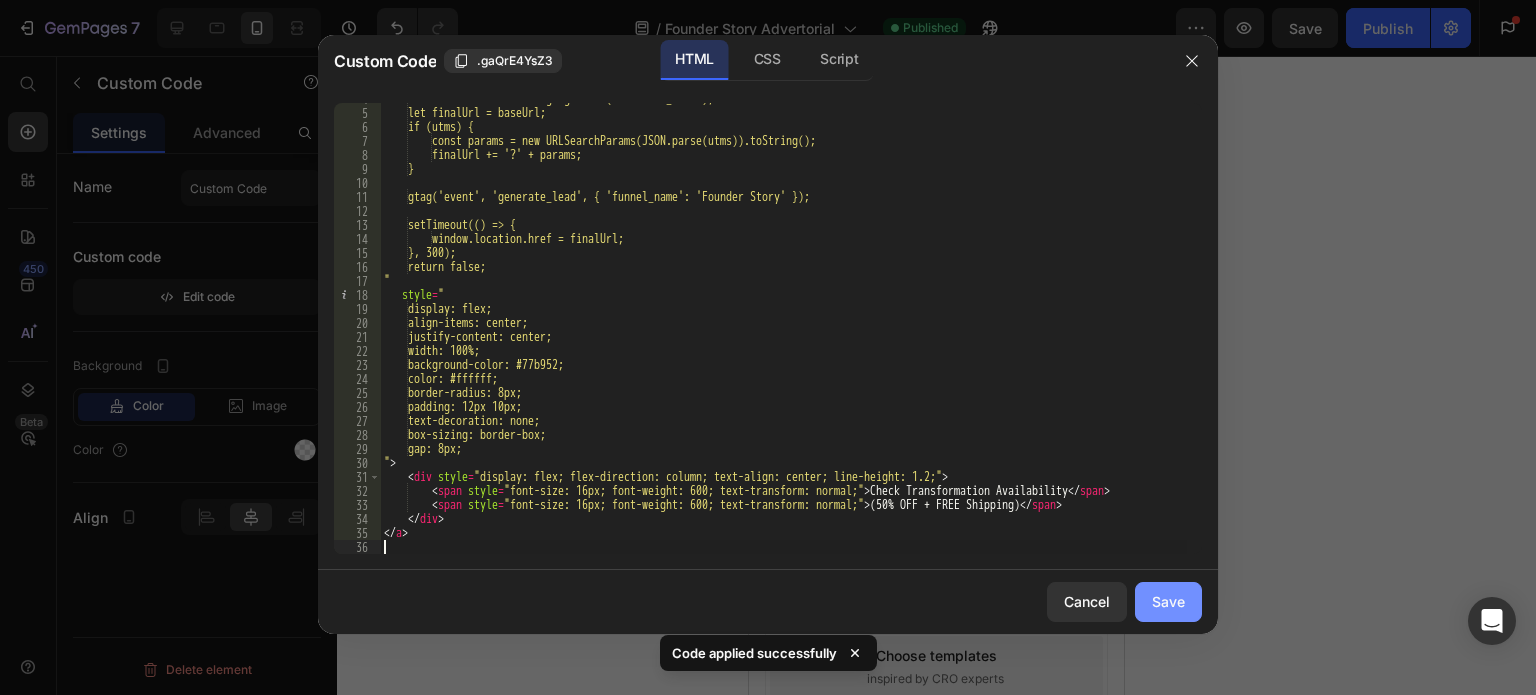 click on "Save" at bounding box center [1168, 601] 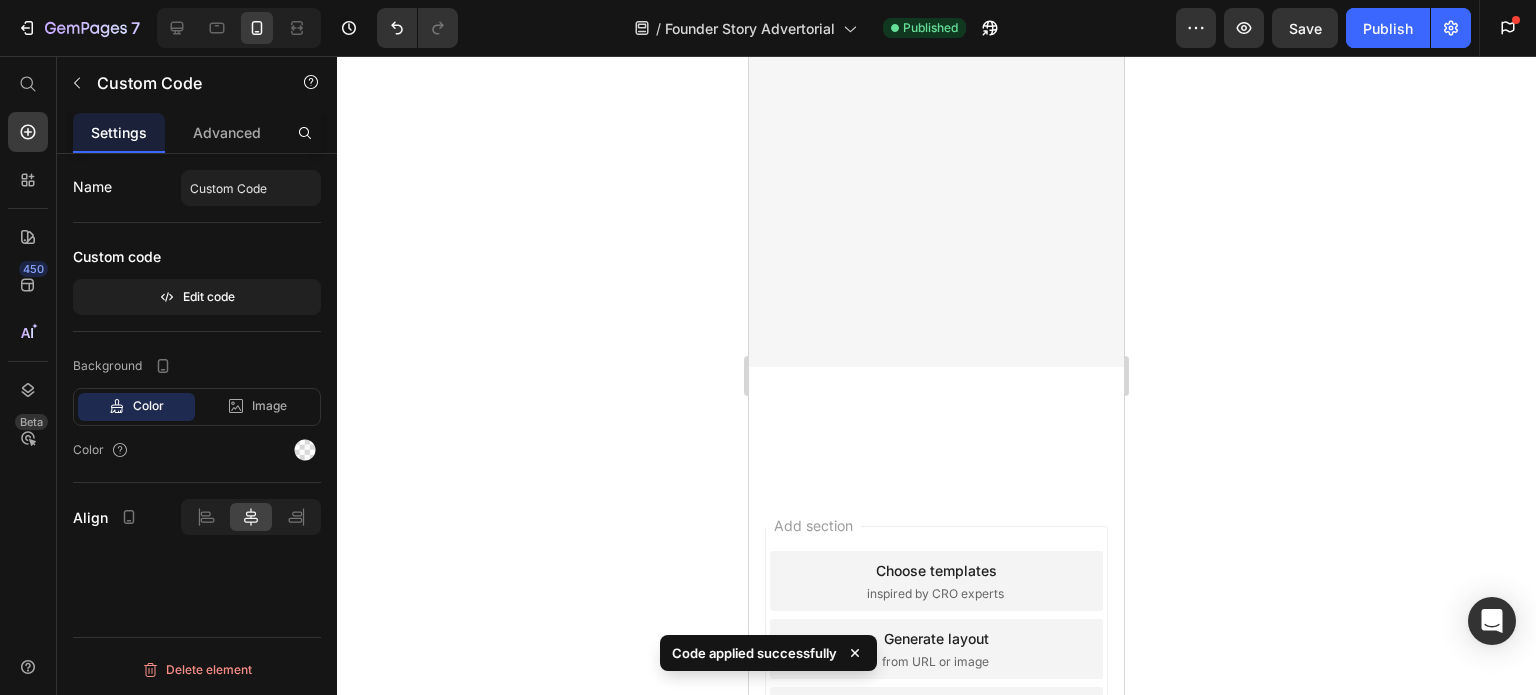 scroll, scrollTop: 11500, scrollLeft: 0, axis: vertical 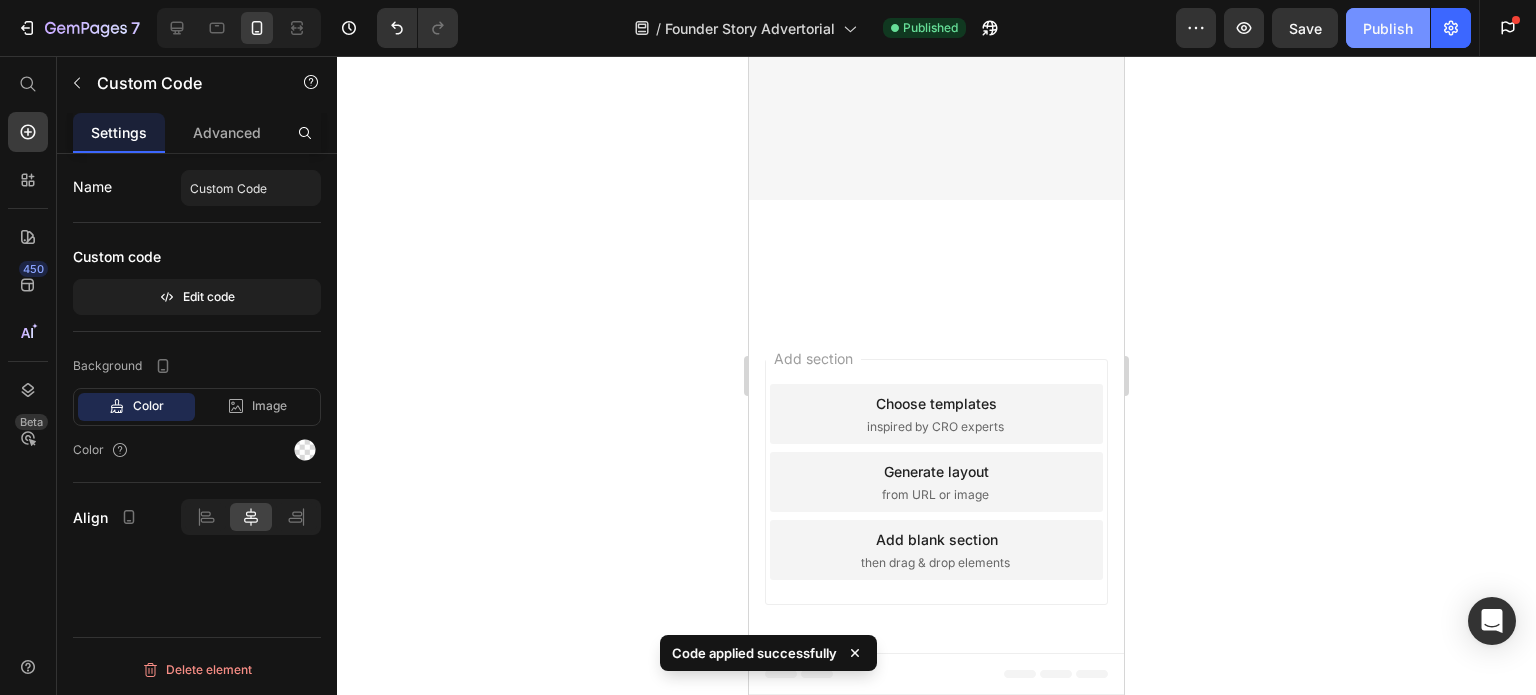 click on "Publish" at bounding box center [1388, 28] 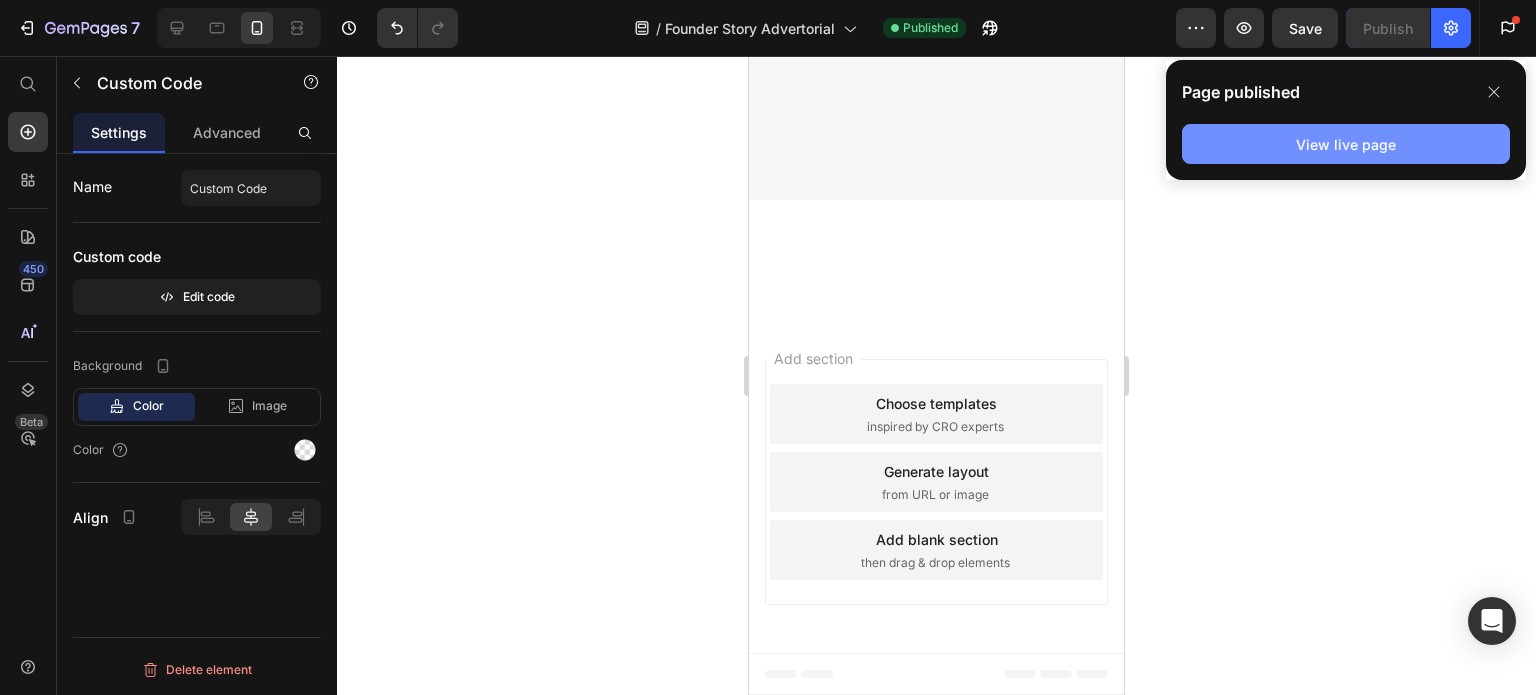 click on "View live page" at bounding box center (1346, 144) 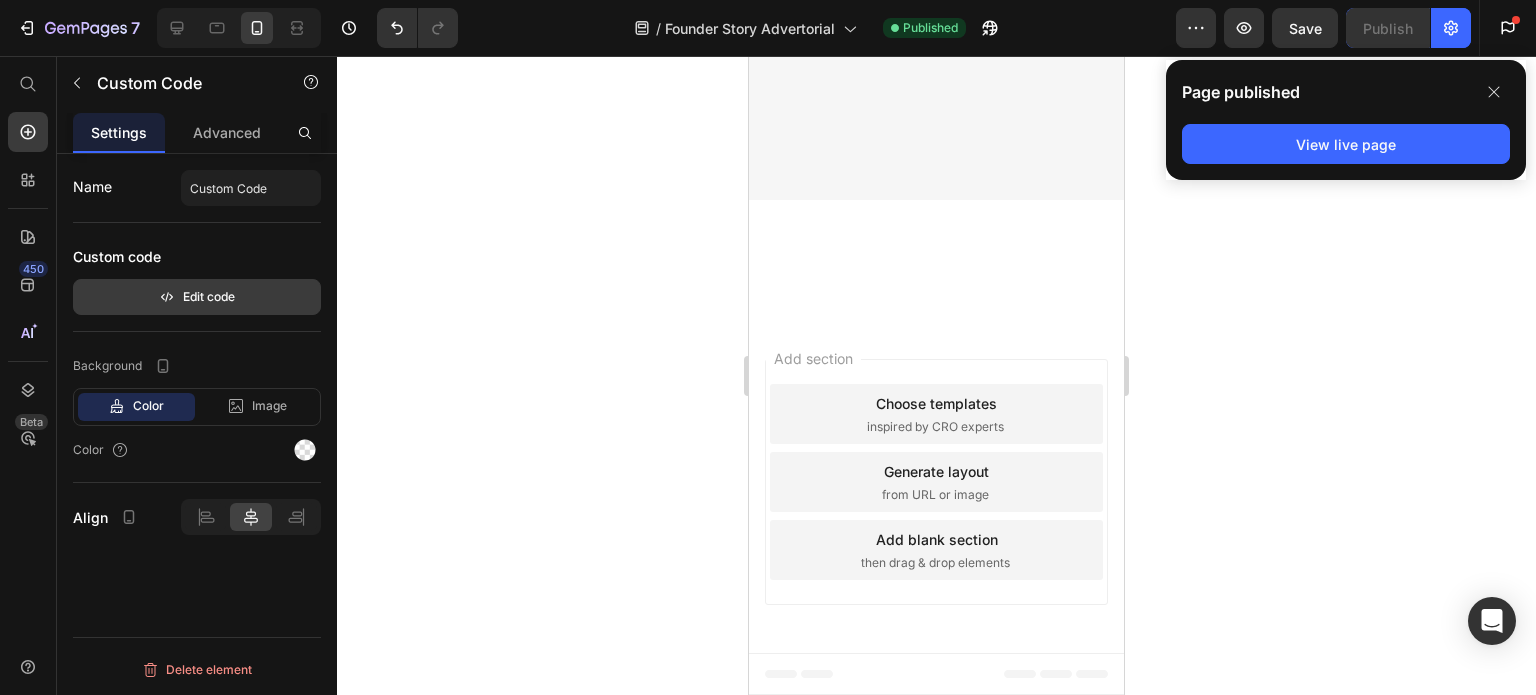 click on "Edit code" at bounding box center (197, 297) 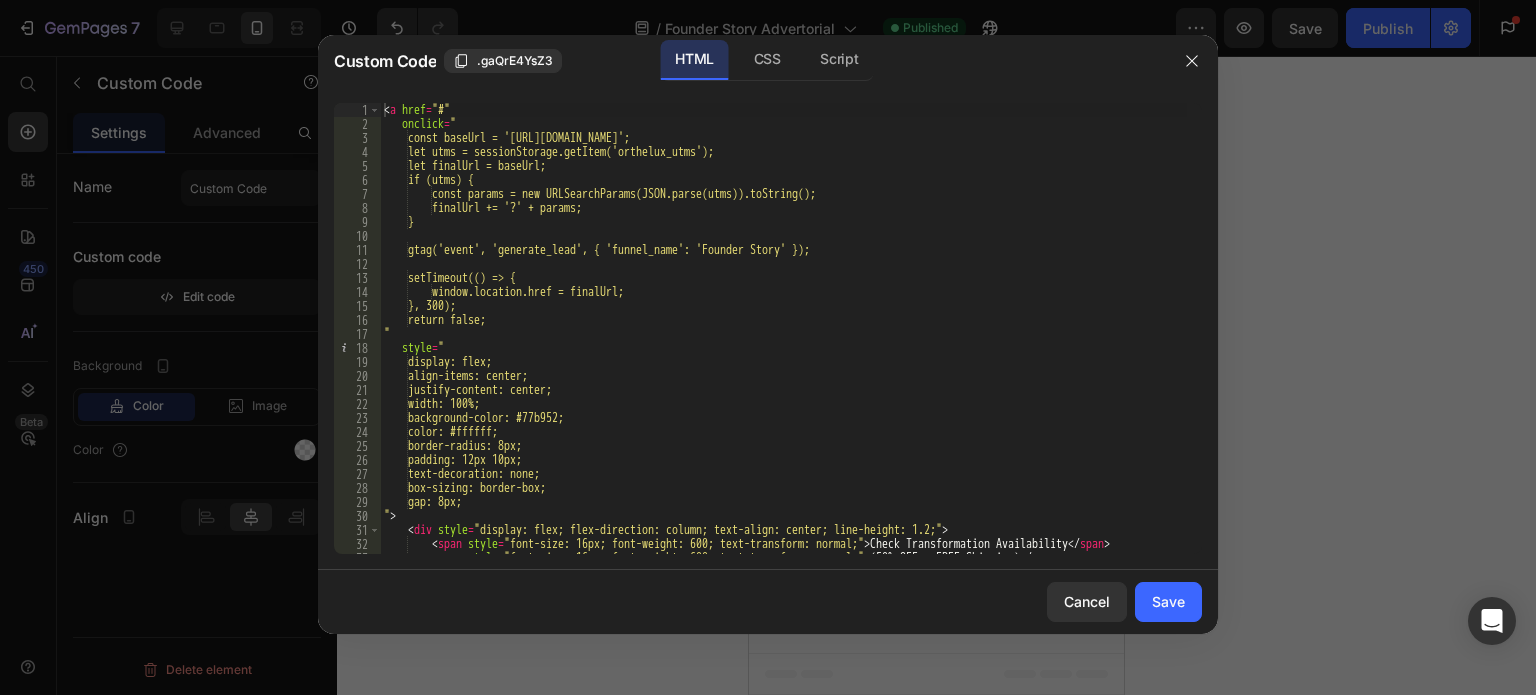 click on "< a   href = "#"     onclick = "         const baseUrl = '[URL][DOMAIN_NAME]';         let utms = sessionStorage.getItem('orthelux_utms');         let finalUrl = baseUrl;         if (utms) {              const params = new URLSearchParams(JSON.parse(utms)).toString();              finalUrl += '?' + params;         }         gtag('event', 'generate_lead', { 'funnel_name': 'Founder Story' });         setTimeout(() => {              window.location.href = finalUrl;         }, 300);         return false;    "     style = "         display: flex;         align-items: center;         justify-content: center;         width: 100%;         background-color: #77b952;         color: #ffffff;         border-radius: 8px;         padding: 12px 10px;         text-decoration: none;         box-sizing: border-box;         gap: 8px; " >      < div   style = "display: flex; flex-direction: column; text-align: center; line-height: 1.2;" >           < span   style = > </ span >           <   =" at bounding box center [783, 342] 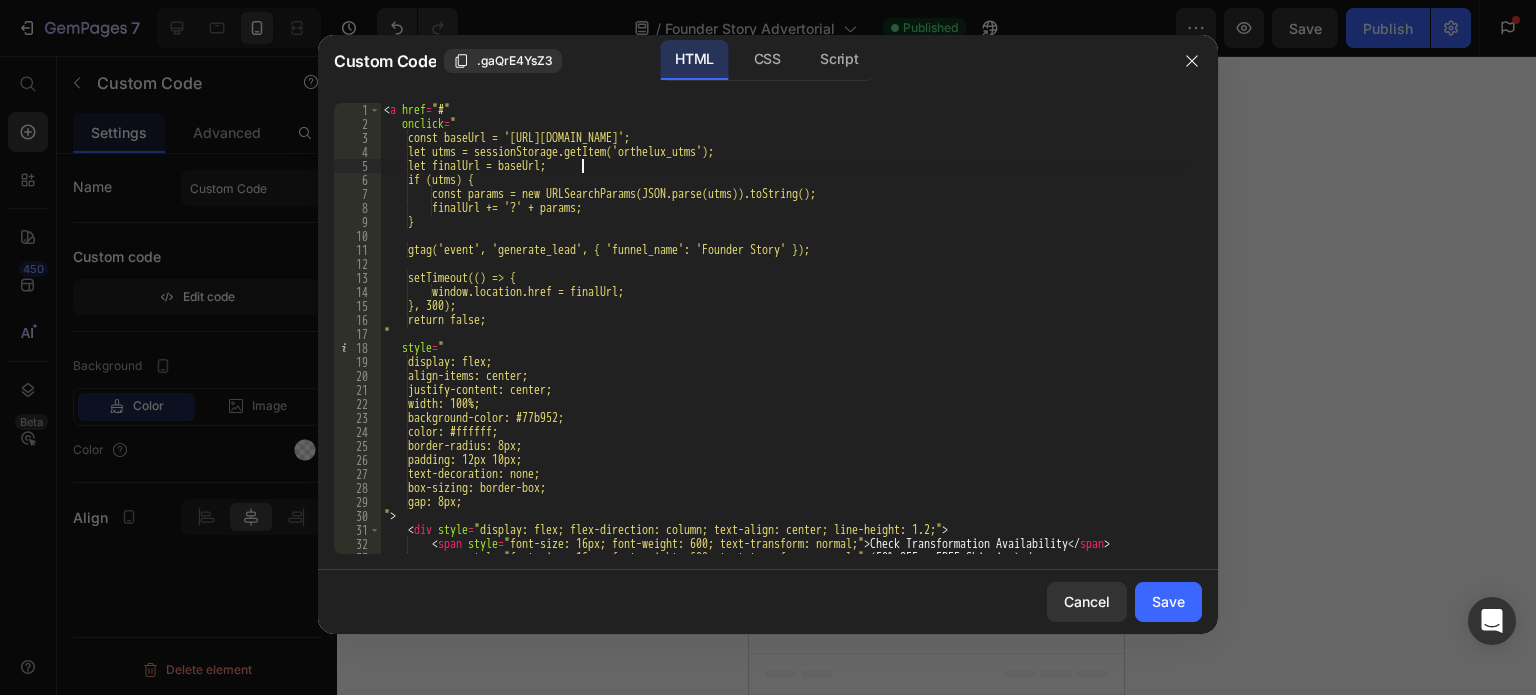 type on "</a>" 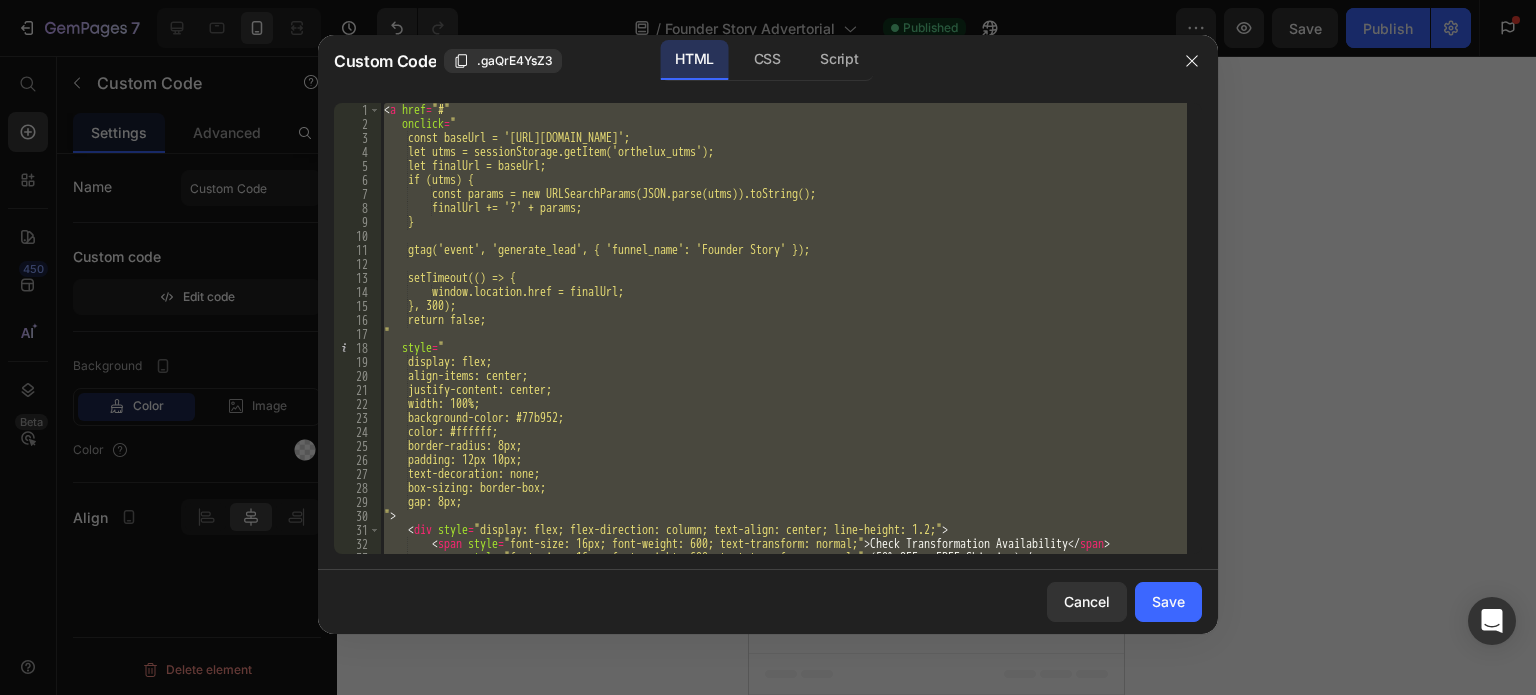 paste 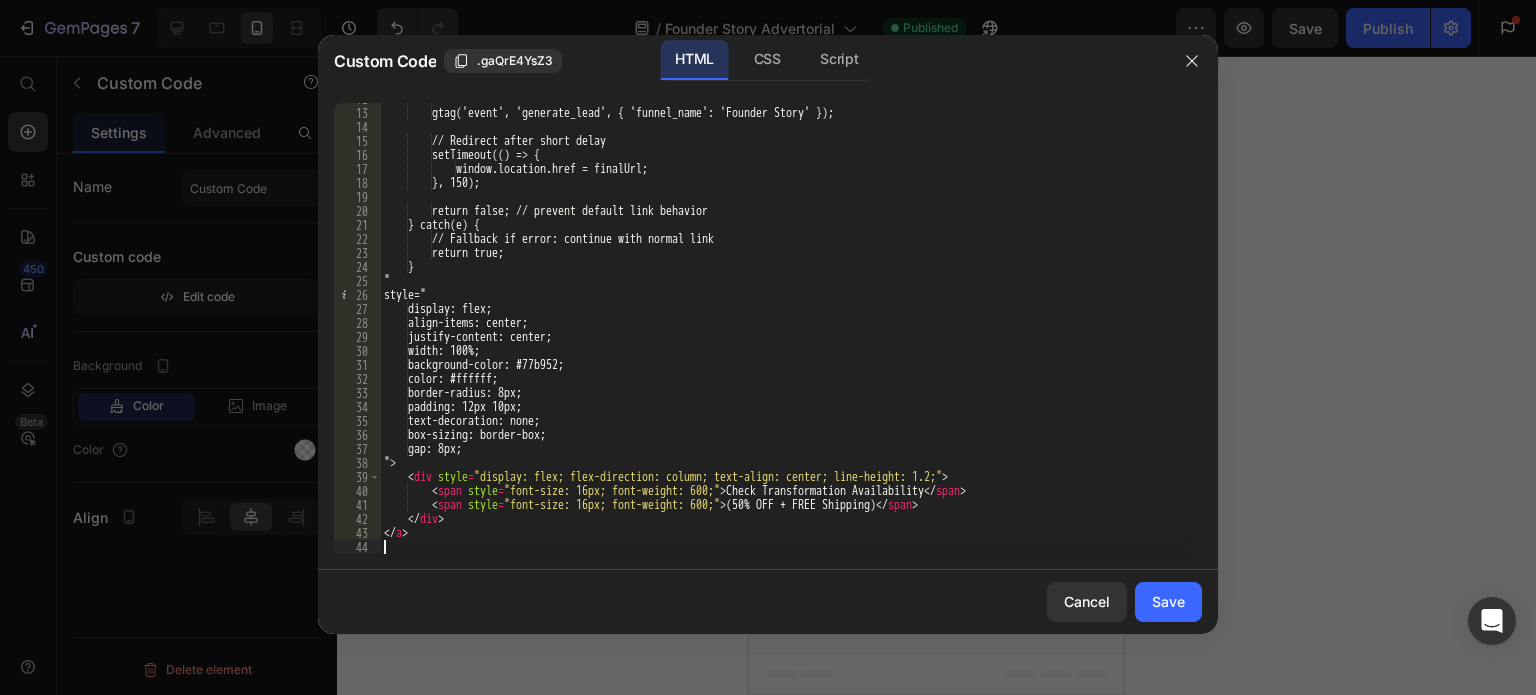 scroll, scrollTop: 0, scrollLeft: 0, axis: both 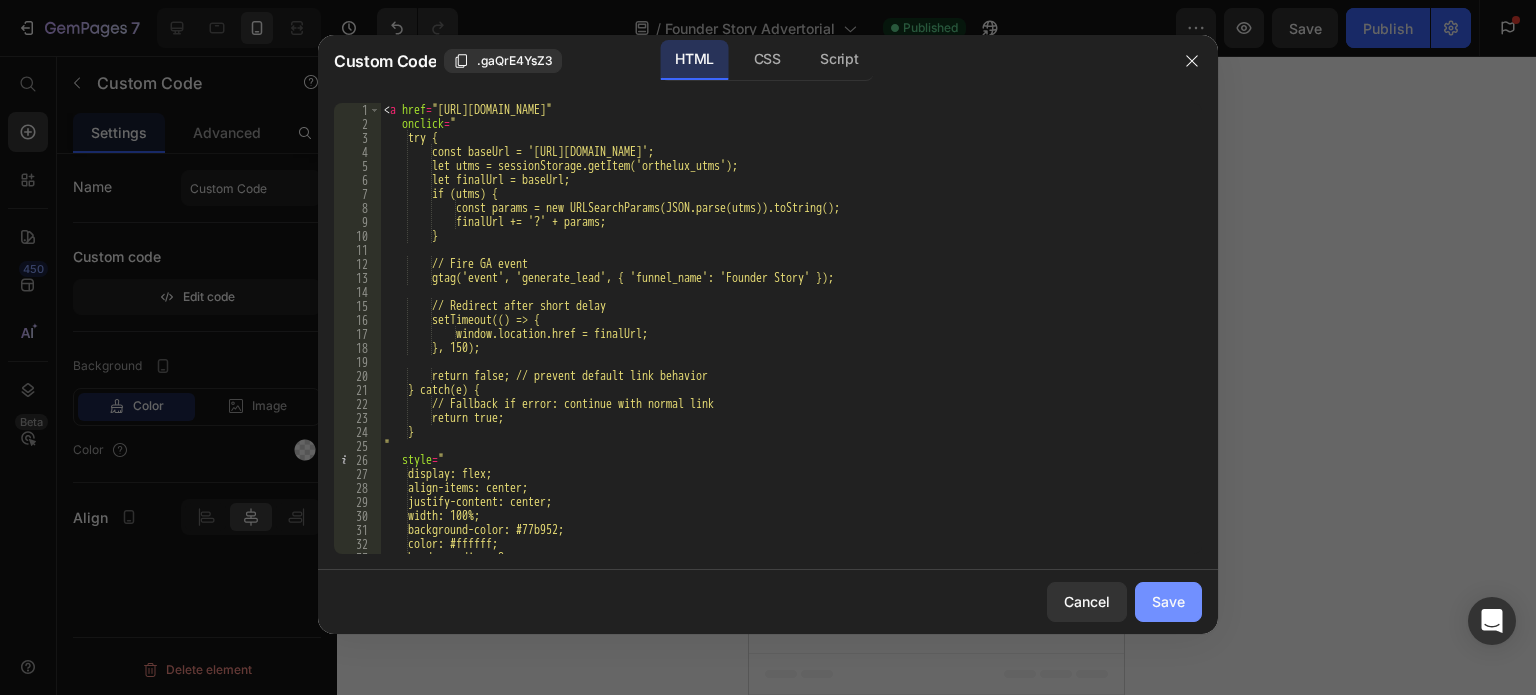 click on "Save" at bounding box center [1168, 601] 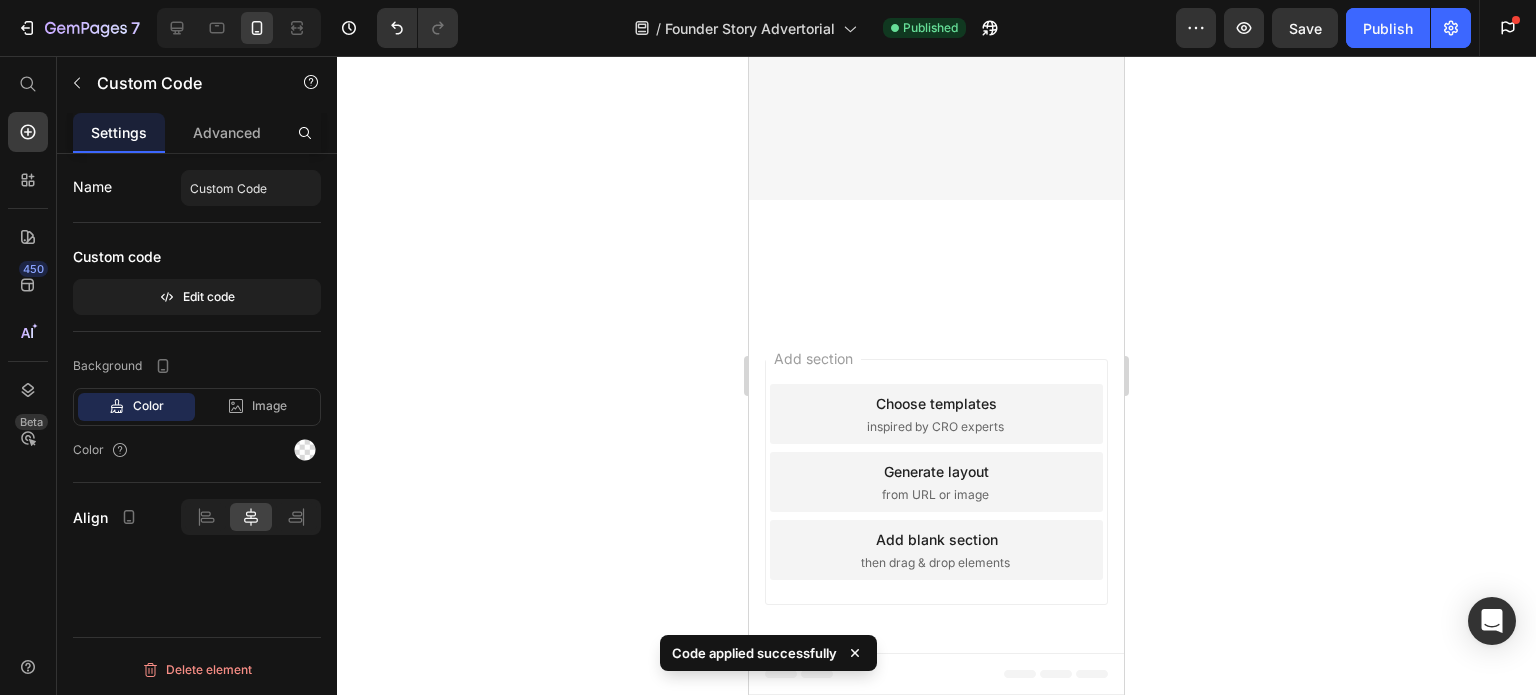 scroll, scrollTop: 12300, scrollLeft: 0, axis: vertical 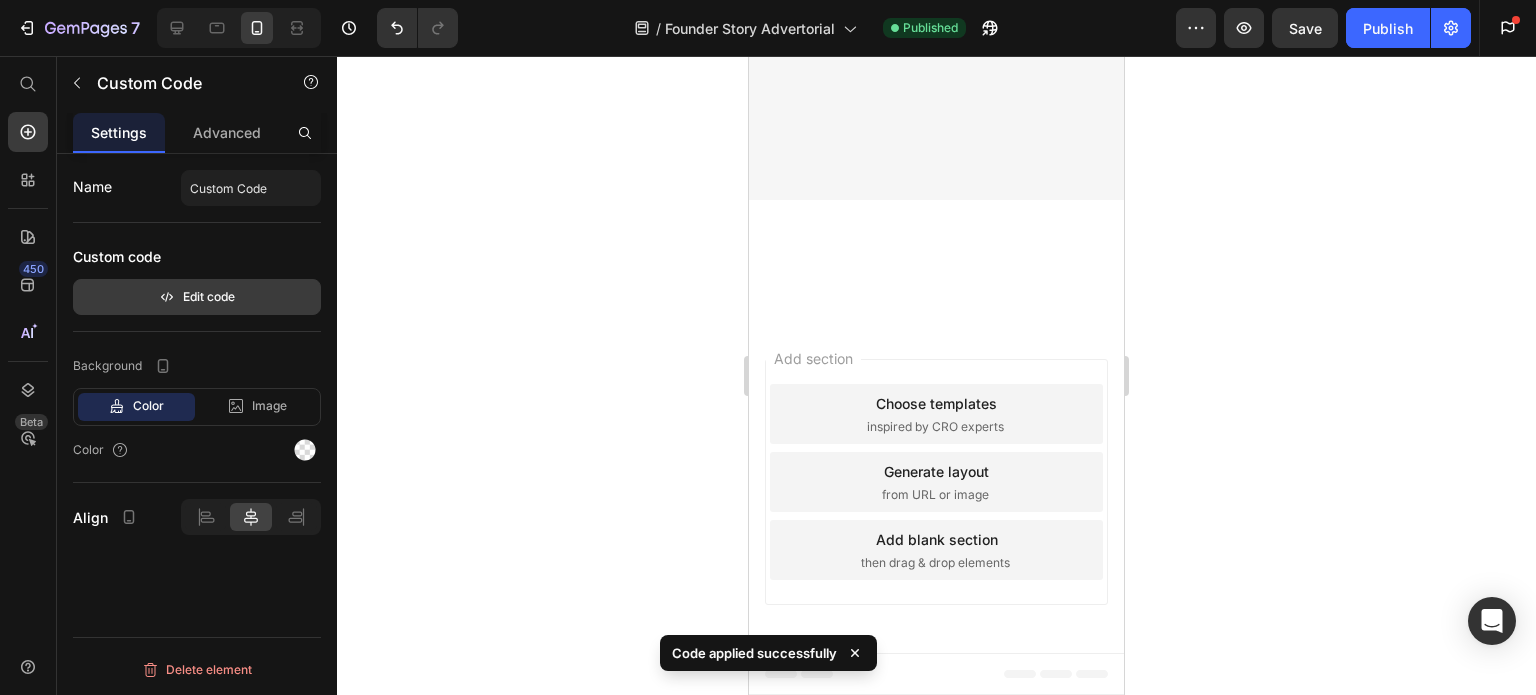 click on "Edit code" at bounding box center (197, 297) 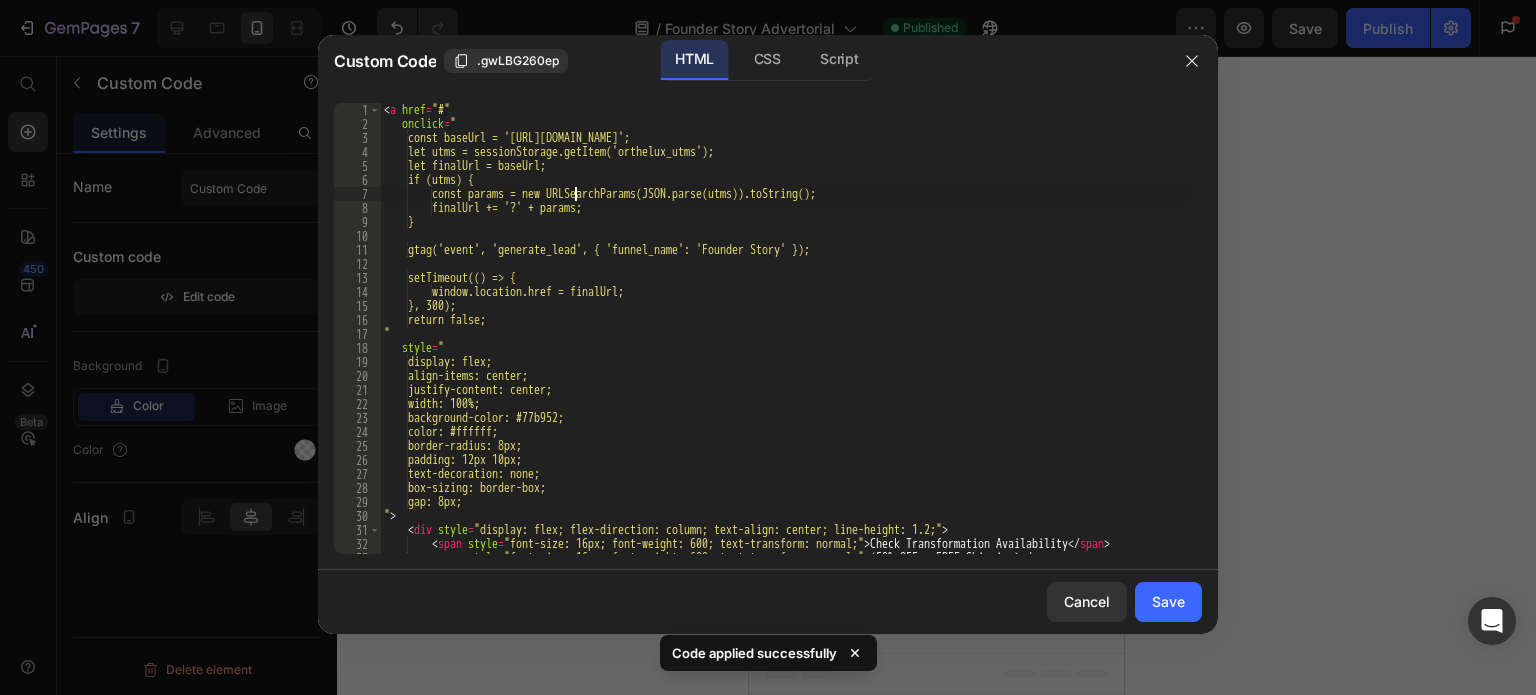 click on "< a   href = "#"     onclick = "         const baseUrl = '[URL][DOMAIN_NAME]';         let utms = sessionStorage.getItem('orthelux_utms');         let finalUrl = baseUrl;         if (utms) {              const params = new URLSearchParams(JSON.parse(utms)).toString();              finalUrl += '?' + params;         }         gtag('event', 'generate_lead', { 'funnel_name': 'Founder Story' });         setTimeout(() => {              window.location.href = finalUrl;         }, 300);         return false;    "     style = "         display: flex;         align-items: center;         justify-content: center;         width: 100%;         background-color: #77b952;         color: #ffffff;         border-radius: 8px;         padding: 12px 10px;         text-decoration: none;         box-sizing: border-box;         gap: 8px; " >      < div   style = "display: flex; flex-direction: column; text-align: center; line-height: 1.2;" >           < span   style = > </ span >           <   =" at bounding box center (783, 342) 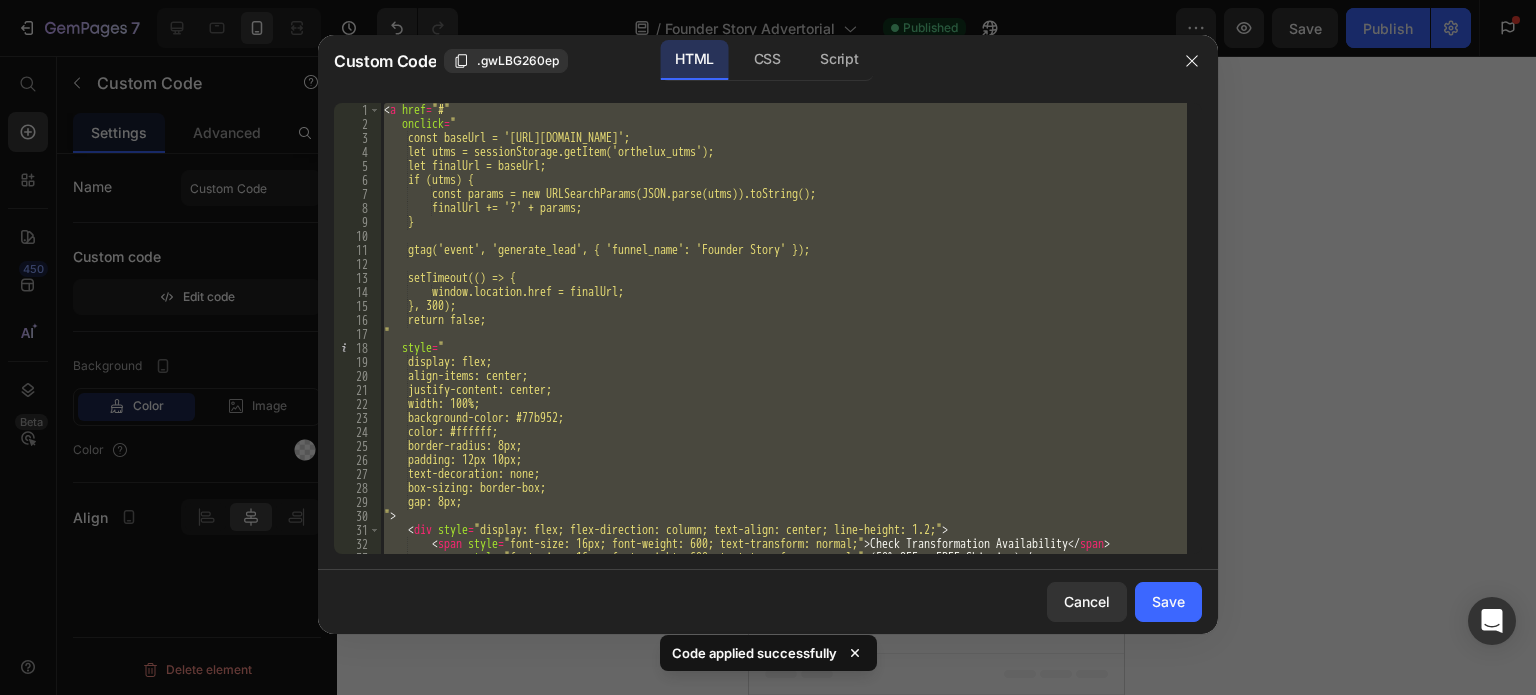 paste 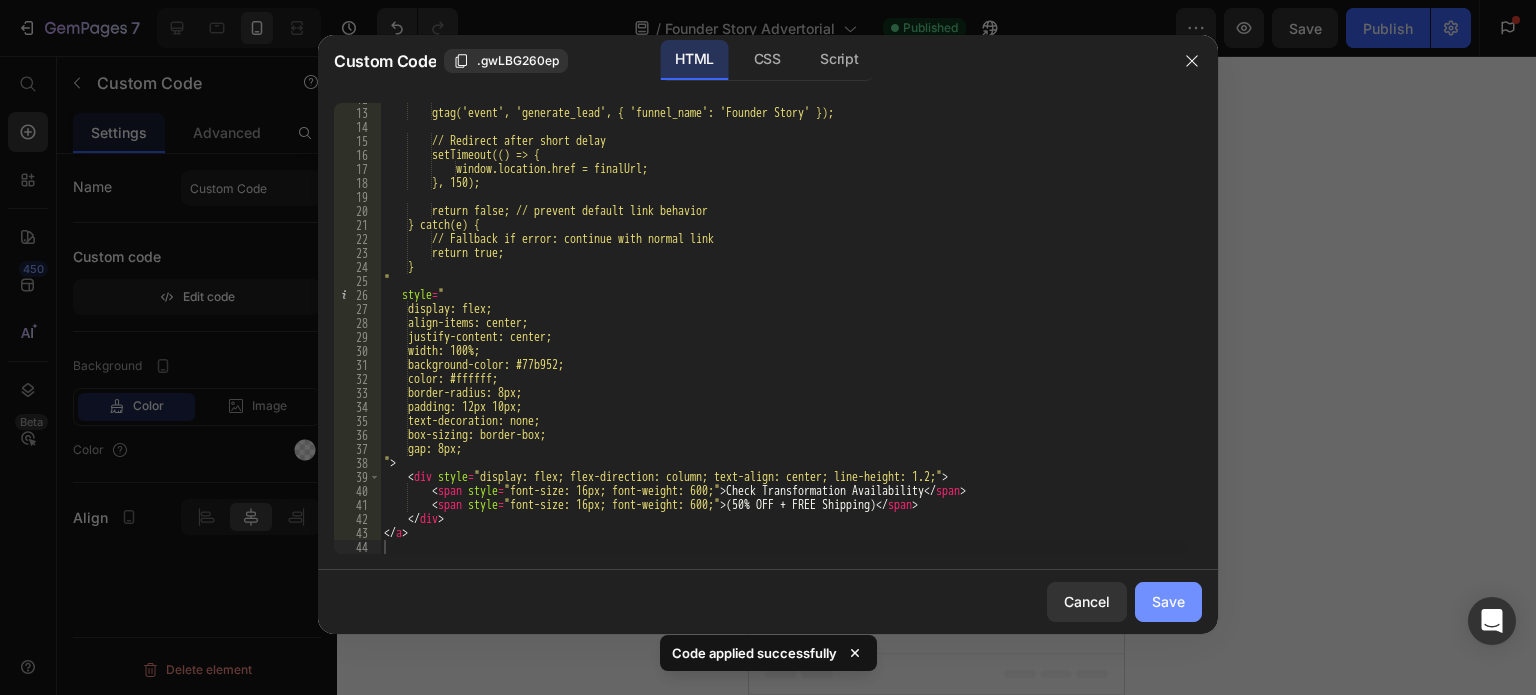click on "Save" 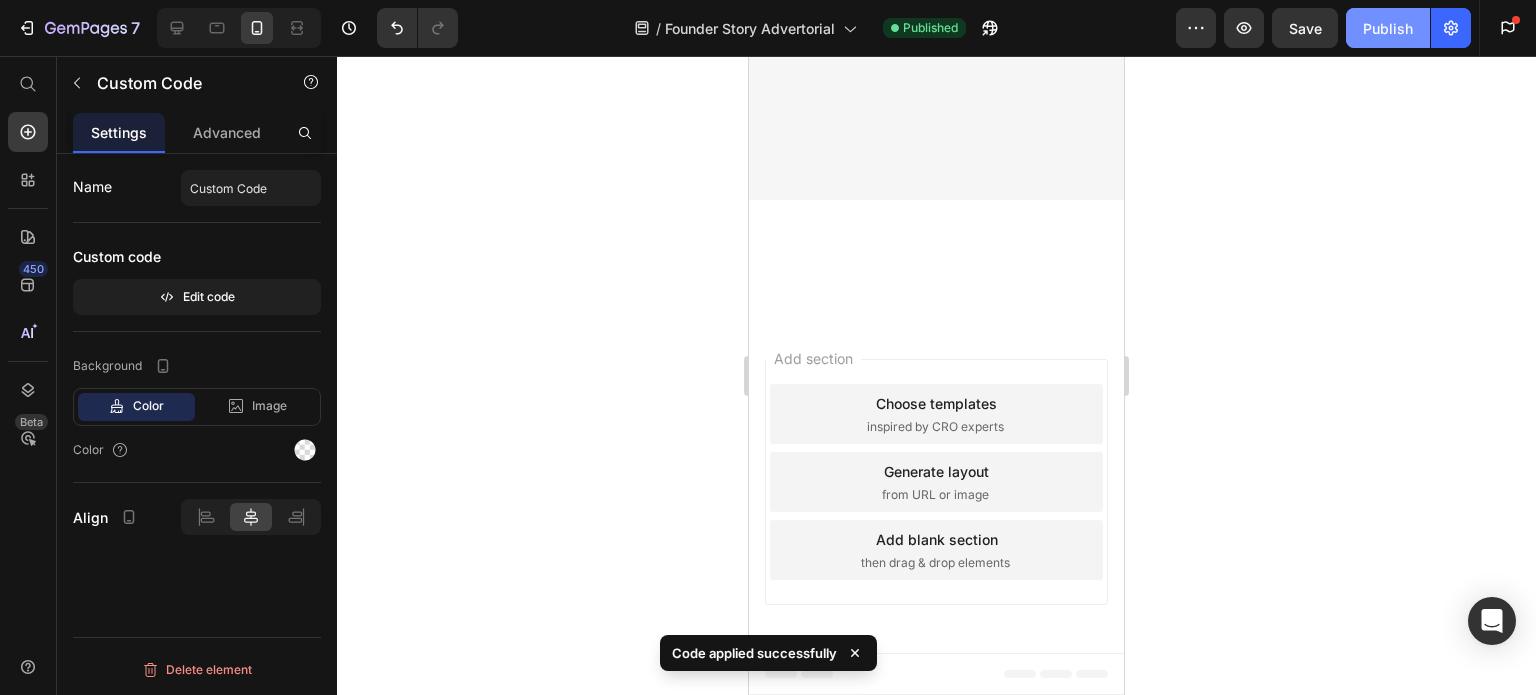 click on "Publish" 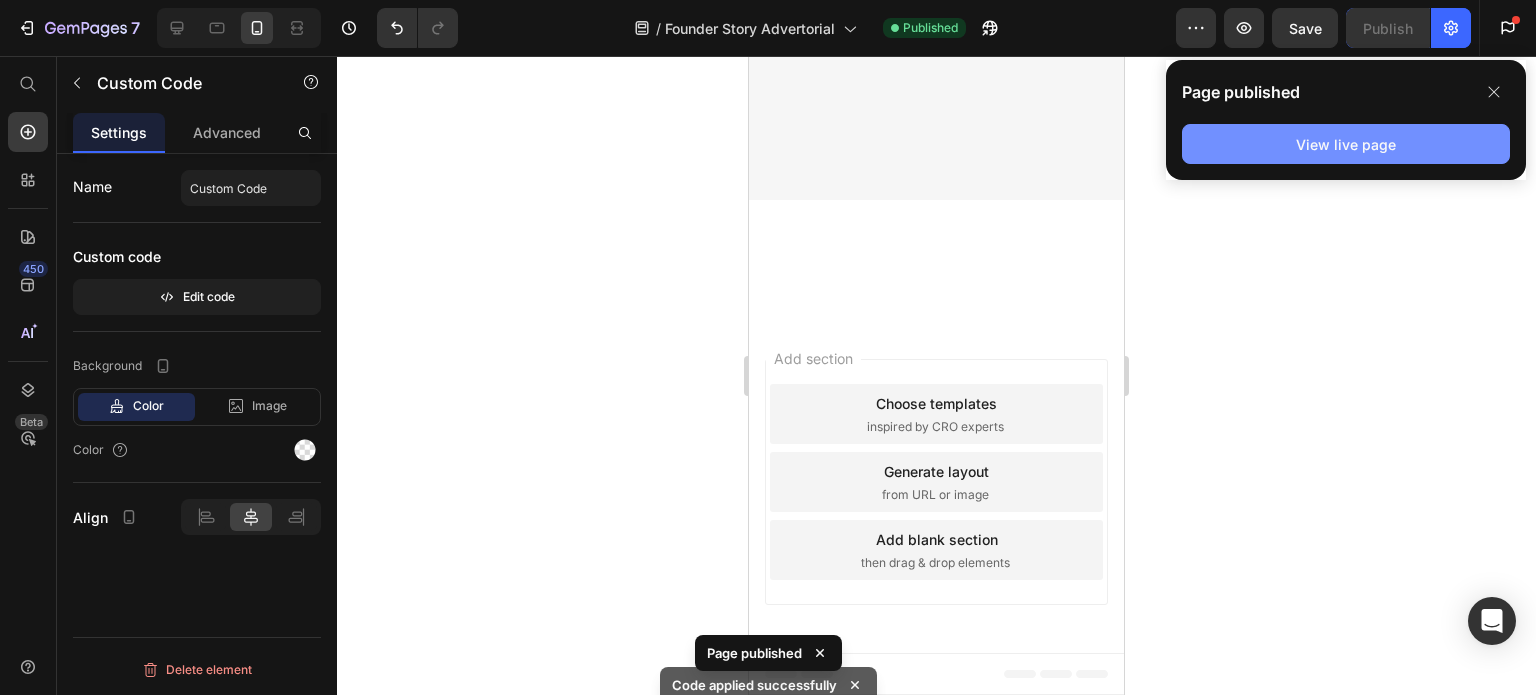 click on "View live page" at bounding box center (1346, 144) 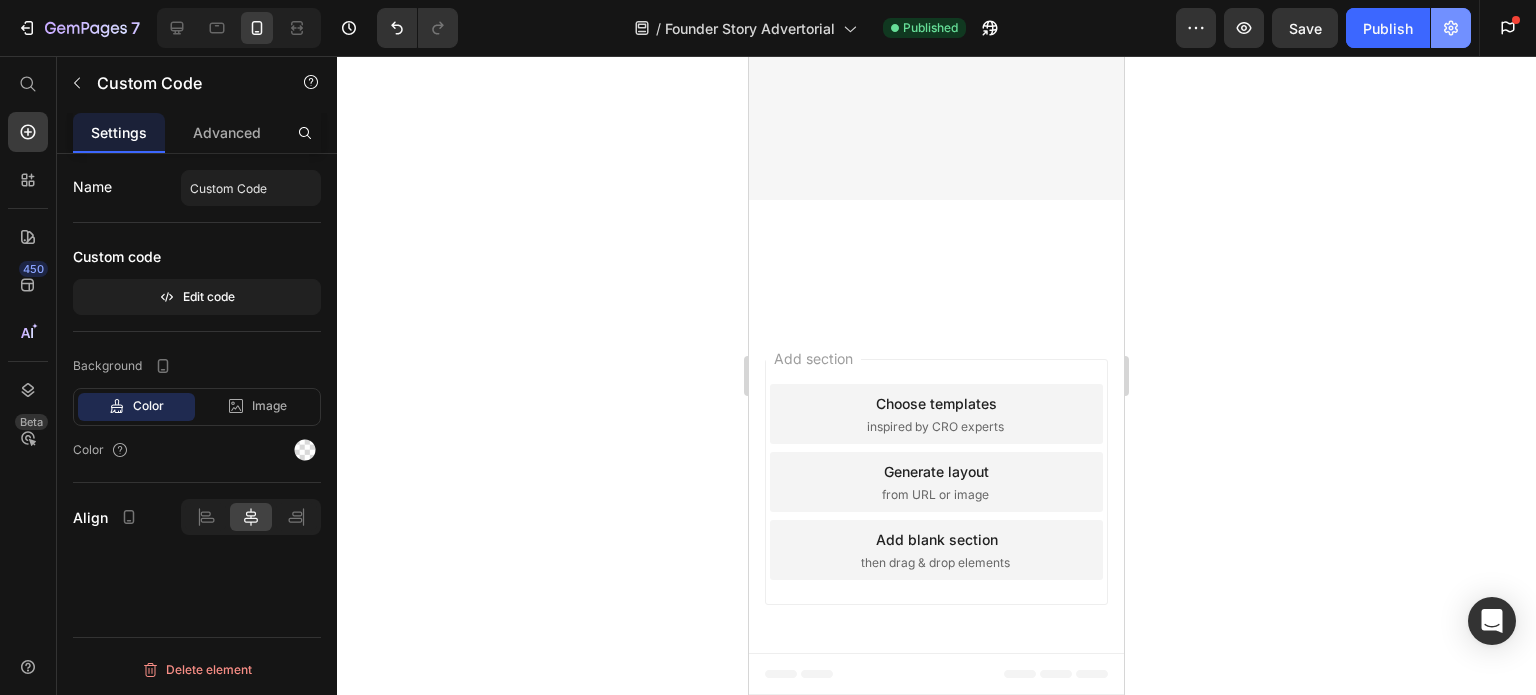 click 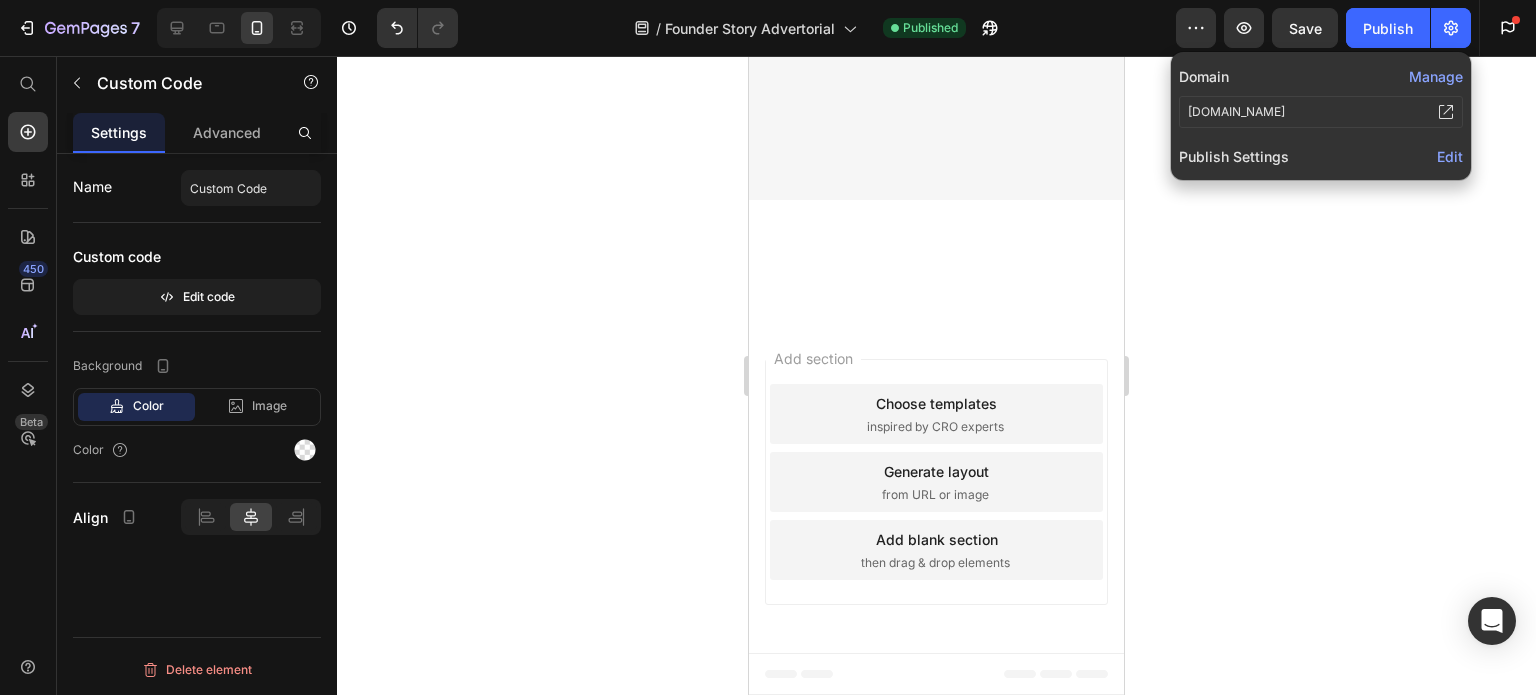 click on "Edit" 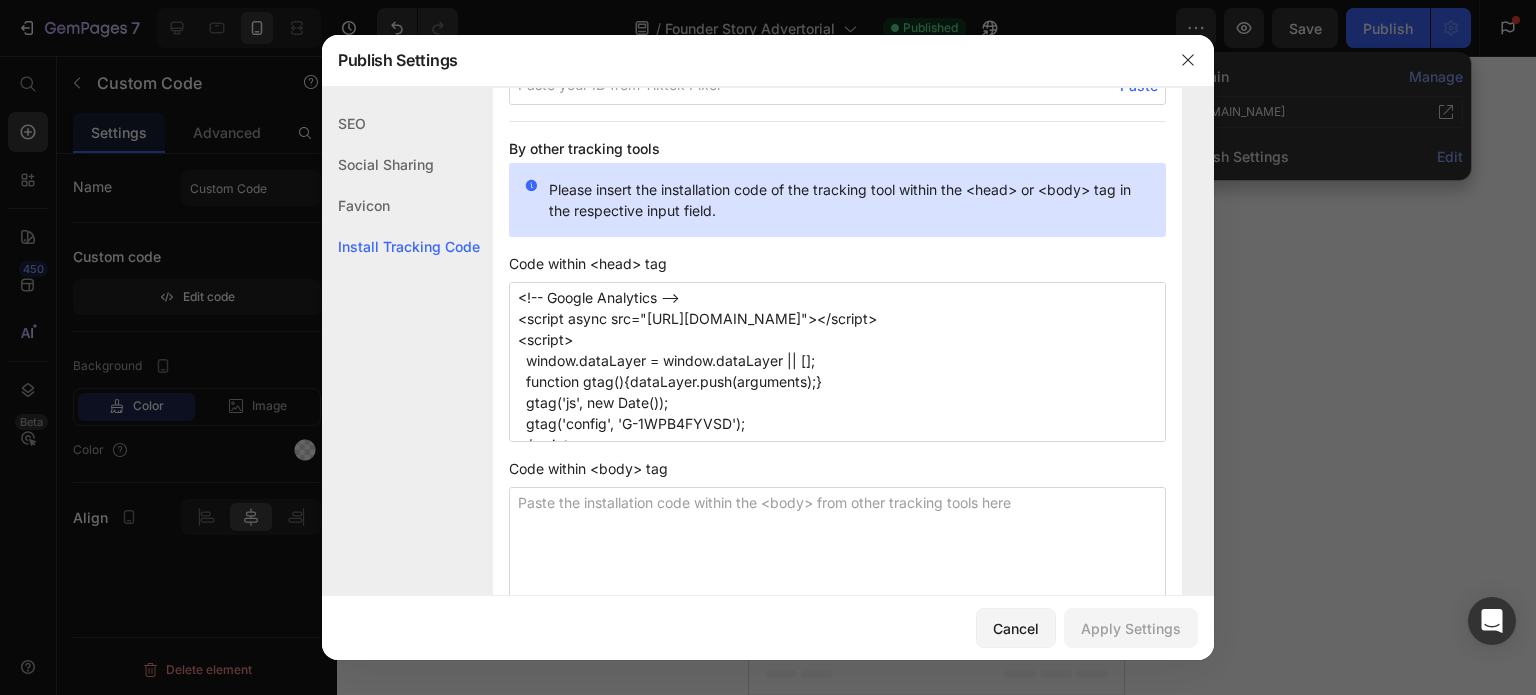 scroll, scrollTop: 1815, scrollLeft: 0, axis: vertical 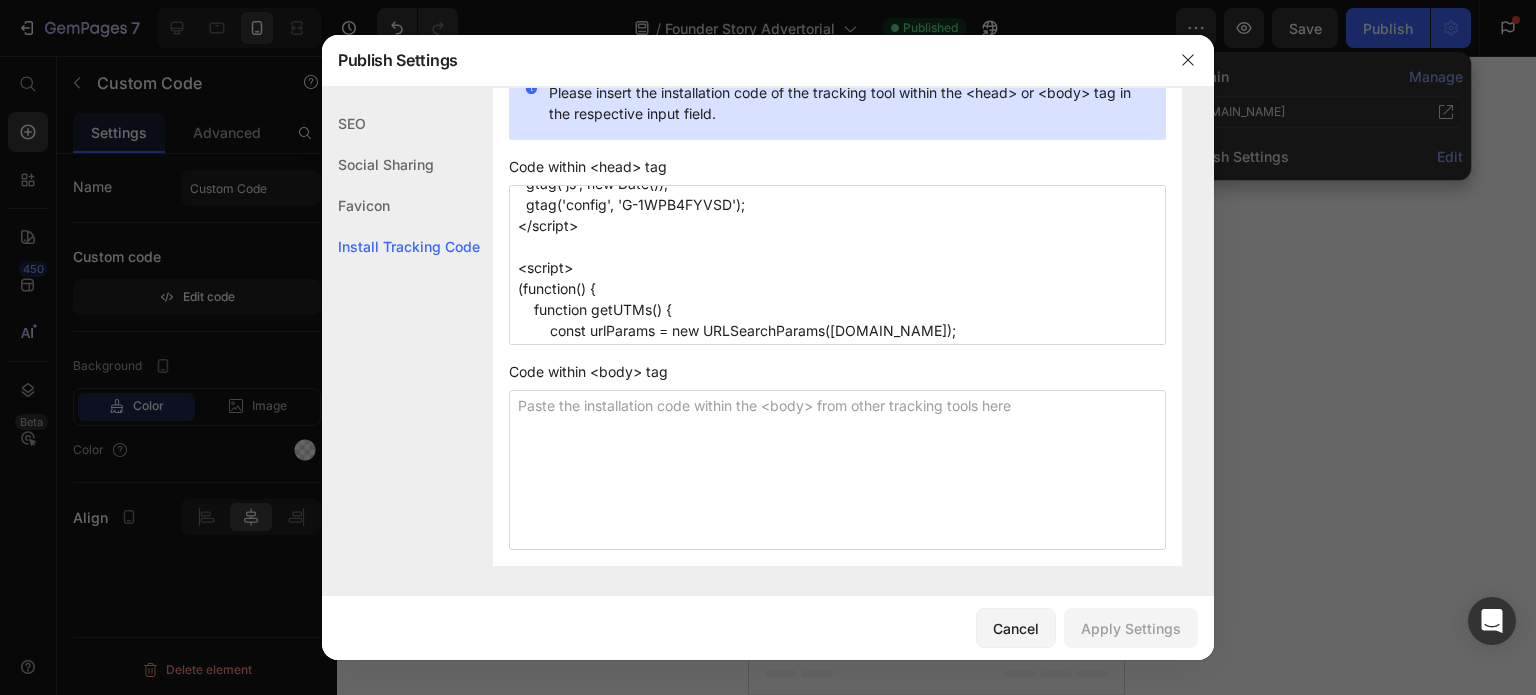 drag, startPoint x: 616, startPoint y: 335, endPoint x: 513, endPoint y: 288, distance: 113.216606 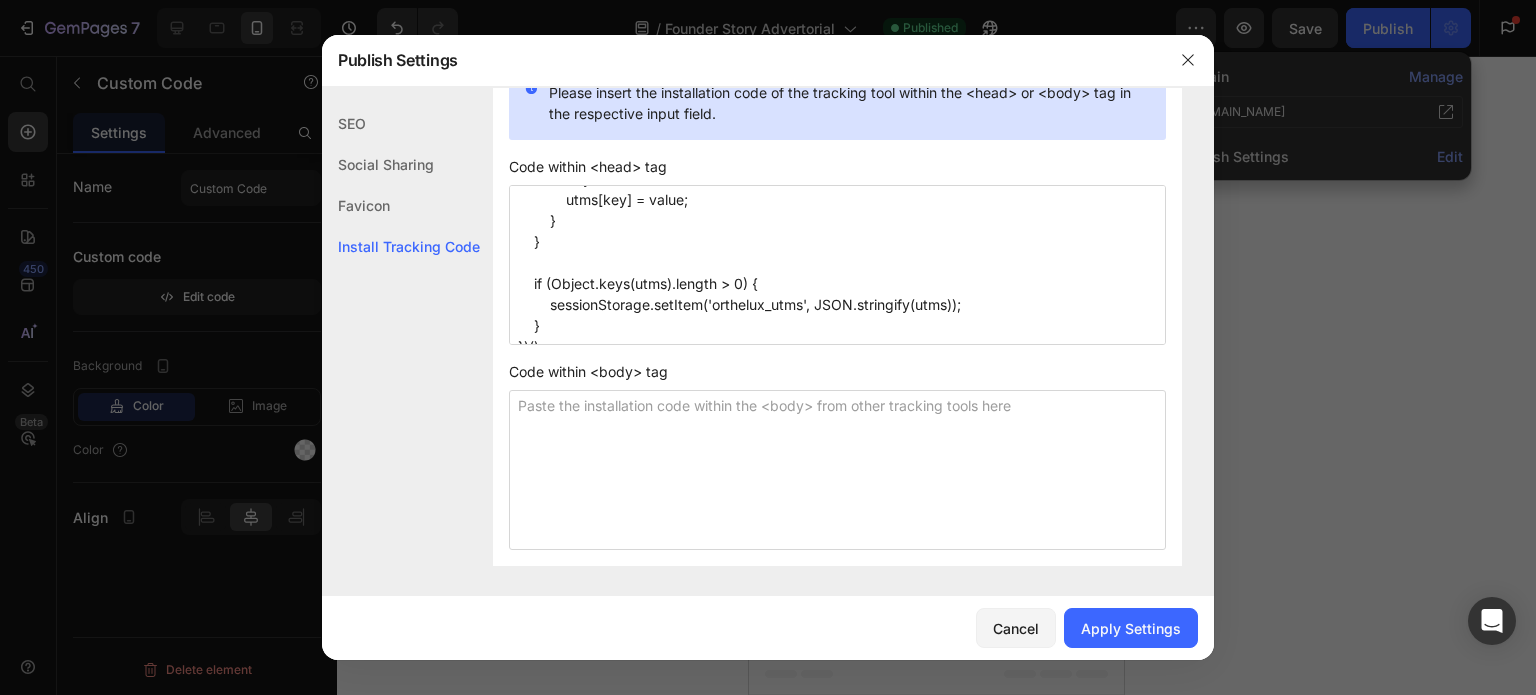 scroll, scrollTop: 396, scrollLeft: 0, axis: vertical 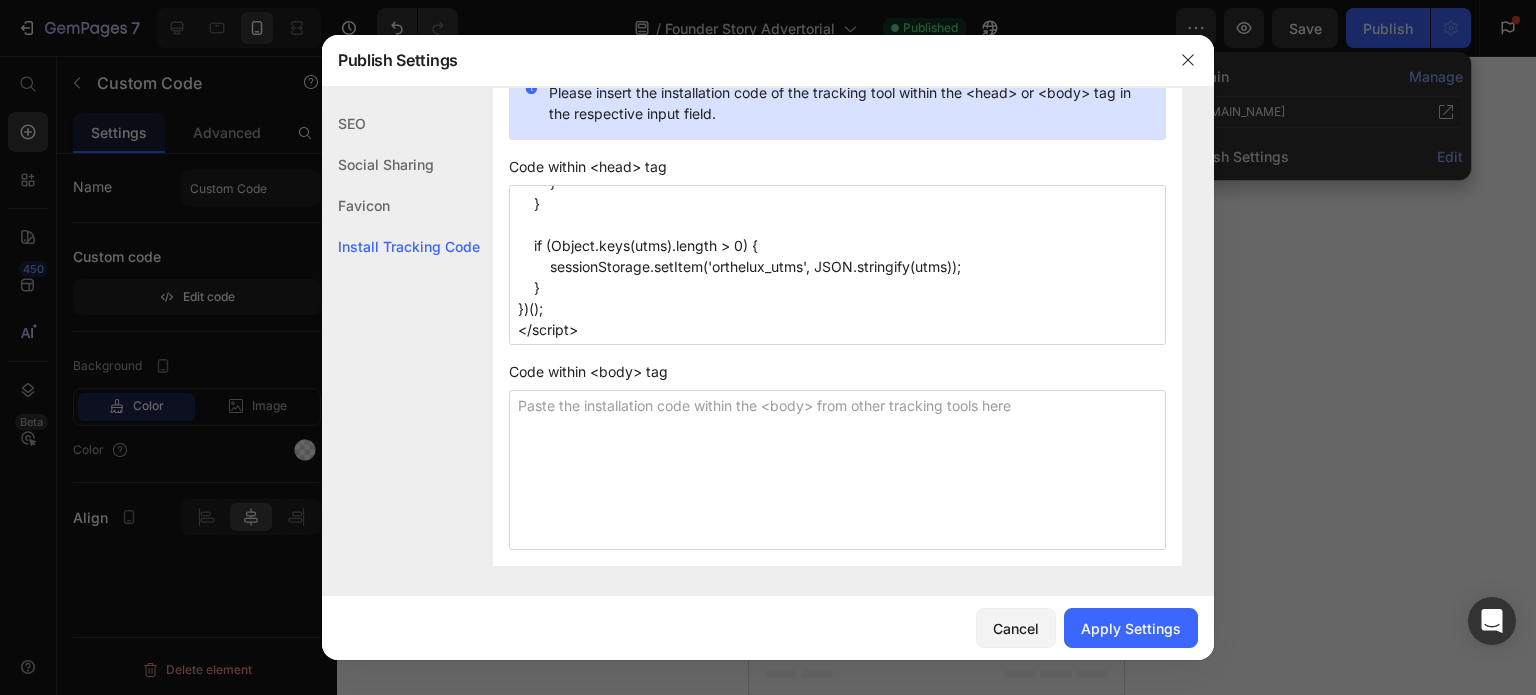 click on "<!-- Google Analytics -->
<script async src="[URL][DOMAIN_NAME]"></script>
<script>
window.dataLayer = window.dataLayer || [];
function gtag(){dataLayer.push(arguments);}
gtag('js', new Date());
gtag('config', 'G-1WPB4FYVSD');
</script>
<script>
(function () {
const urlParams = new URLSearchParams([DOMAIN_NAME]);
const utms = {};
for (const [key, value] of urlParams.entries()) {
if (key.startsWith('utm_')) {
utms[key] = value;
}
}
if (Object.keys(utms).length > 0) {
sessionStorage.setItem('orthelux_utms', JSON.stringify(utms));
}
})();
</script>" at bounding box center [837, 265] 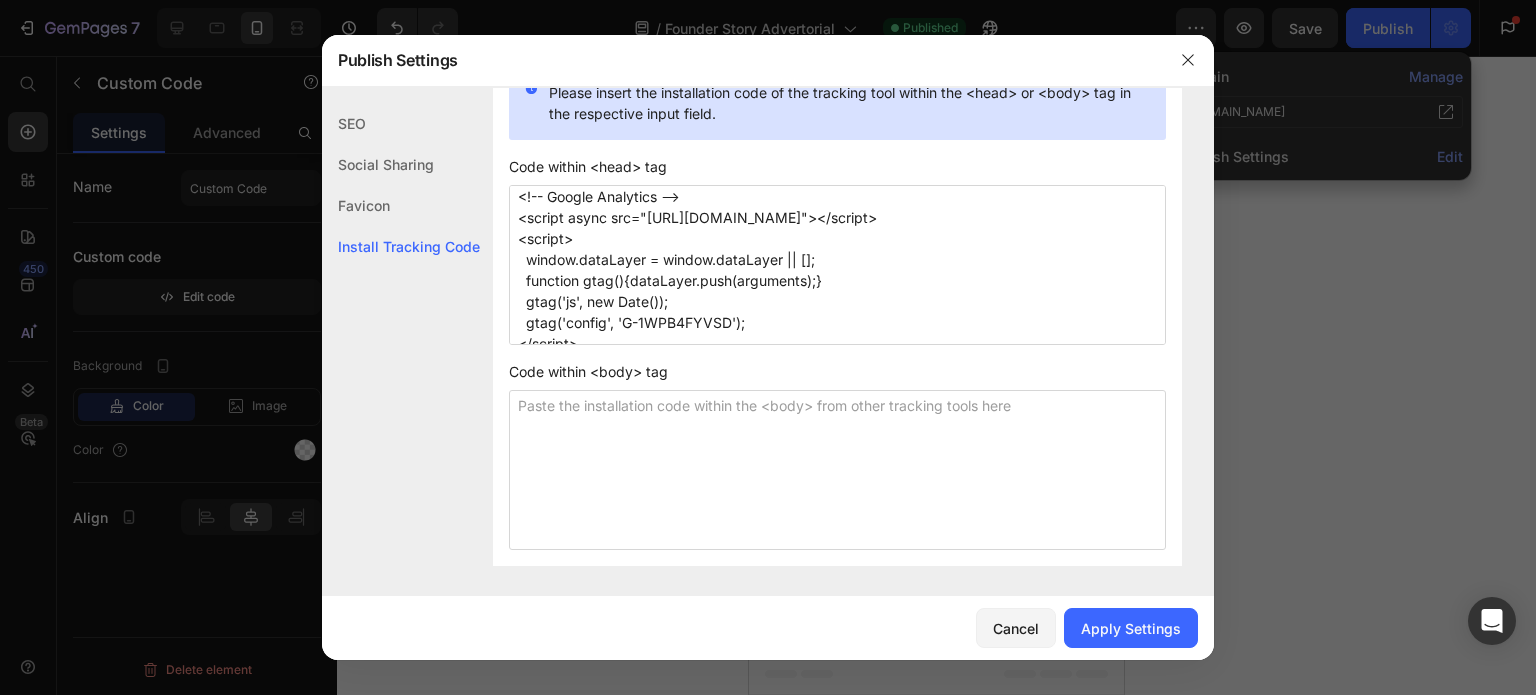 scroll, scrollTop: 0, scrollLeft: 0, axis: both 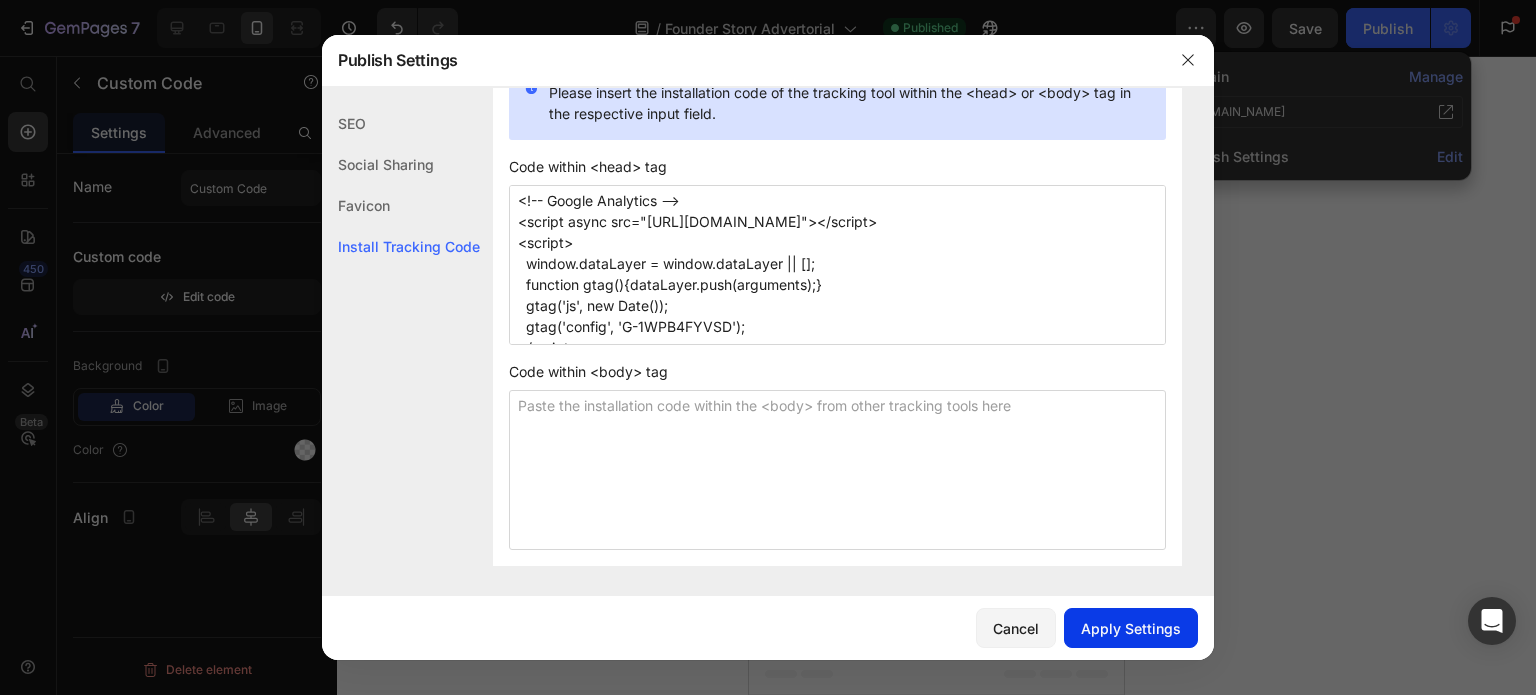 type on "<!-- Google Analytics -->
<script async src="[URL][DOMAIN_NAME]"></script>
<script>
window.dataLayer = window.dataLayer || [];
function gtag(){dataLayer.push(arguments);}
gtag('js', new Date());
gtag('config', 'G-1WPB4FYVSD');
</script>
<script>
(function () {
const urlParams = new URLSearchParams([DOMAIN_NAME]);
const utms = {};
for (const [key, value] of urlParams.entries()) {
if (key.startsWith('utm_')) {
utms[key] = value;
}
}
if (Object.keys(utms).length > 0) {
sessionStorage.setItem('orthelux_utms', JSON.stringify(utms));
}
})();
</script>" 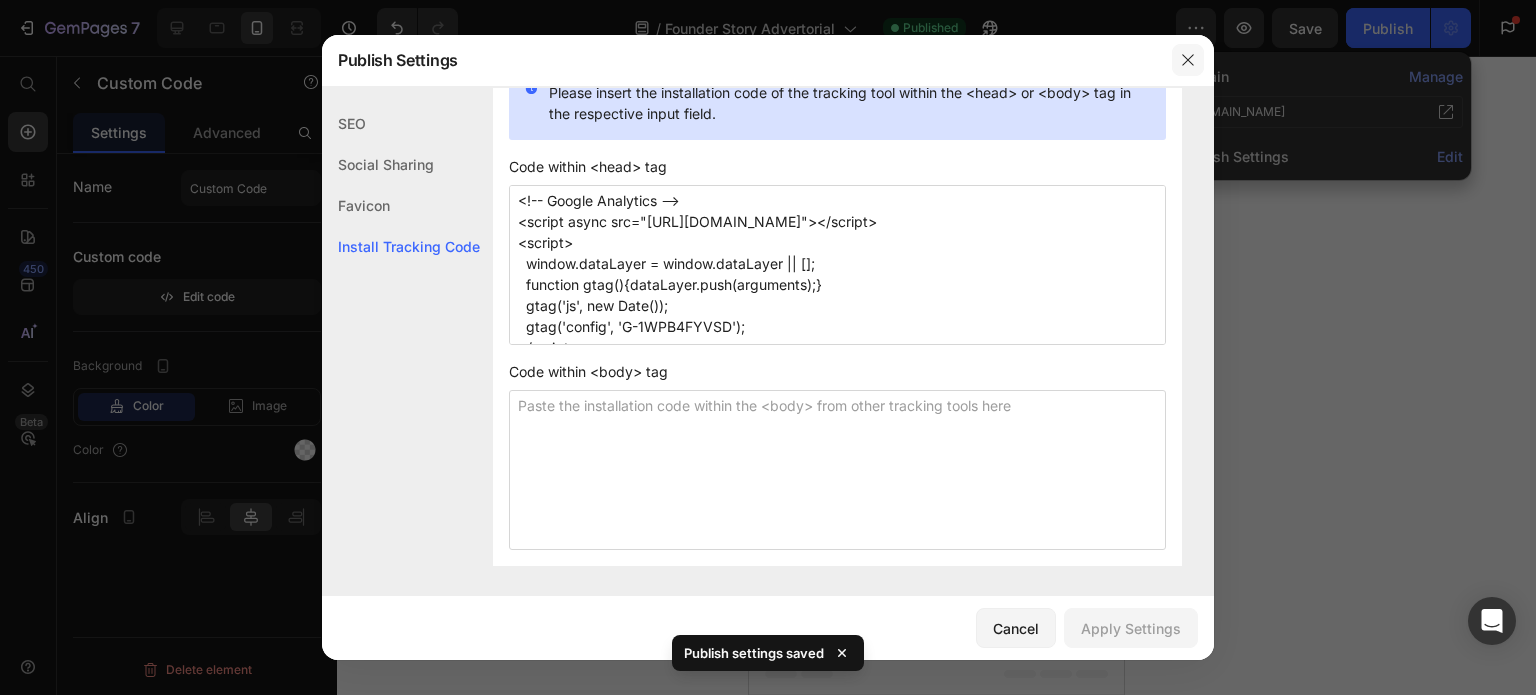 click at bounding box center [1188, 60] 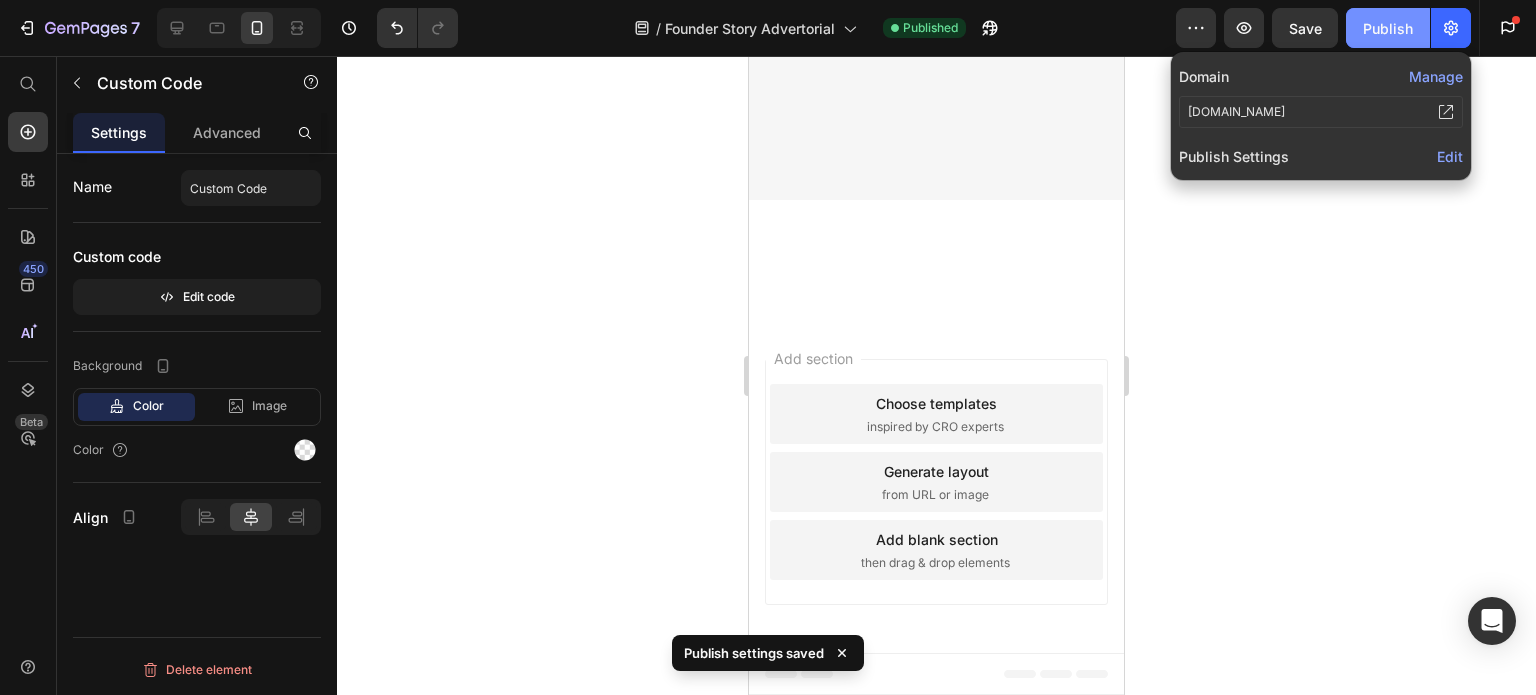 click on "Publish" 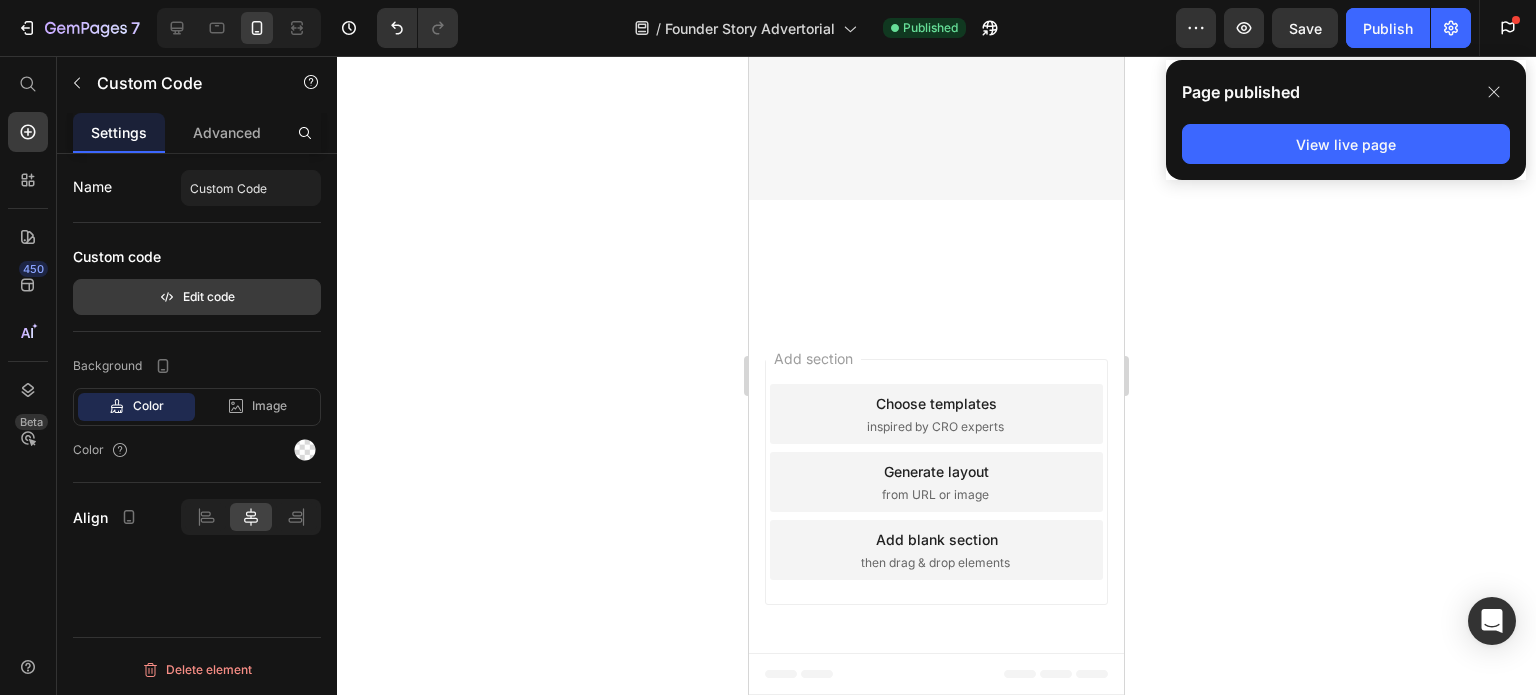 click on "Edit code" at bounding box center [197, 297] 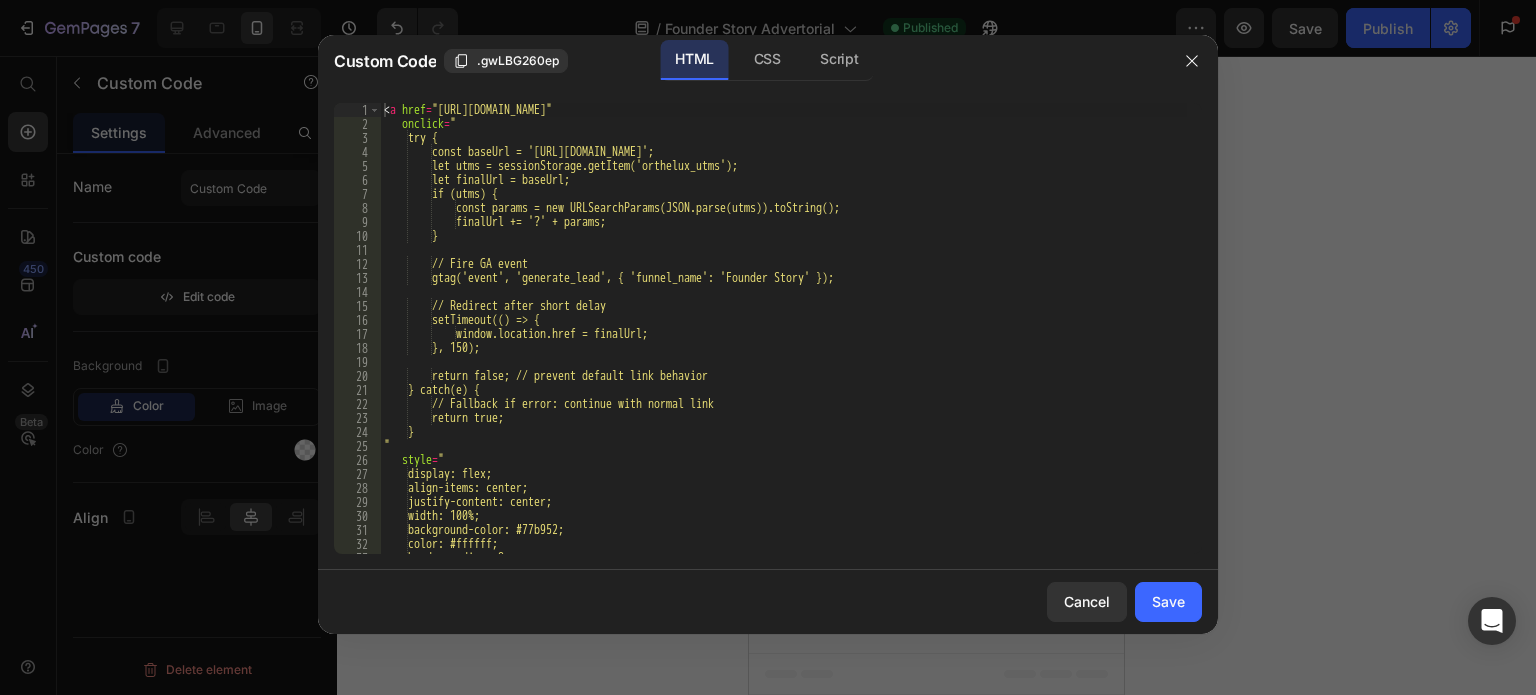 click on "< a   href = "[URL][DOMAIN_NAME]"     onclick = "         try {              const baseUrl = '[URL][DOMAIN_NAME]';              let utms = sessionStorage.getItem('orthelux_utms');              let finalUrl = baseUrl;              if (utms) {                   const params = new URLSearchParams(JSON.parse(utms)).toString();                   finalUrl += '?' + params;              }              // Fire GA event              gtag('event', 'generate_lead', { 'funnel_name': 'Founder Story' });              // Redirect after short delay              setTimeout(() => {                   window.location.href = finalUrl;              }, 150);              return false; // prevent default link behavior         } catch(e) {              // Fallback if error: continue with normal link              return true;         }    "     style = "         display: flex;         align-items: center;         justify-content: center;         width: 100%;" at bounding box center (783, 342) 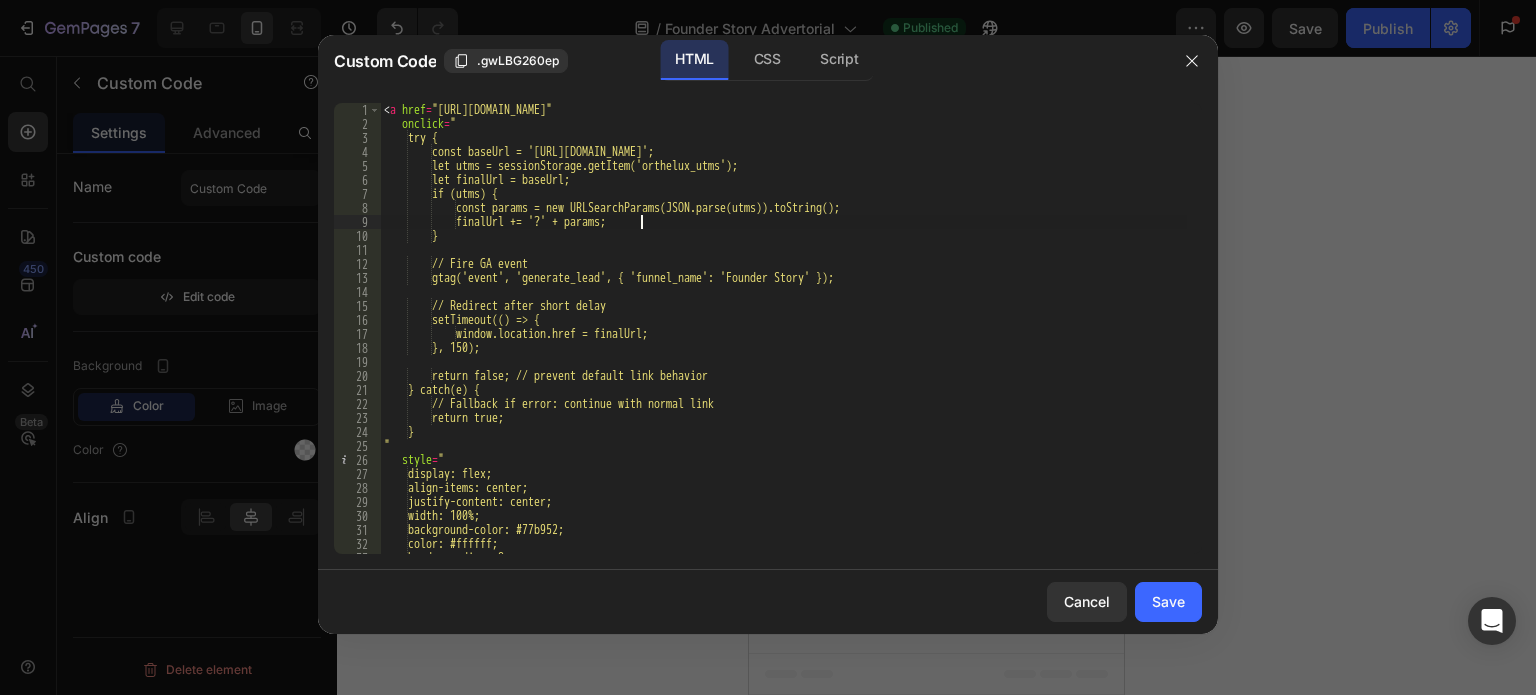 type on "</a>" 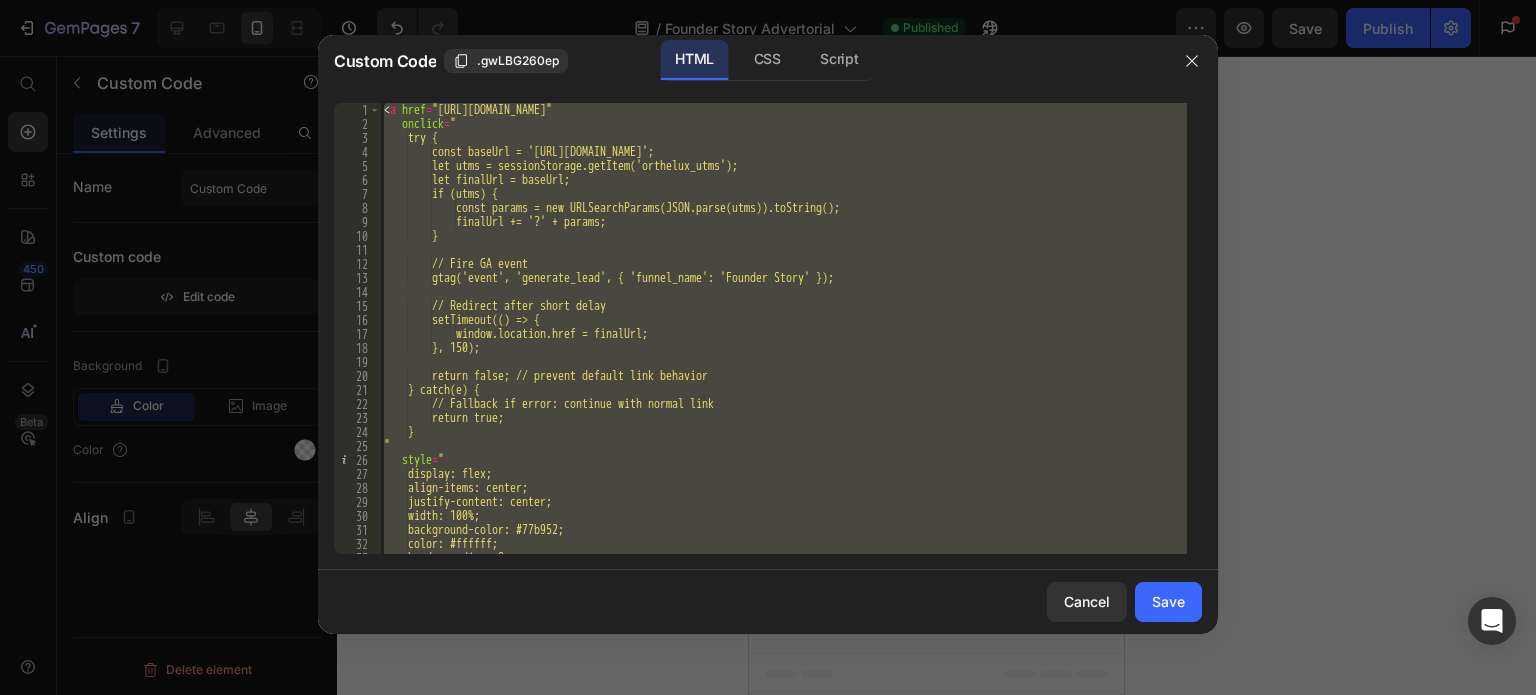 paste 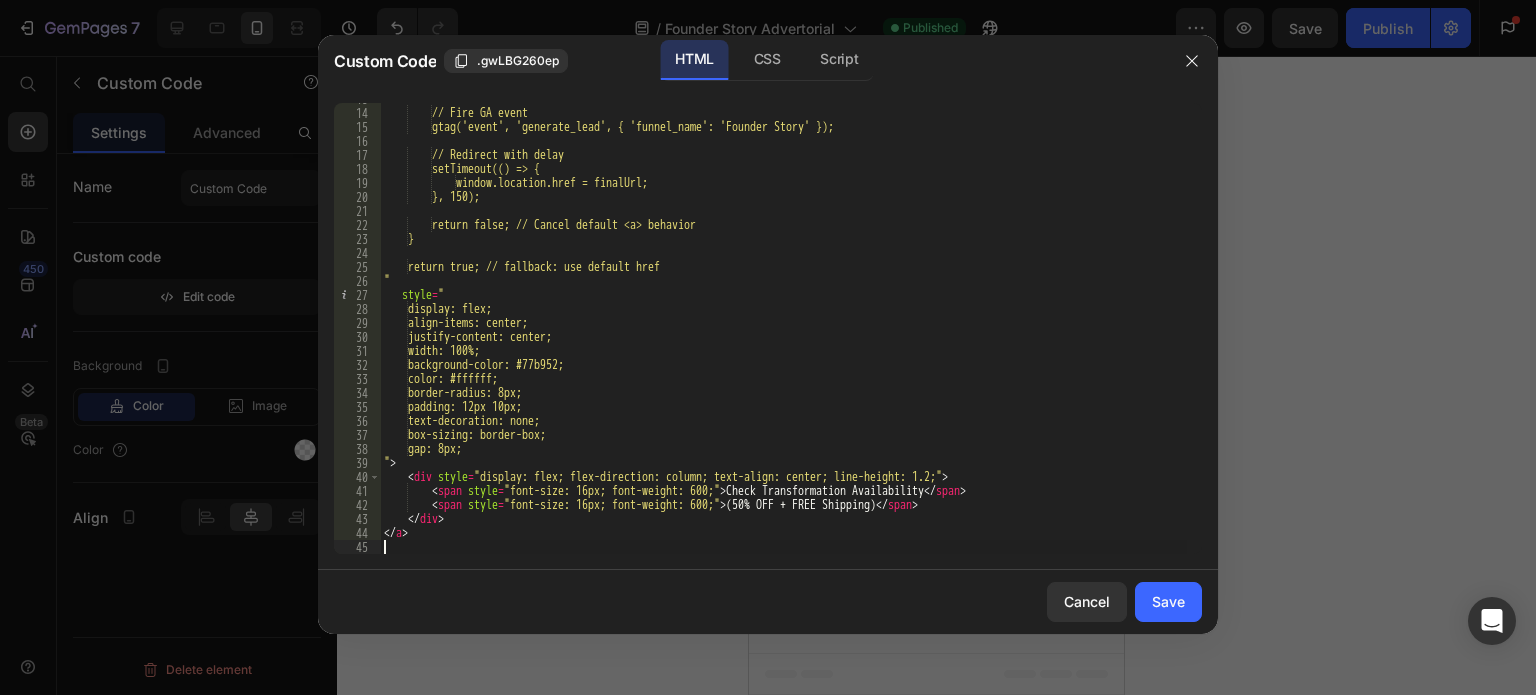 type on "</a>" 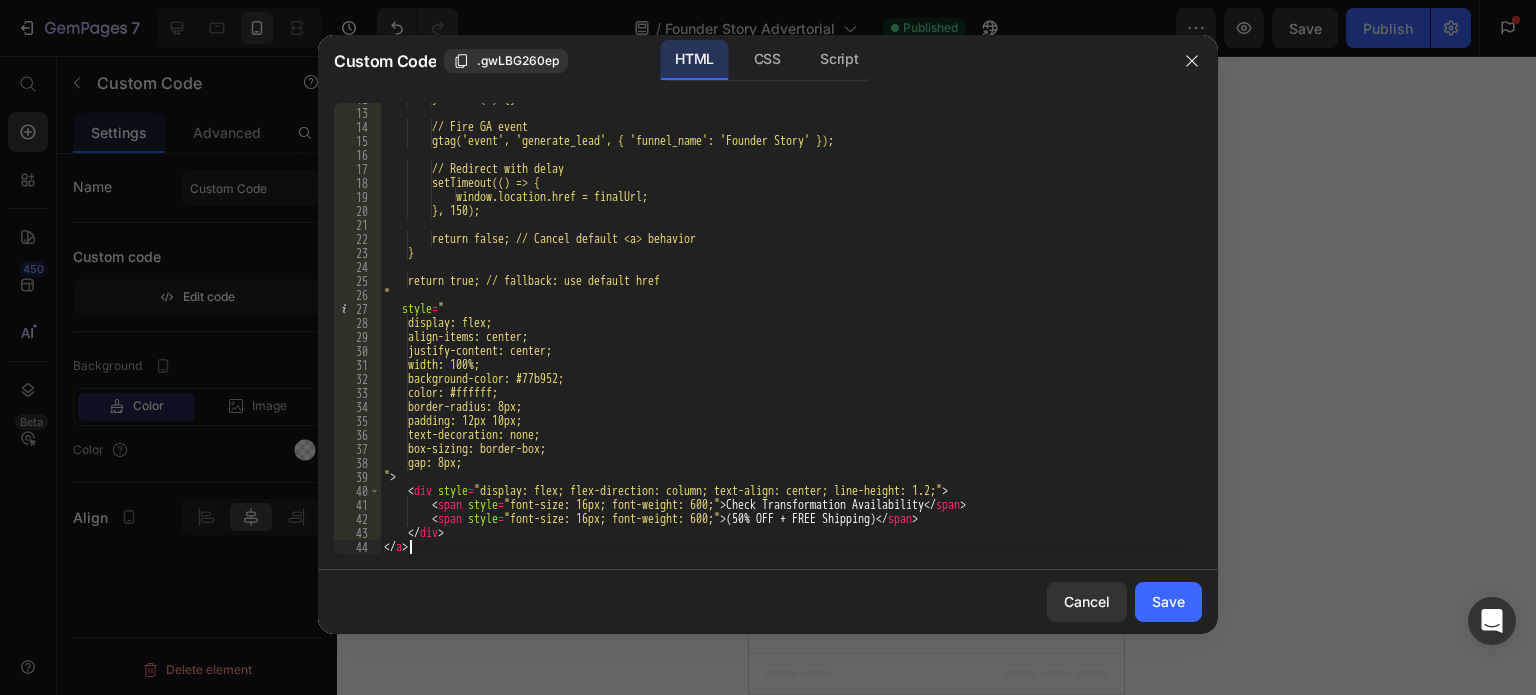 scroll, scrollTop: 164, scrollLeft: 0, axis: vertical 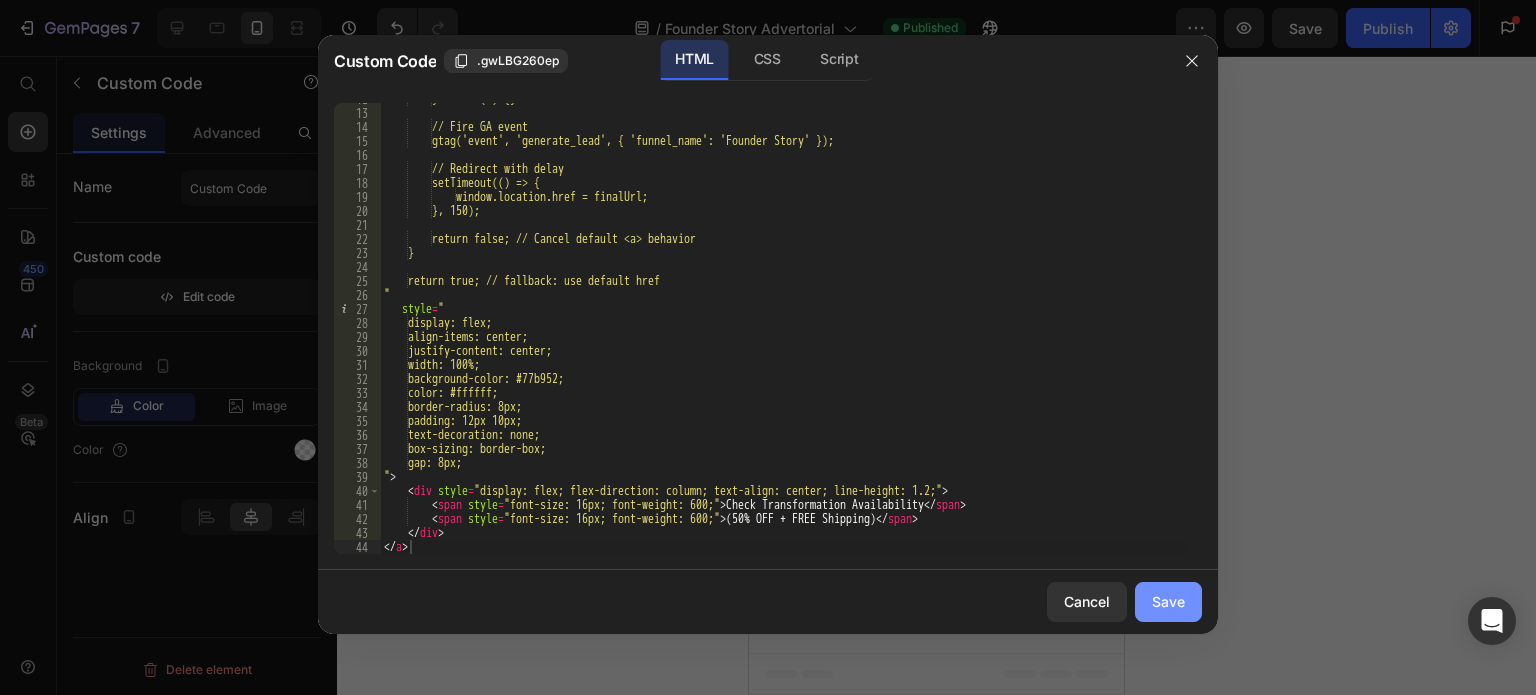 click on "Save" at bounding box center [1168, 601] 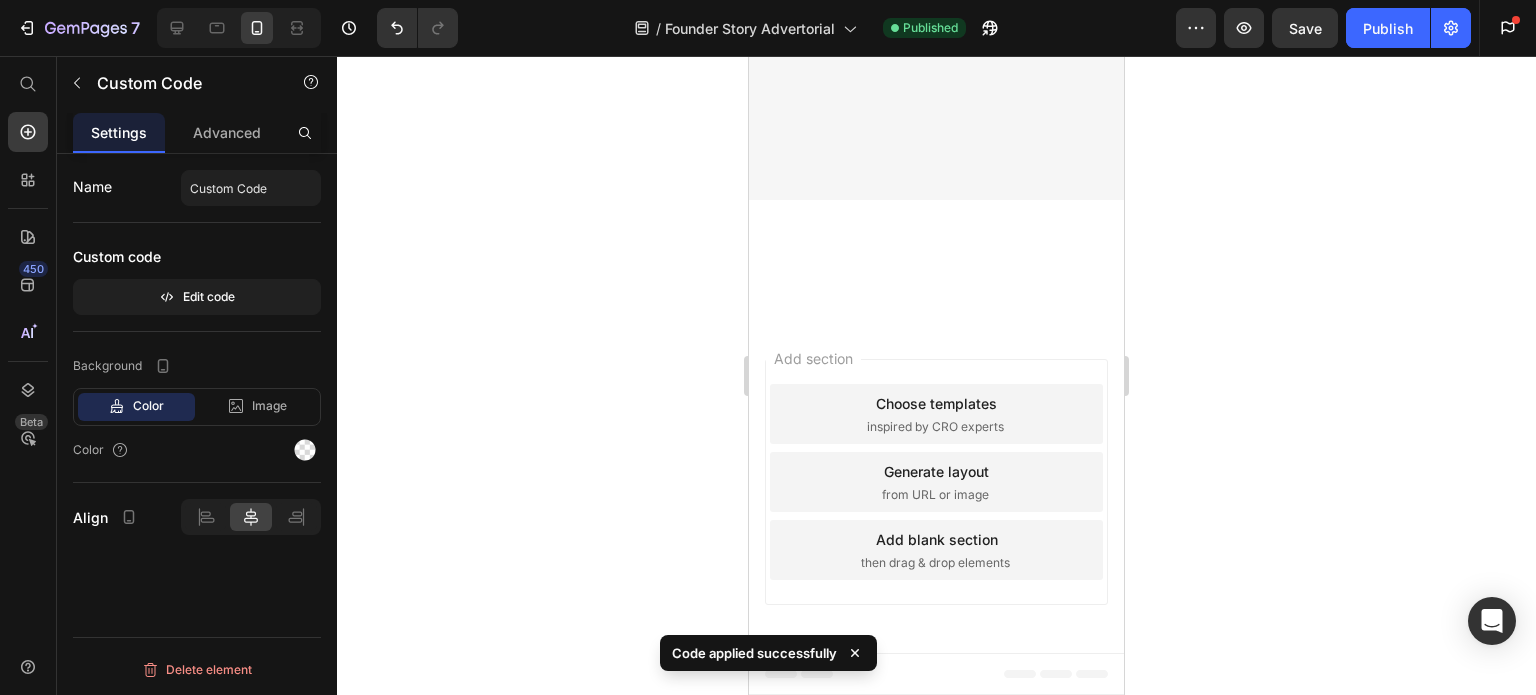 scroll, scrollTop: 11300, scrollLeft: 0, axis: vertical 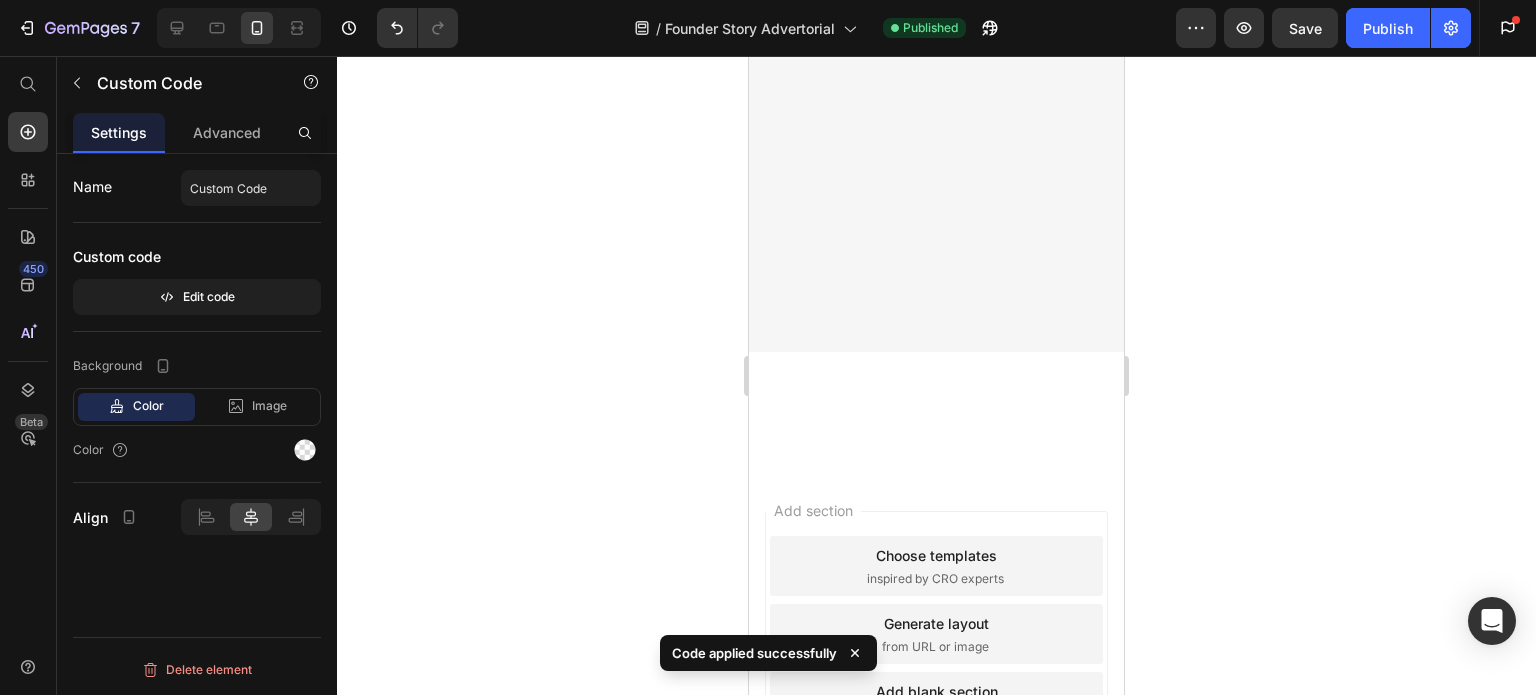 click on "Check Transformation Availability" at bounding box center (936, -1757) 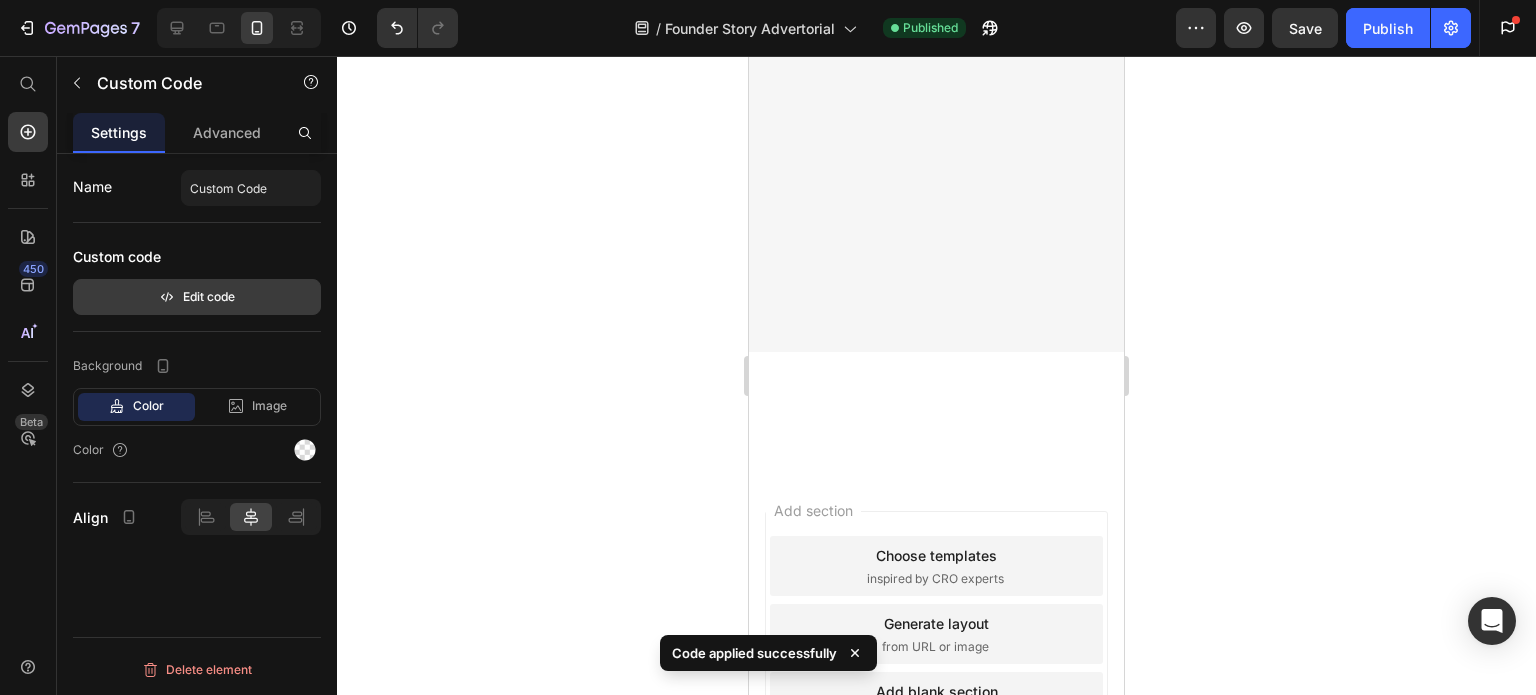 click on "Edit code" at bounding box center [197, 297] 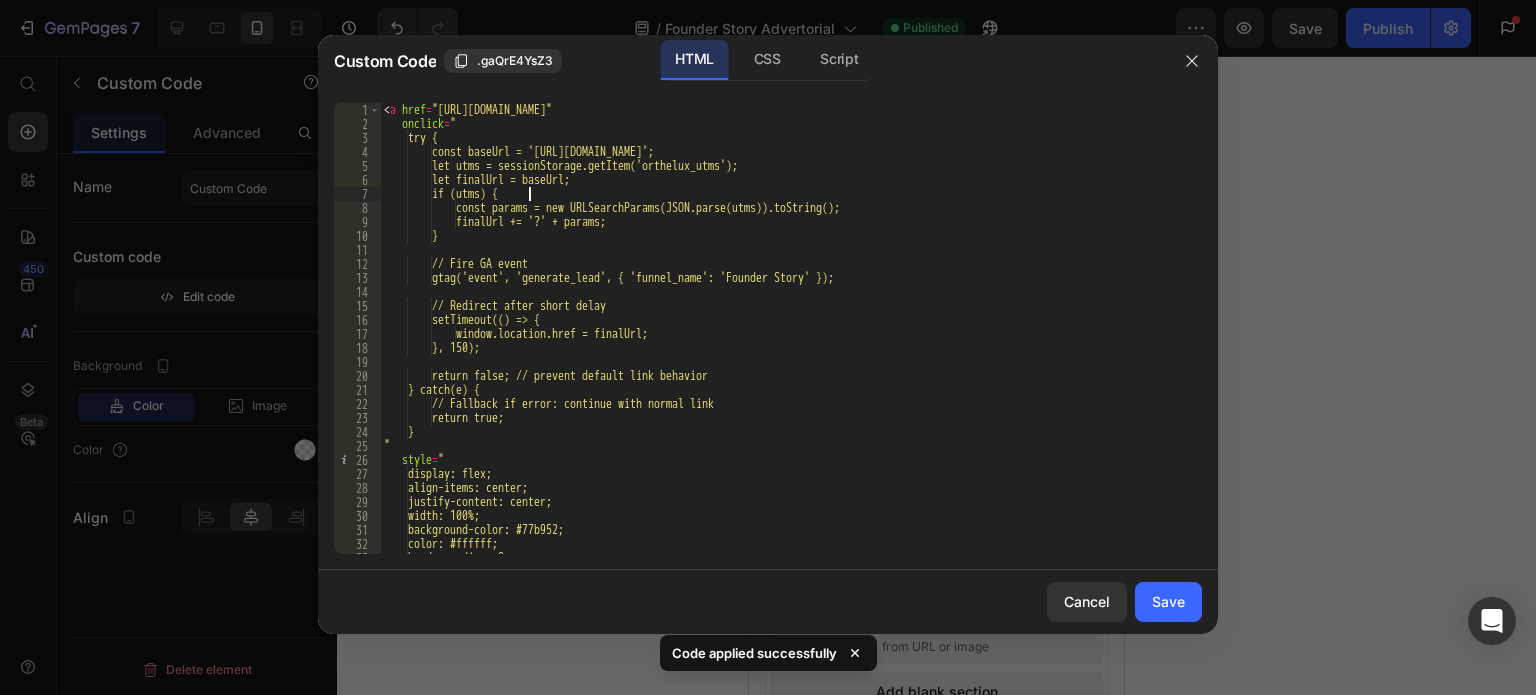 click on "< a   href = "[URL][DOMAIN_NAME]"     onclick = "         try {              const baseUrl = '[URL][DOMAIN_NAME]';              let utms = sessionStorage.getItem('orthelux_utms');              let finalUrl = baseUrl;              if (utms) {                   const params = new URLSearchParams(JSON.parse(utms)).toString();                   finalUrl += '?' + params;              }              // Fire GA event              gtag('event', 'generate_lead', { 'funnel_name': 'Founder Story' });              // Redirect after short delay              setTimeout(() => {                   window.location.href = finalUrl;              }, 150);              return false; // prevent default link behavior         } catch(e) {              // Fallback if error: continue with normal link              return true;         }    "     style = "         display: flex;         align-items: center;         justify-content: center;         width: 100%;" at bounding box center (783, 342) 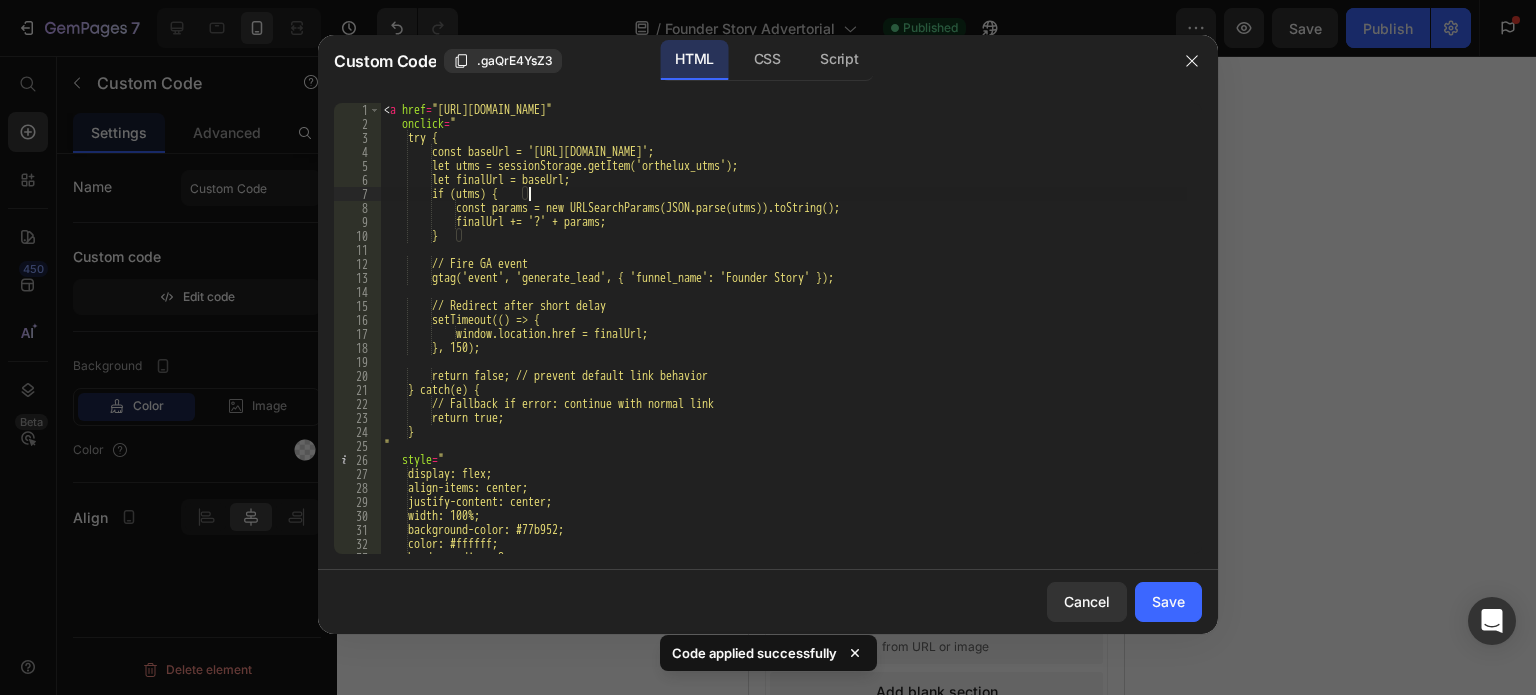 type on "</a>" 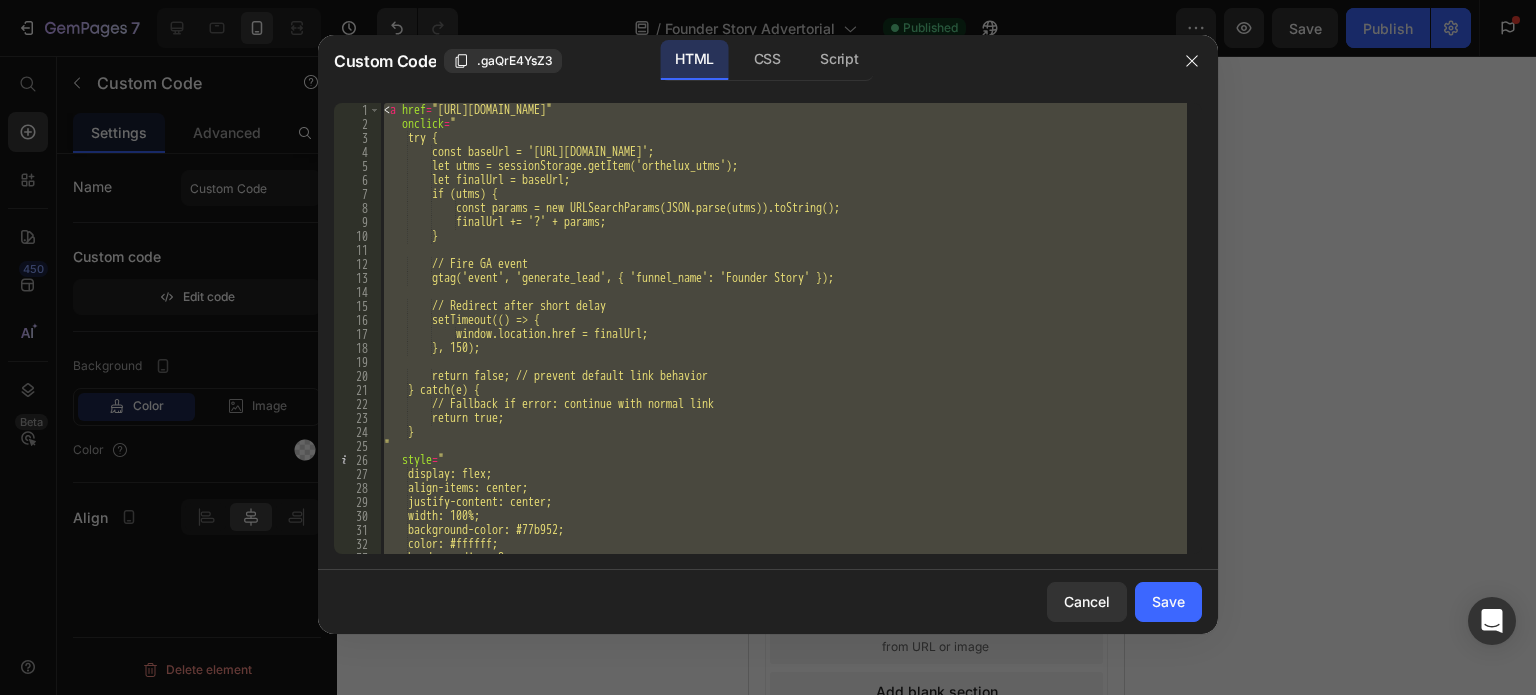 paste 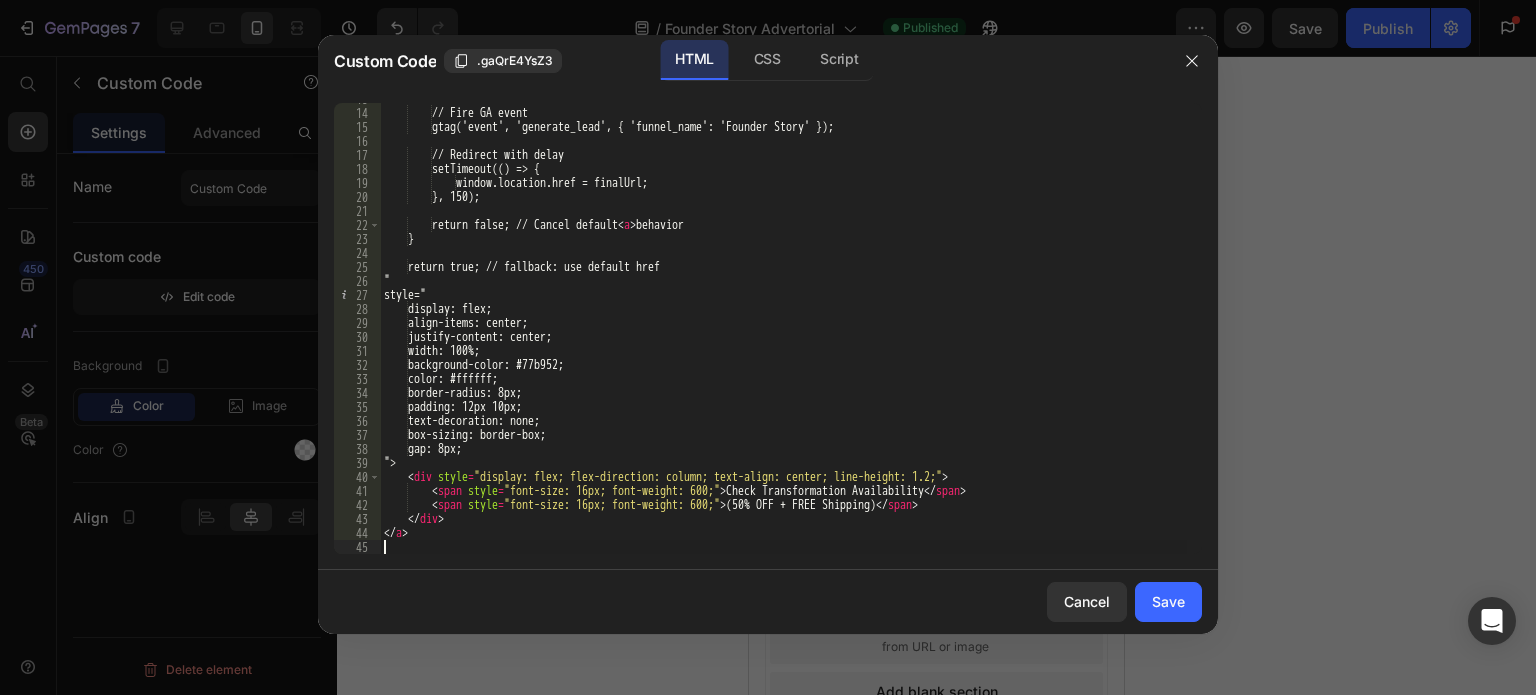 type on "</a>" 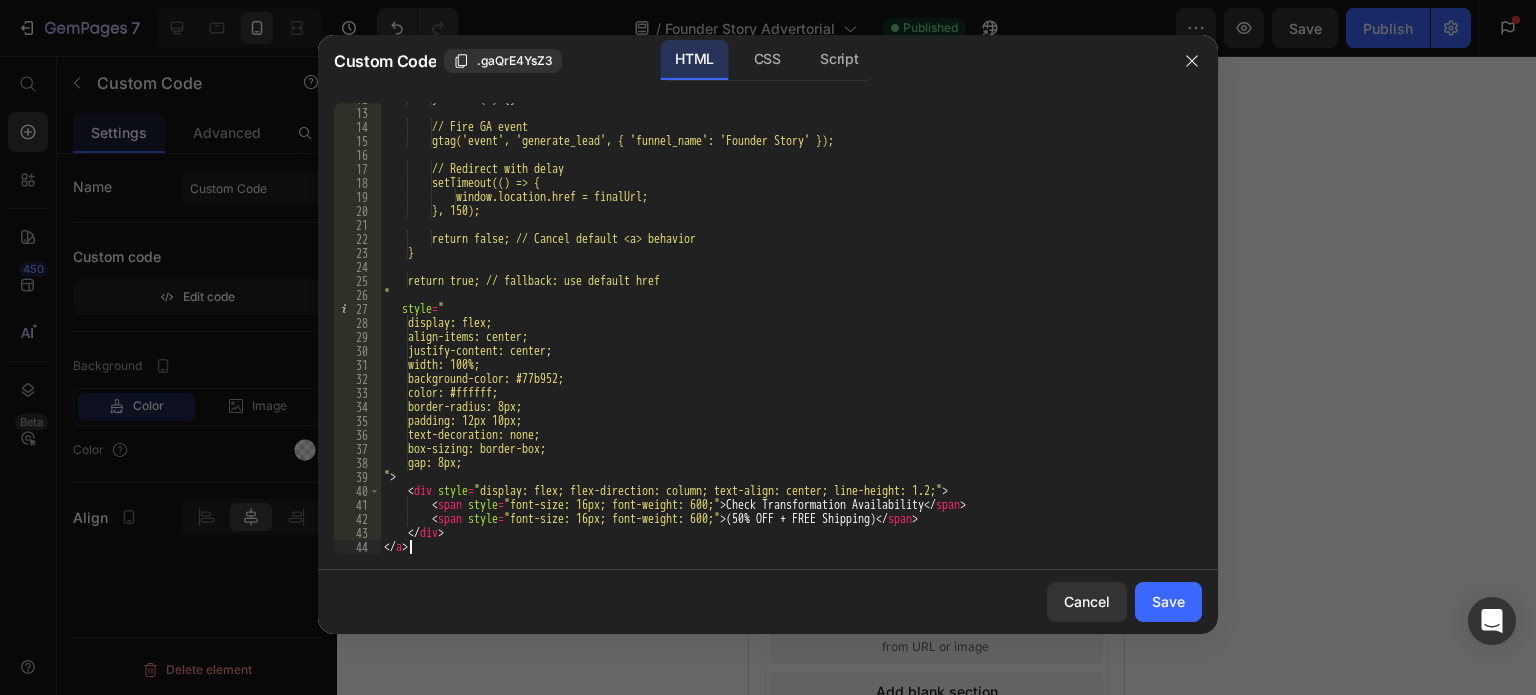 scroll, scrollTop: 164, scrollLeft: 0, axis: vertical 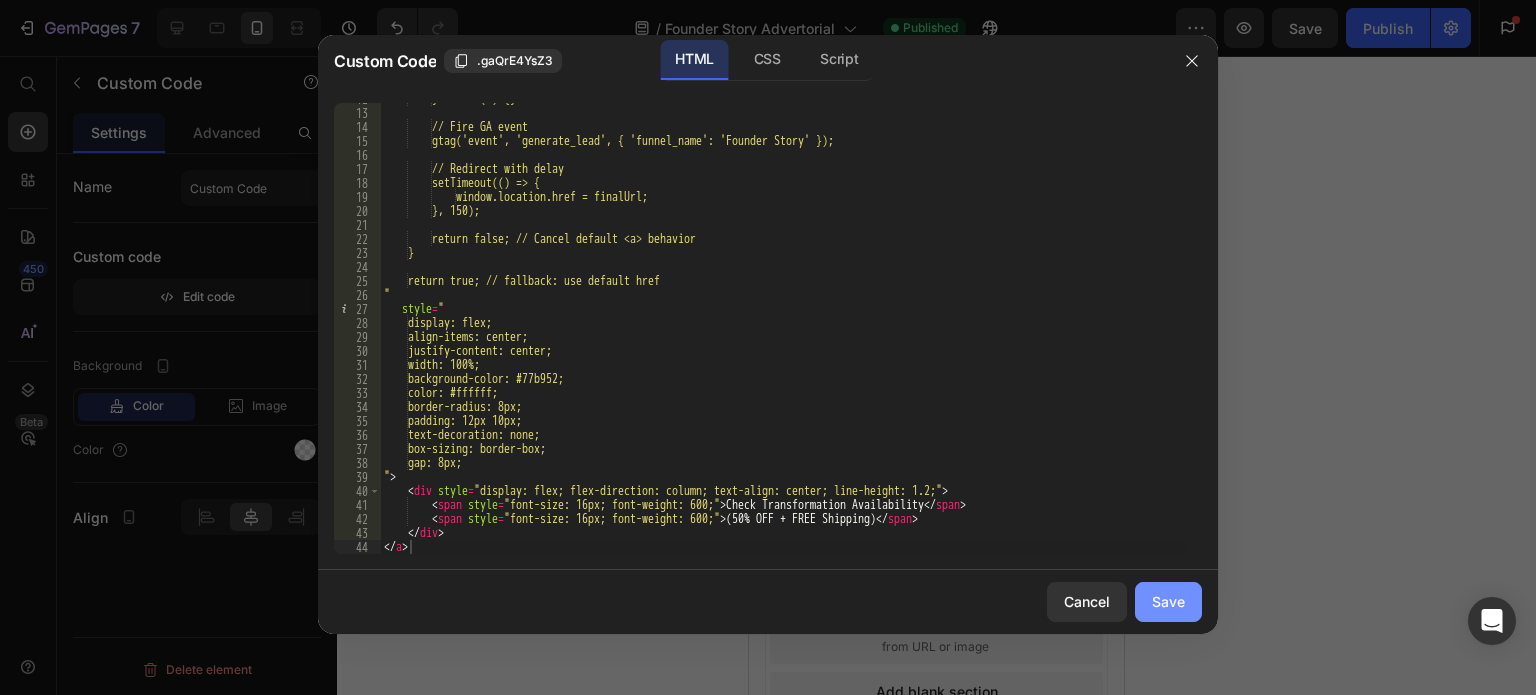 click on "Save" at bounding box center (1168, 601) 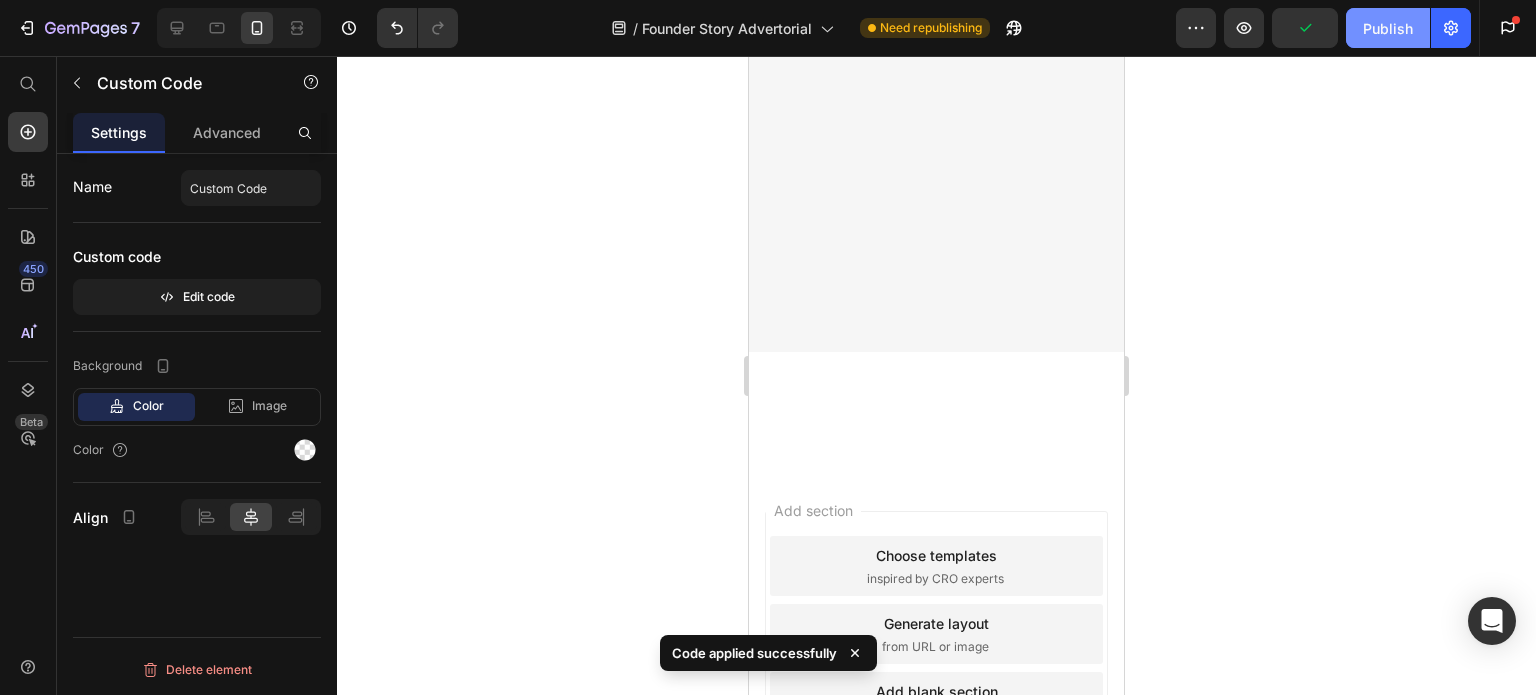 click on "Publish" at bounding box center [1388, 28] 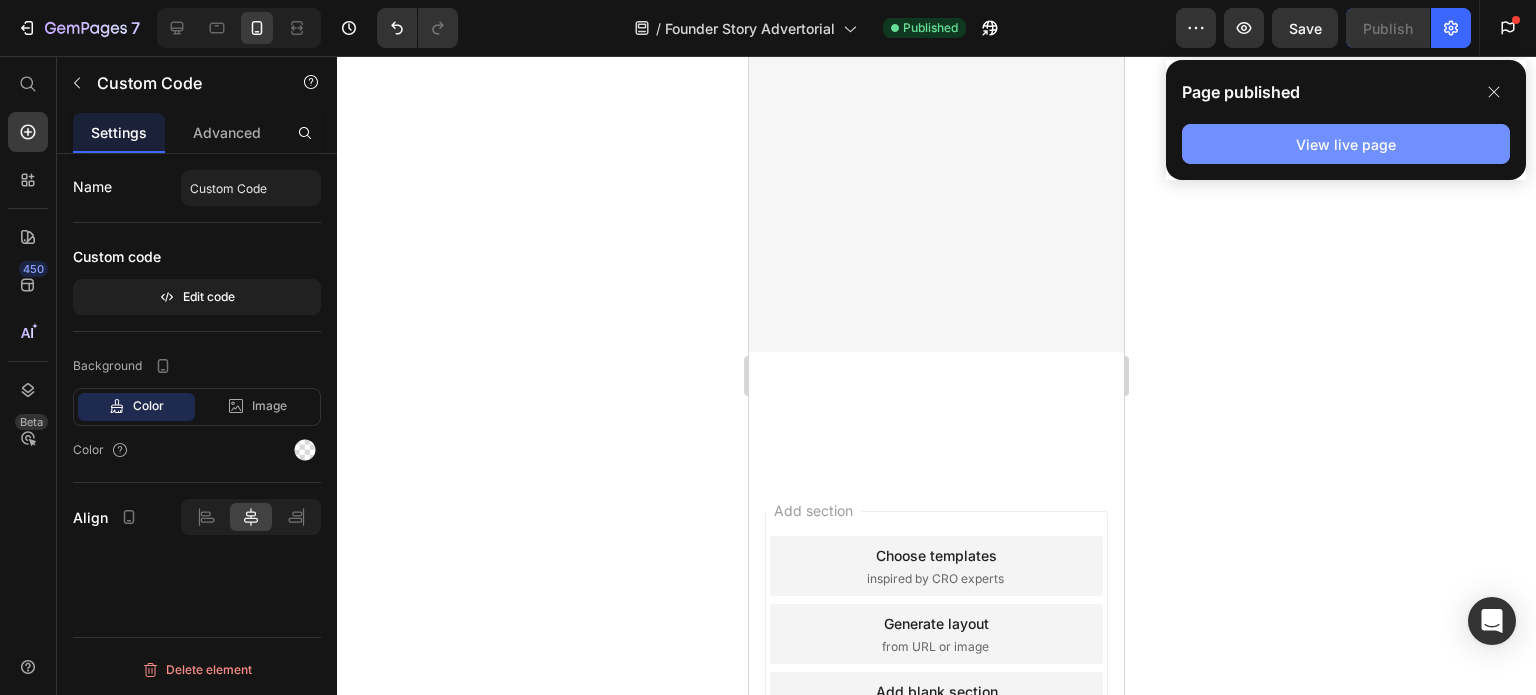 click on "View live page" at bounding box center (1346, 144) 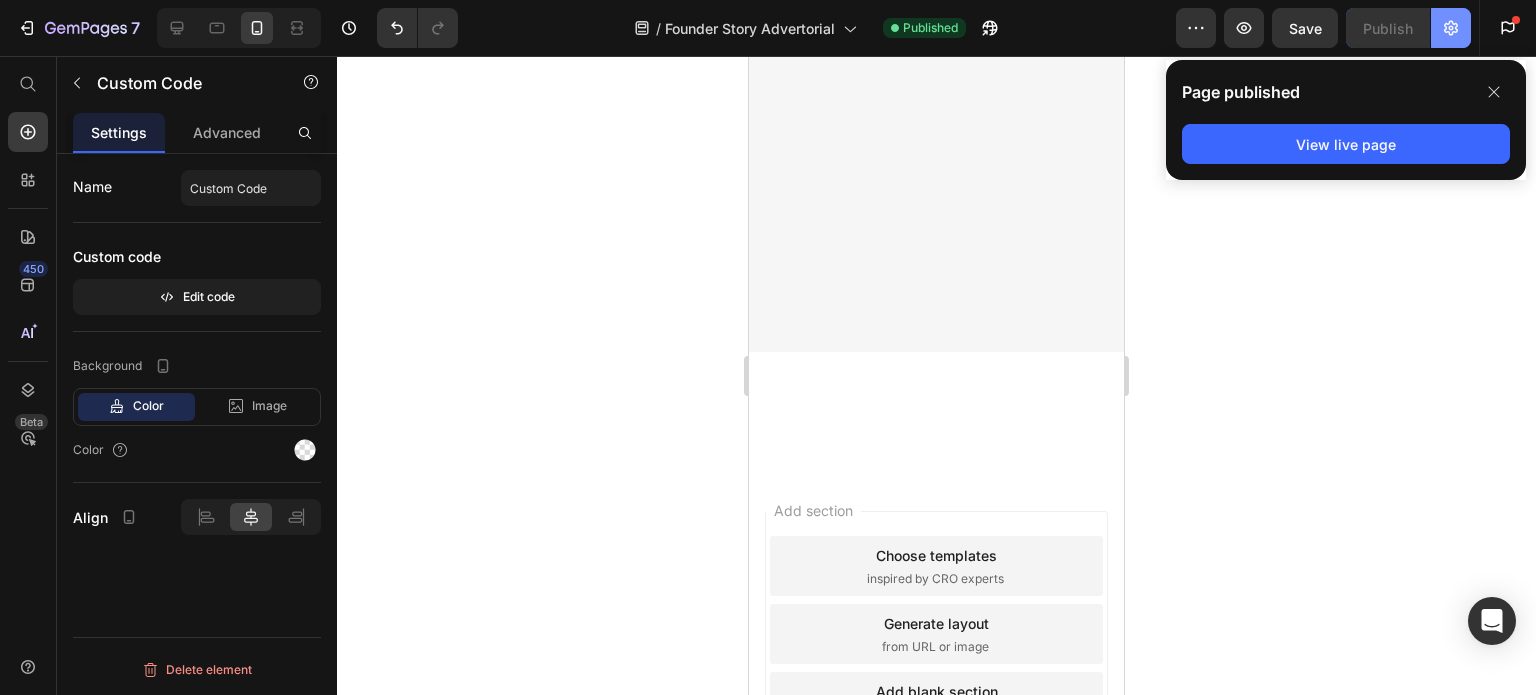 click 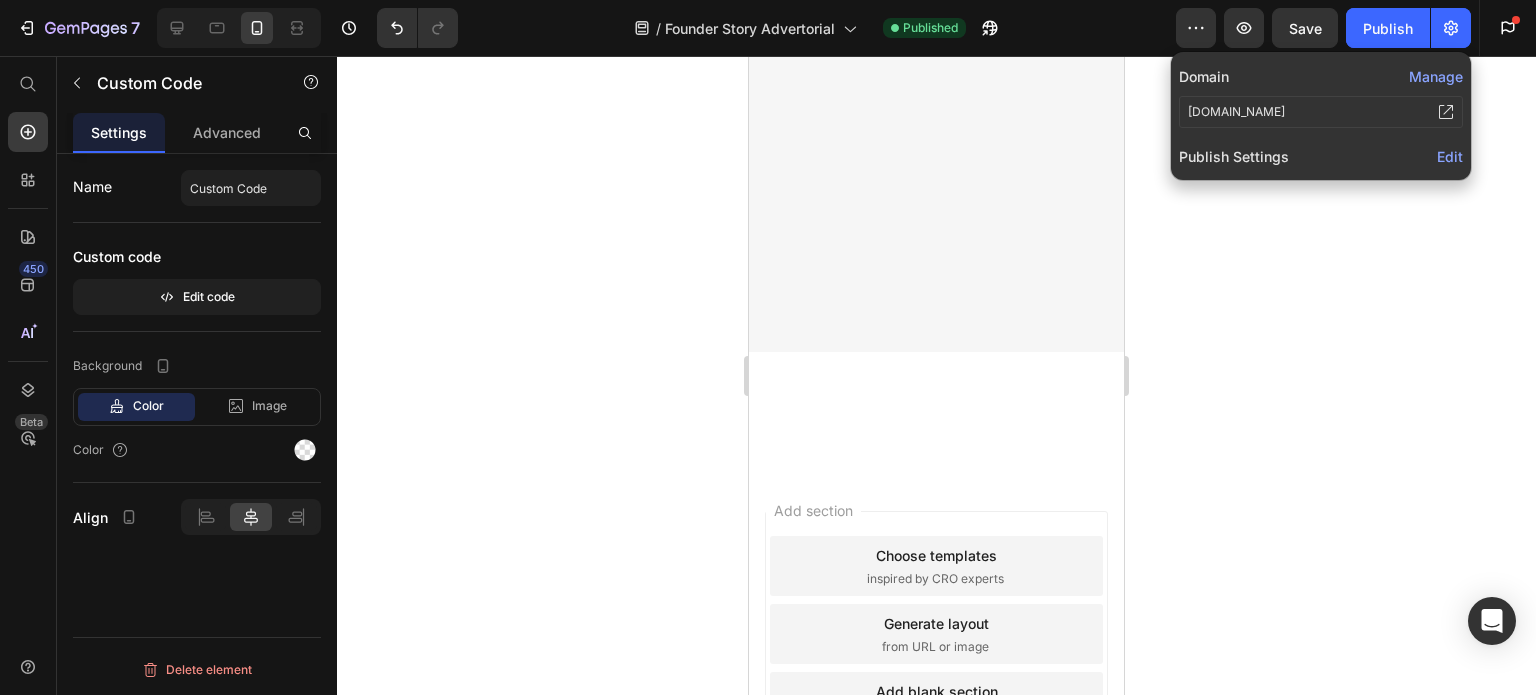 click on "Edit" 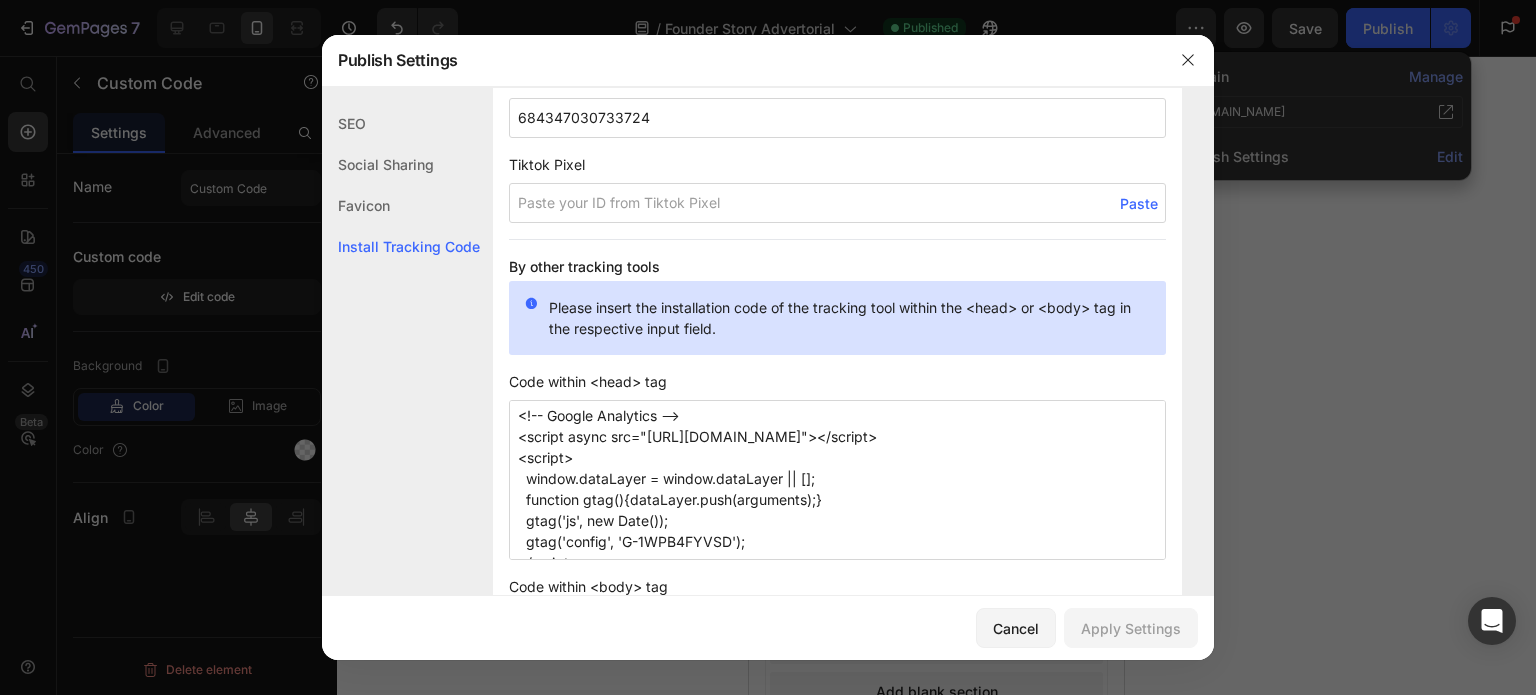 scroll, scrollTop: 1815, scrollLeft: 0, axis: vertical 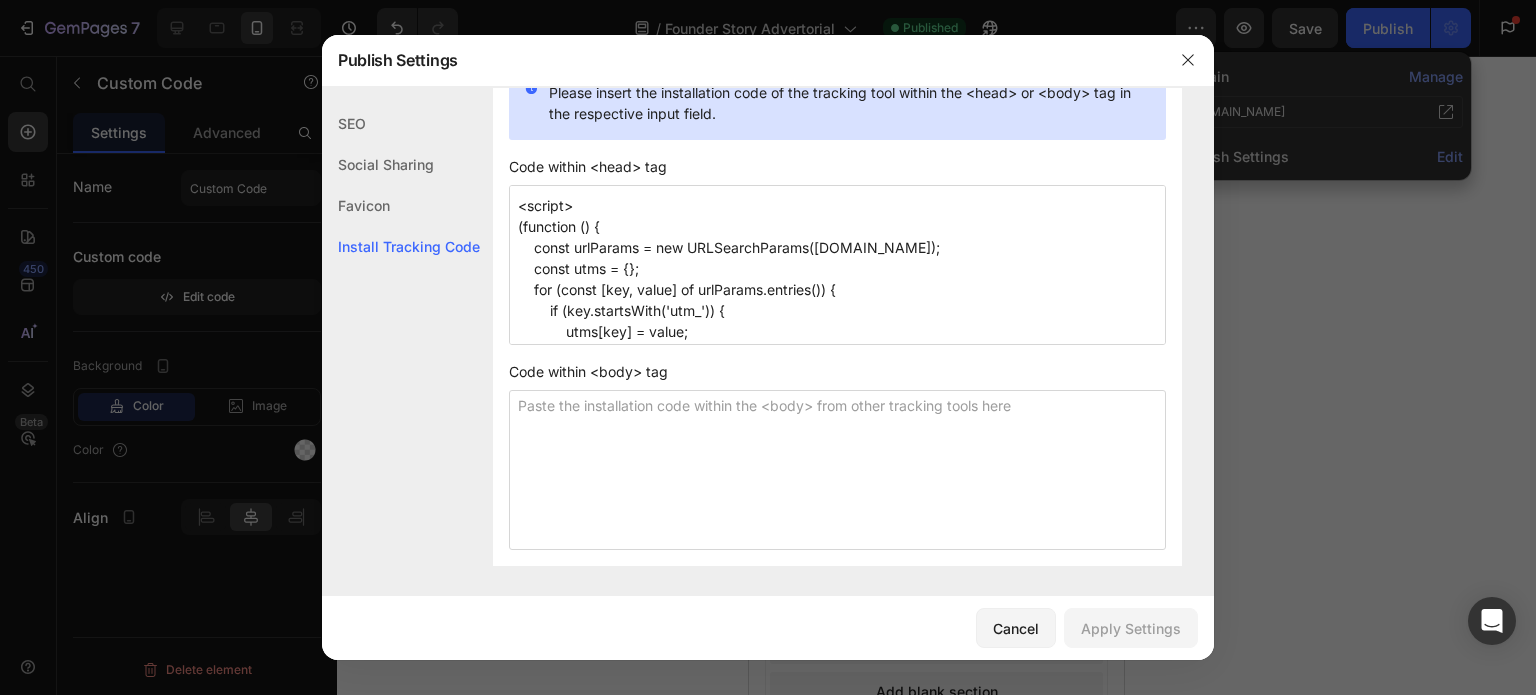 drag, startPoint x: 595, startPoint y: 327, endPoint x: 508, endPoint y: 231, distance: 129.55693 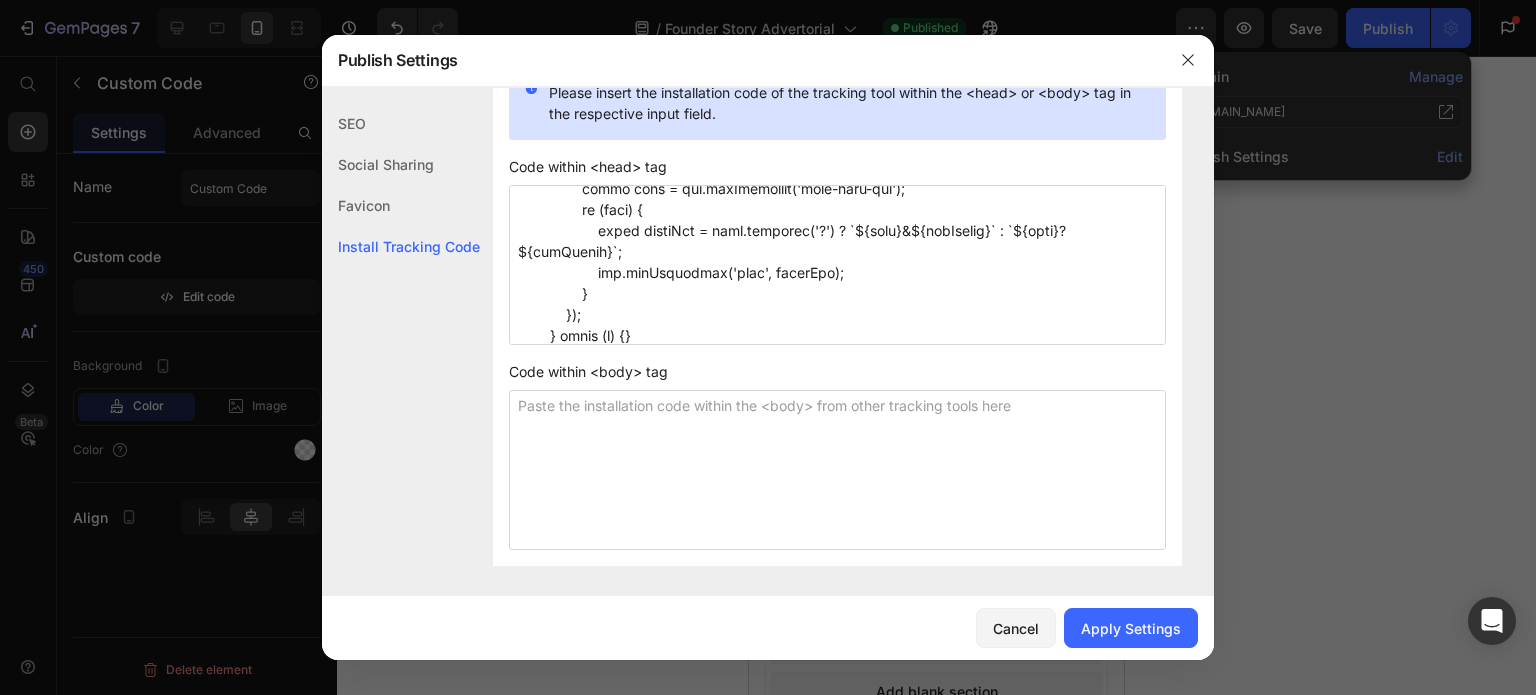 scroll, scrollTop: 794, scrollLeft: 0, axis: vertical 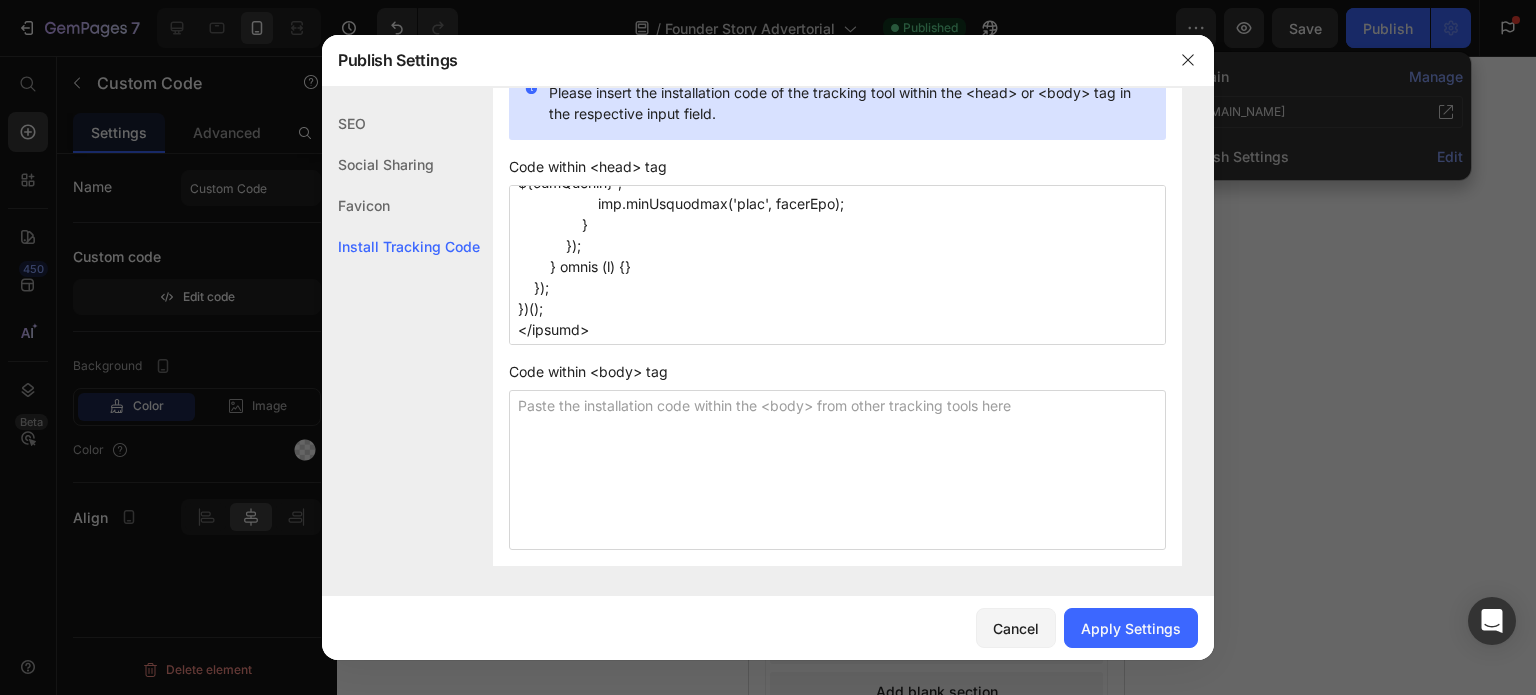 click at bounding box center (837, 265) 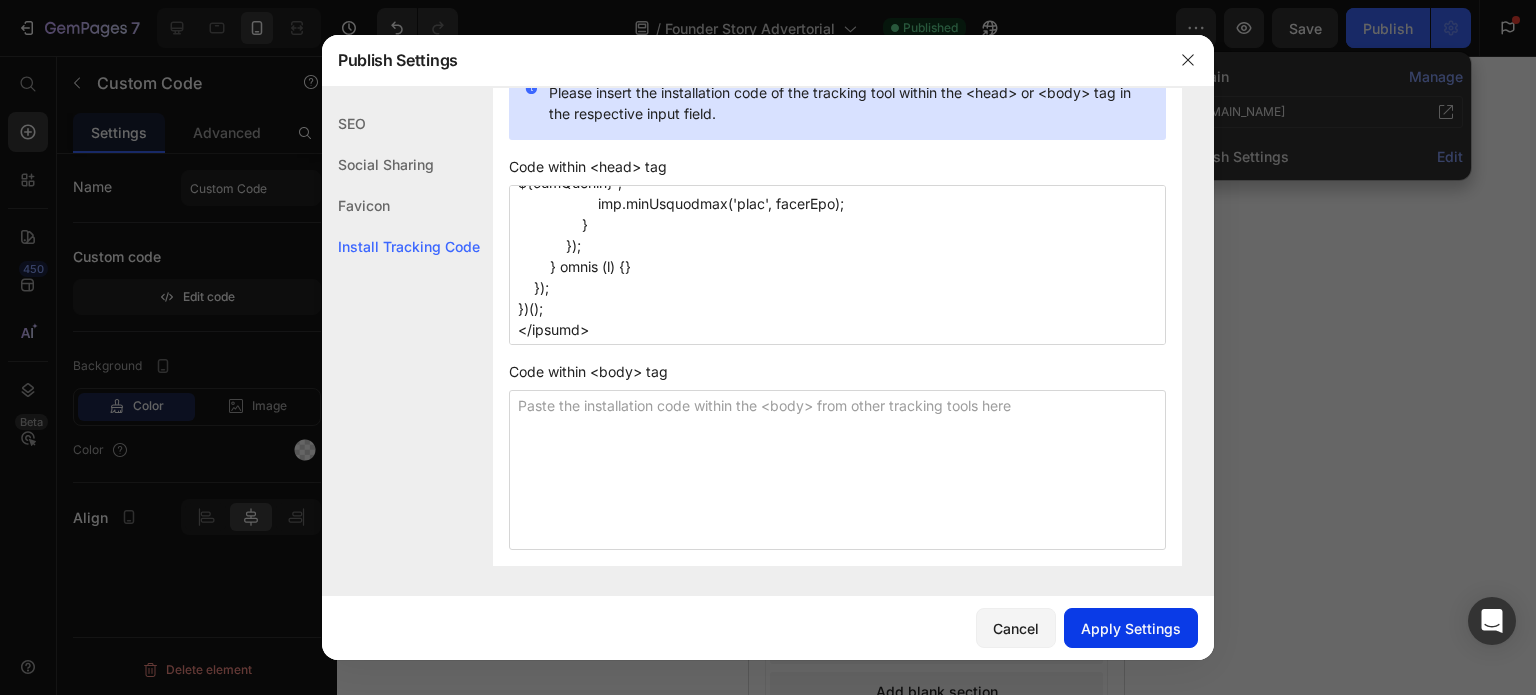 type on "<!-- Google Analytics -->
<script async src="[URL][DOMAIN_NAME]"></script>
<script>
window.dataLayer = window.dataLayer || [];
function gtag(){dataLayer.push(arguments);}
gtag('js', new Date());
gtag('config', 'G-1WPB4FYVSD');
</script>
<script>
(function () {
const urlParams = new URLSearchParams([DOMAIN_NAME]);
const utms = {};
for (const [key, value] of urlParams.entries()) {
if (key.startsWith('utm_')) {
utms[key] = value;
}
}
if (Object.keys(utms).length > 0) {
sessionStorage.setItem('orthelux_utms', JSON.stringify(utms));
}
// Wait until [PERSON_NAME] is loaded to update buttons
document.addEventListener('DOMContentLoaded', function () {
const utmData = sessionStorage.getItem('orthelux_utms');
if (!utmData) return;
try {
const utmParams = new URLSearchParams(JSON.parse(utmData)).toString();
const buttons = document.querySelectorAll('a[dat..." 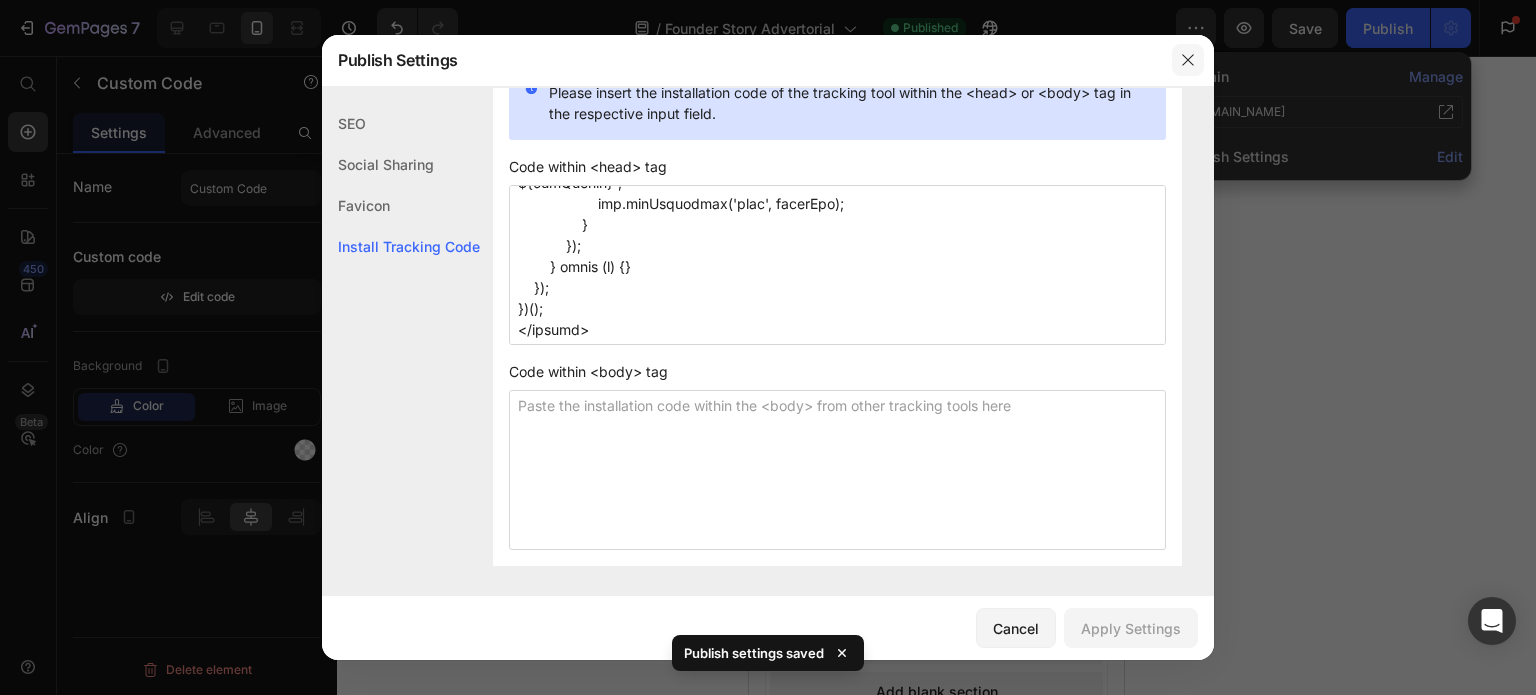 click 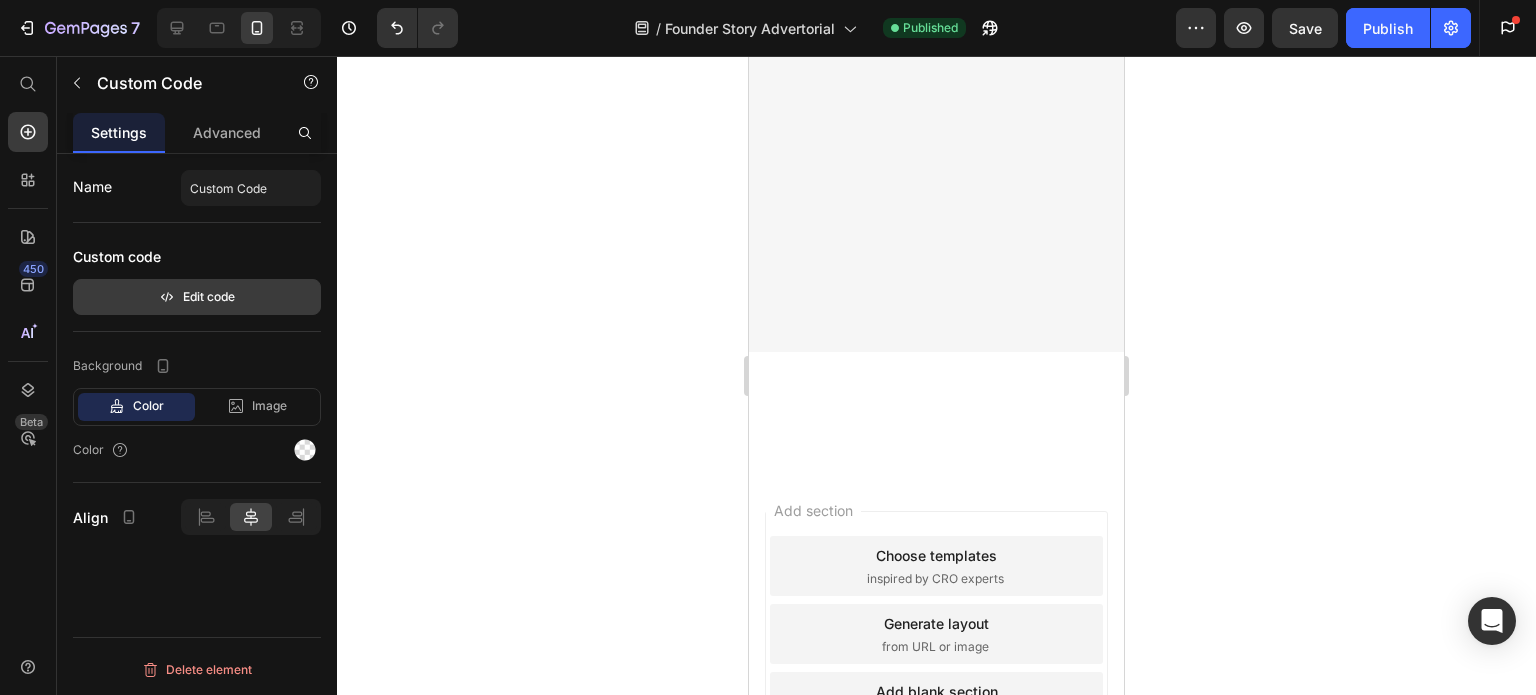 click on "Edit code" at bounding box center (197, 297) 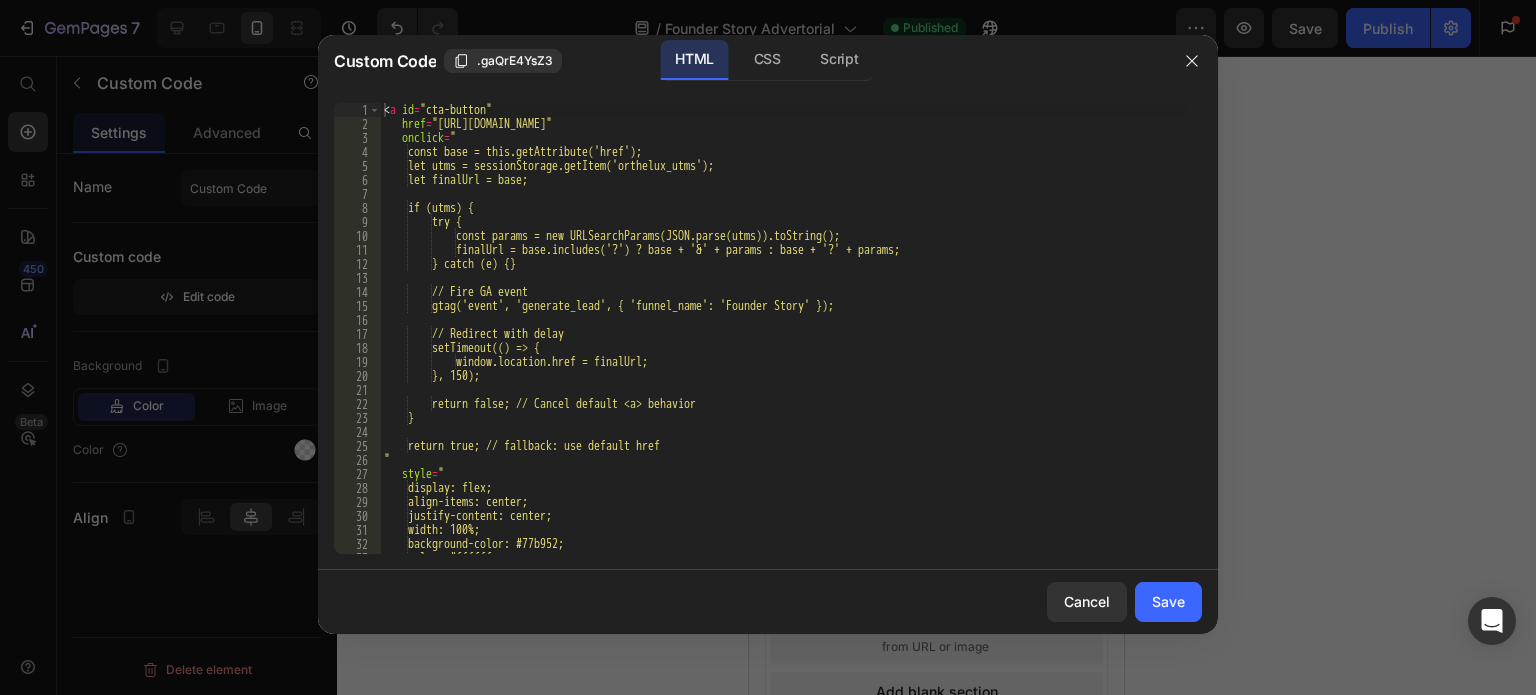 click on "< a   id = "cta-button"     href = "[URL][DOMAIN_NAME]"     onclick = "         const base = this.getAttribute('href');         let utms = sessionStorage.getItem('orthelux_utms');         let finalUrl = base;         if (utms) {              try {                   const params = new URLSearchParams(JSON.parse(utms)).toString();                   finalUrl = base.includes('?') ? base + '&' + params : base + '?' + params;              } catch (e) {}              // Fire GA event              gtag('event', 'generate_lead', { 'funnel_name': 'Founder Story' });              // Redirect with delay              setTimeout(() => {                   window.location.href = finalUrl;              }, 150);              return false; // Cancel default <a> behavior         }         return true; // fallback: use default href    "     style = "         display: flex;         align-items: center;         justify-content: center;         width: 100%;         background-color: #77b952;" at bounding box center (783, 342) 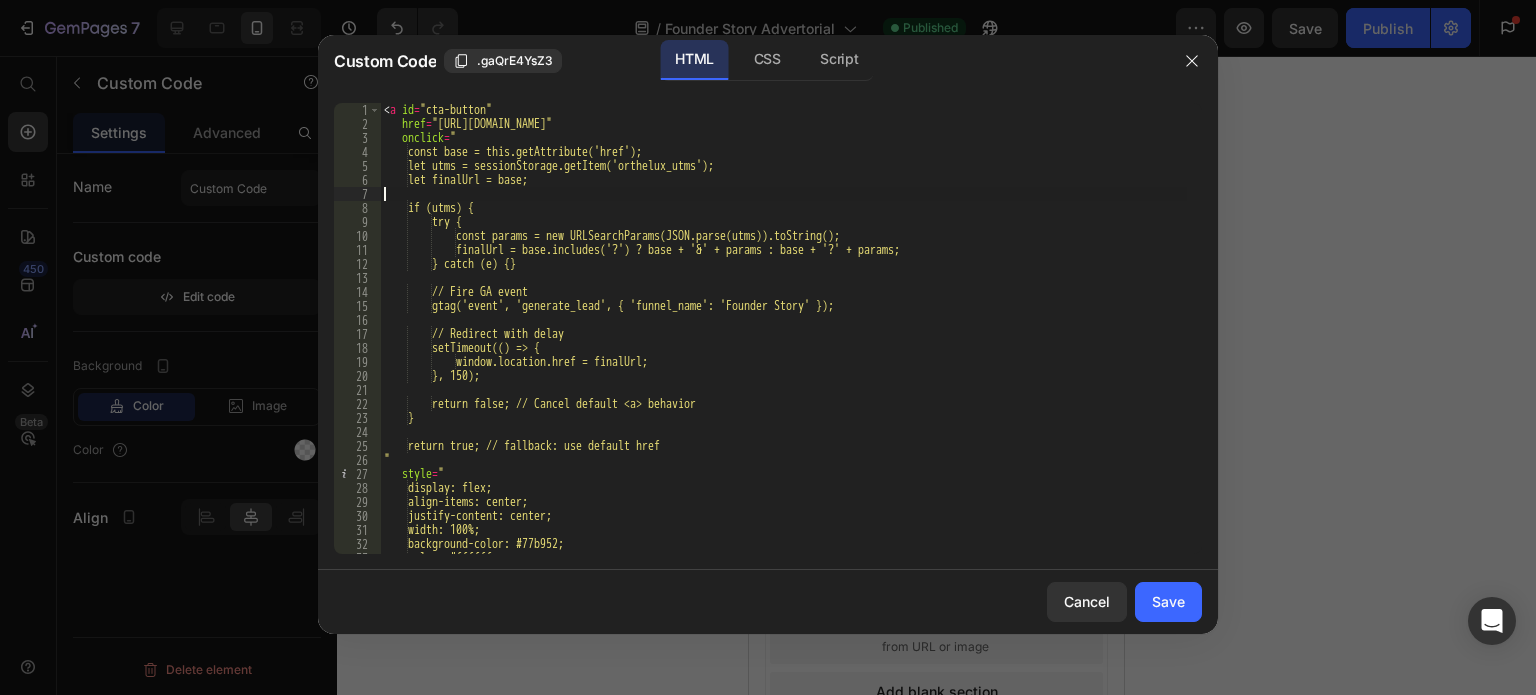 type on "</div>
</a>" 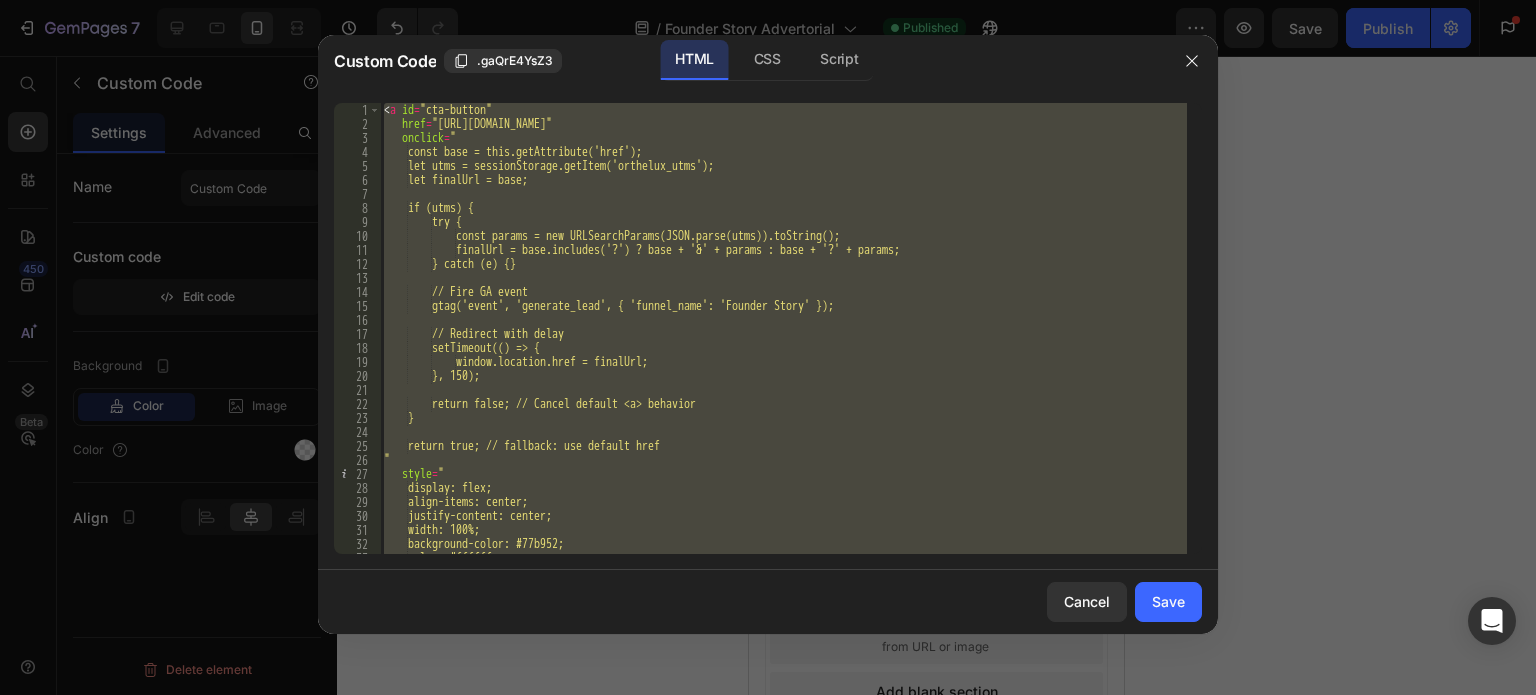 paste 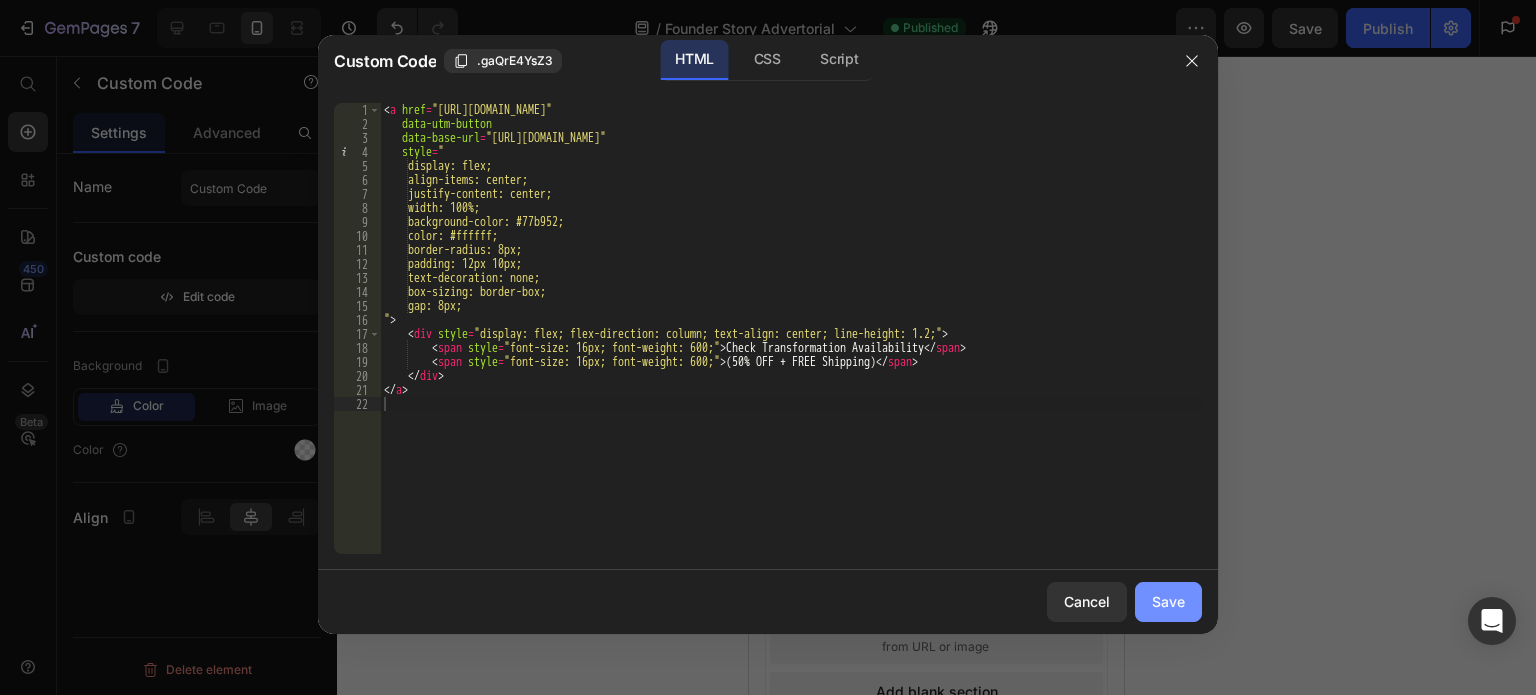 click on "Save" at bounding box center [1168, 601] 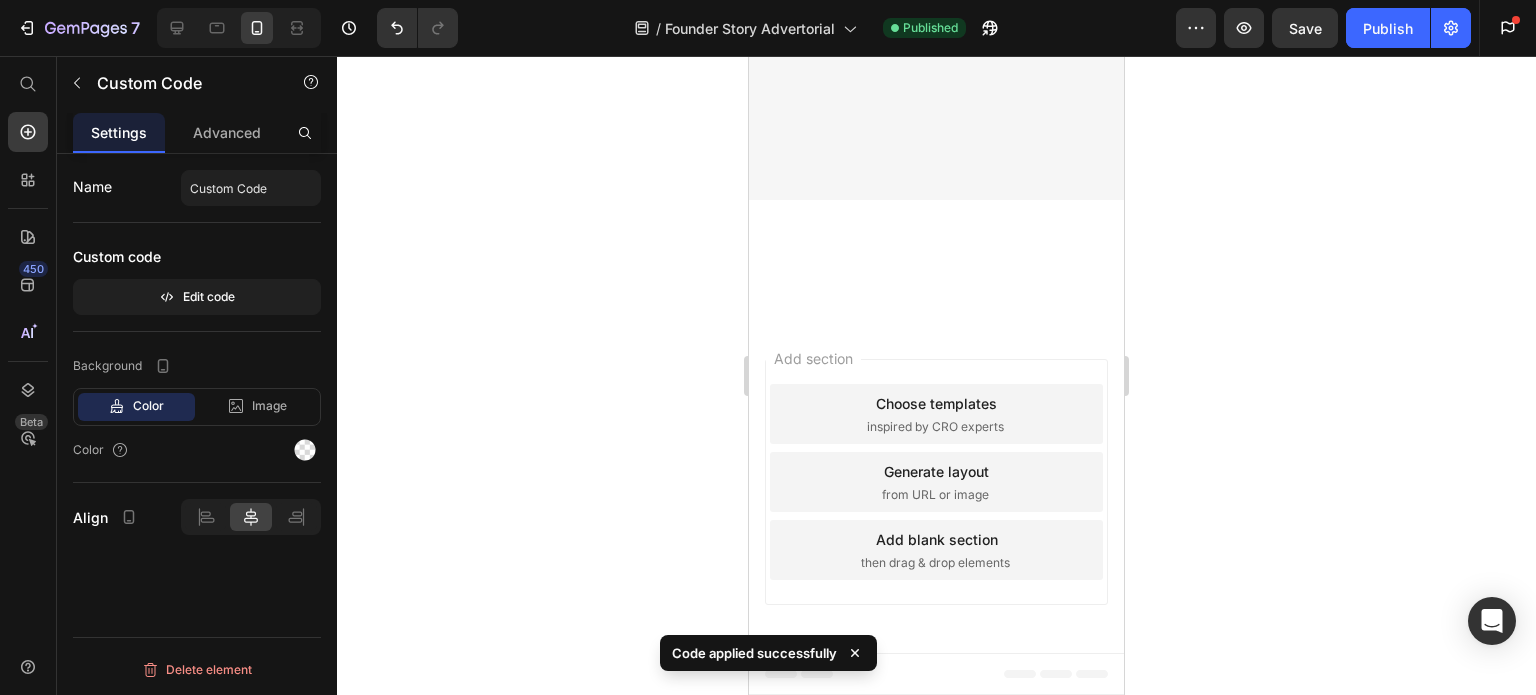 scroll, scrollTop: 12200, scrollLeft: 0, axis: vertical 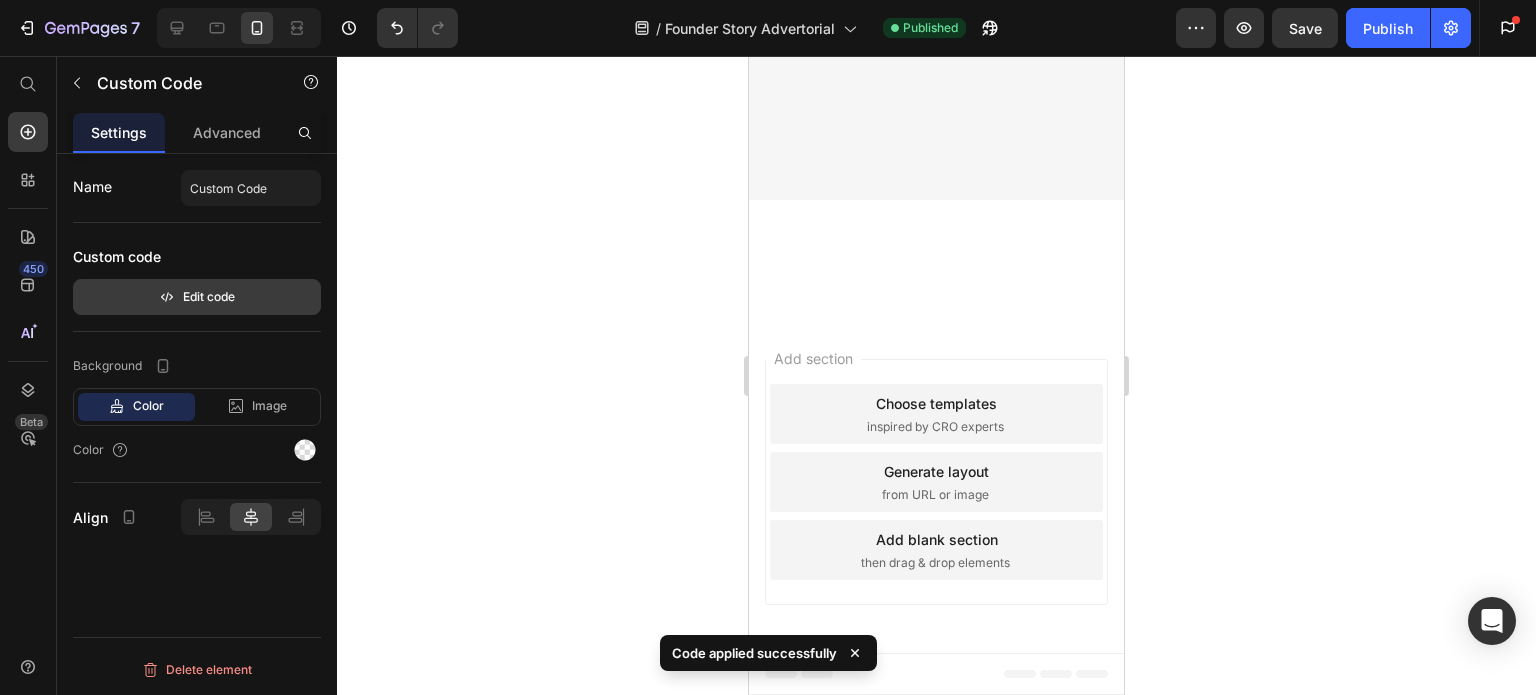 click on "Edit code" at bounding box center (197, 297) 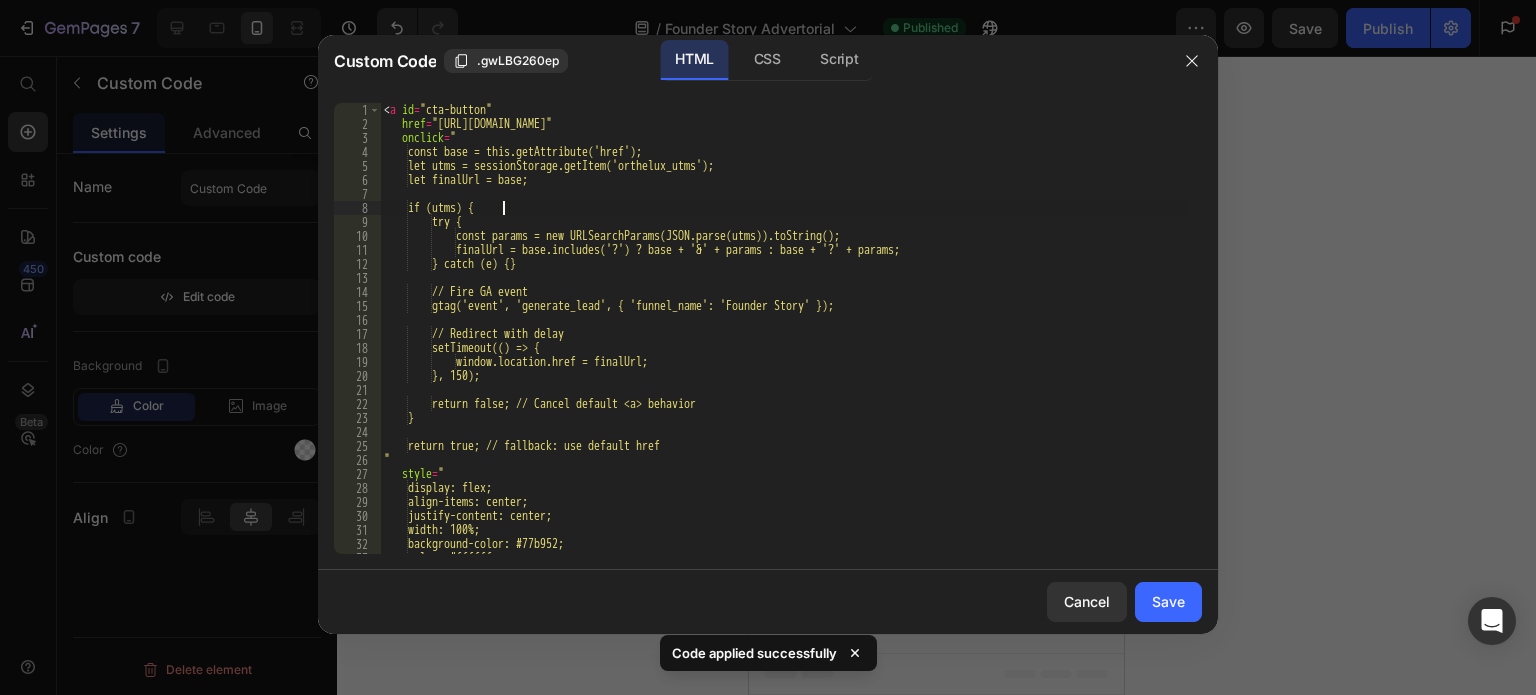 click on "< a   id = "cta-button"     href = "[URL][DOMAIN_NAME]"     onclick = "         const base = this.getAttribute('href');         let utms = sessionStorage.getItem('orthelux_utms');         let finalUrl = base;         if (utms) {              try {                   const params = new URLSearchParams(JSON.parse(utms)).toString();                   finalUrl = base.includes('?') ? base + '&' + params : base + '?' + params;              } catch (e) {}              // Fire GA event              gtag('event', 'generate_lead', { 'funnel_name': 'Founder Story' });              // Redirect with delay              setTimeout(() => {                   window.location.href = finalUrl;              }, 150);              return false; // Cancel default <a> behavior         }         return true; // fallback: use default href    "     style = "         display: flex;         align-items: center;         justify-content: center;         width: 100%;         background-color: #77b952;" at bounding box center [783, 342] 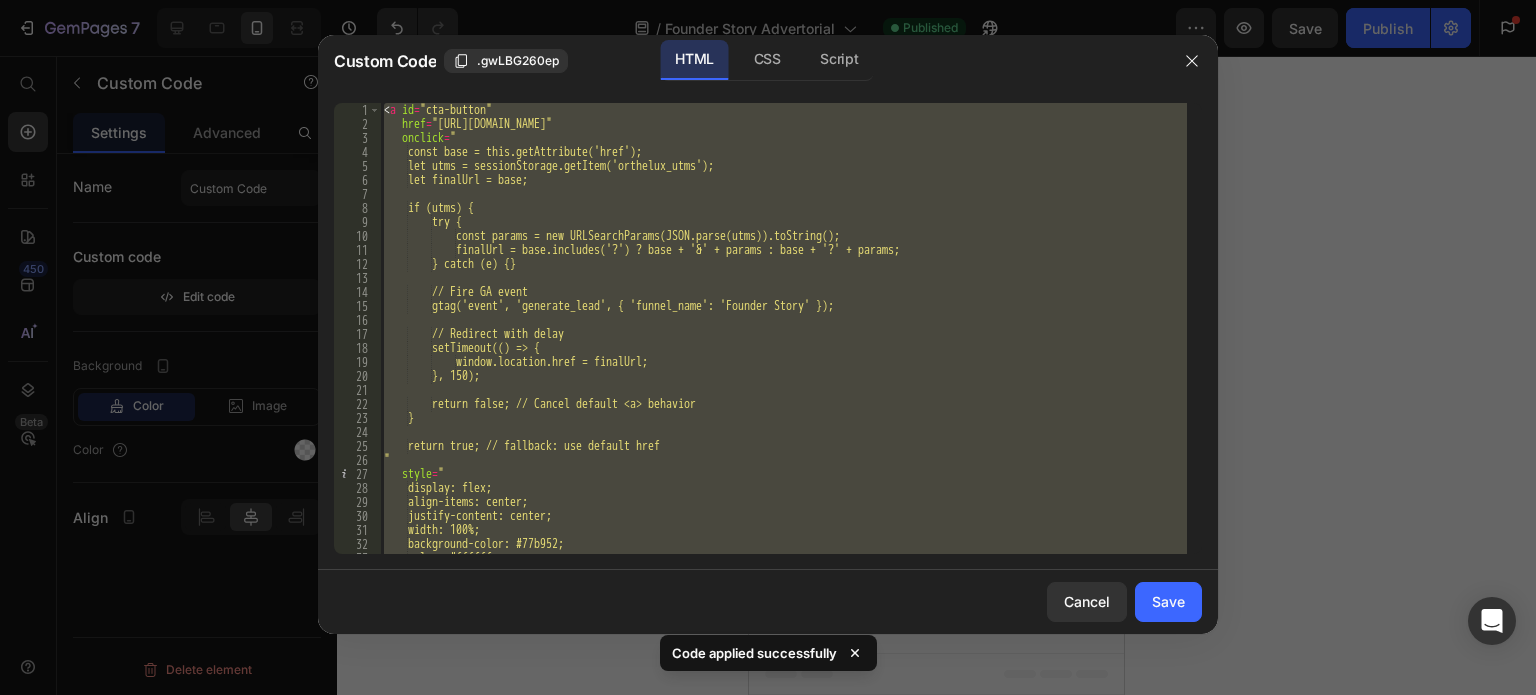 paste 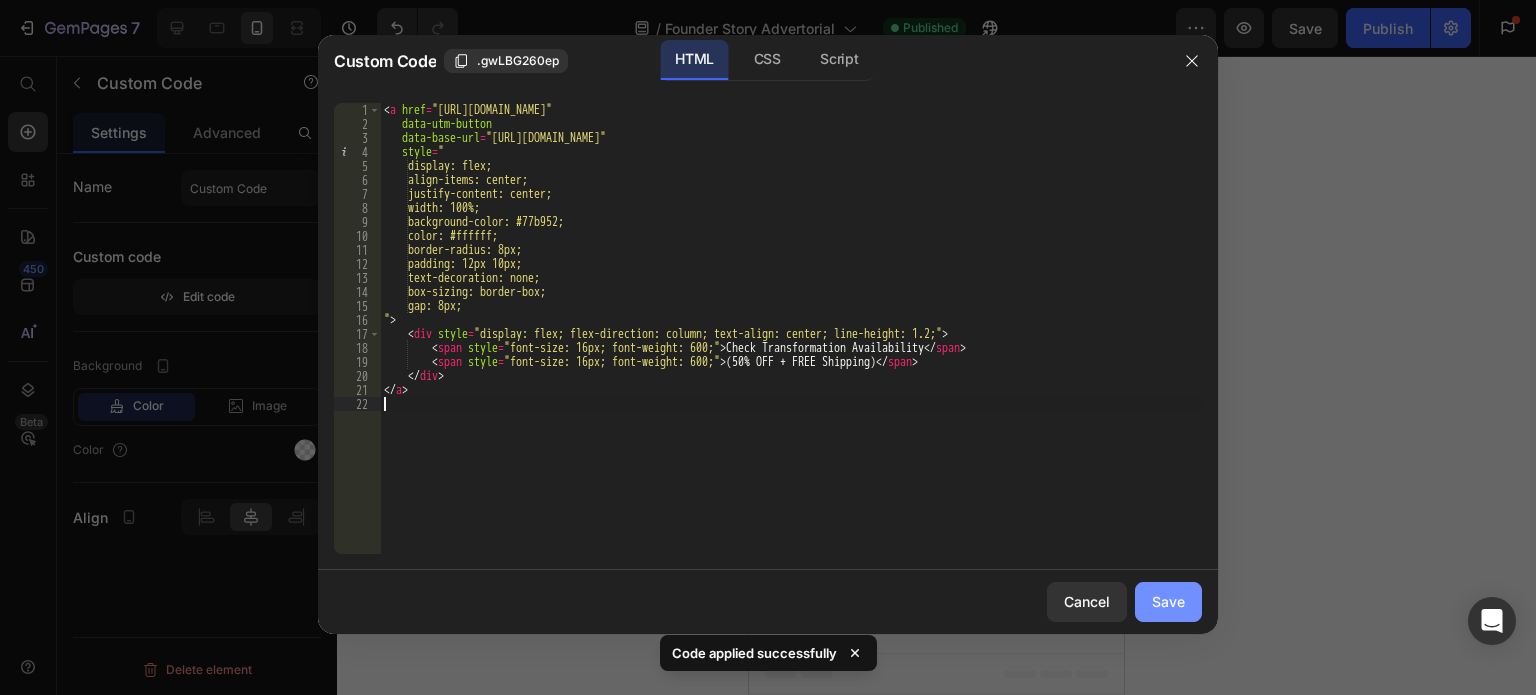 click on "Save" 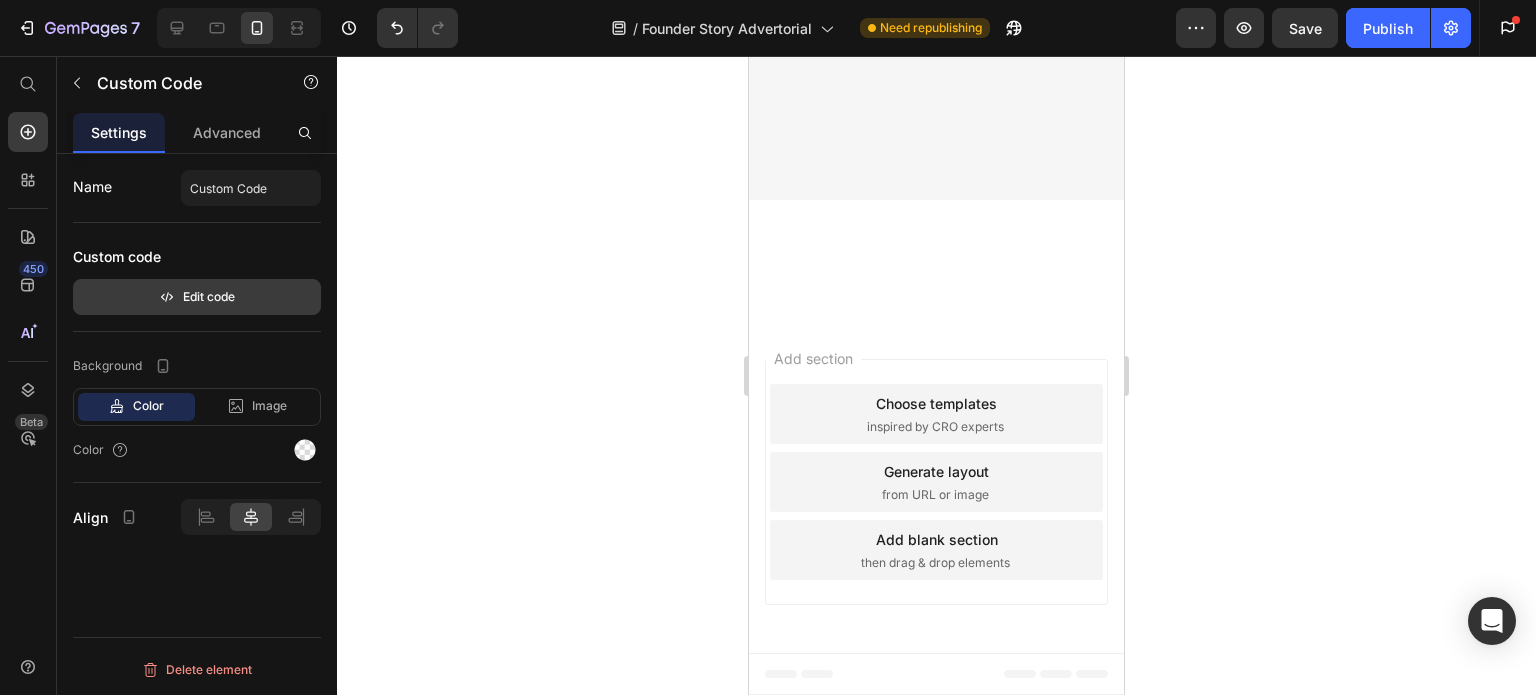 click on "Edit code" at bounding box center [197, 297] 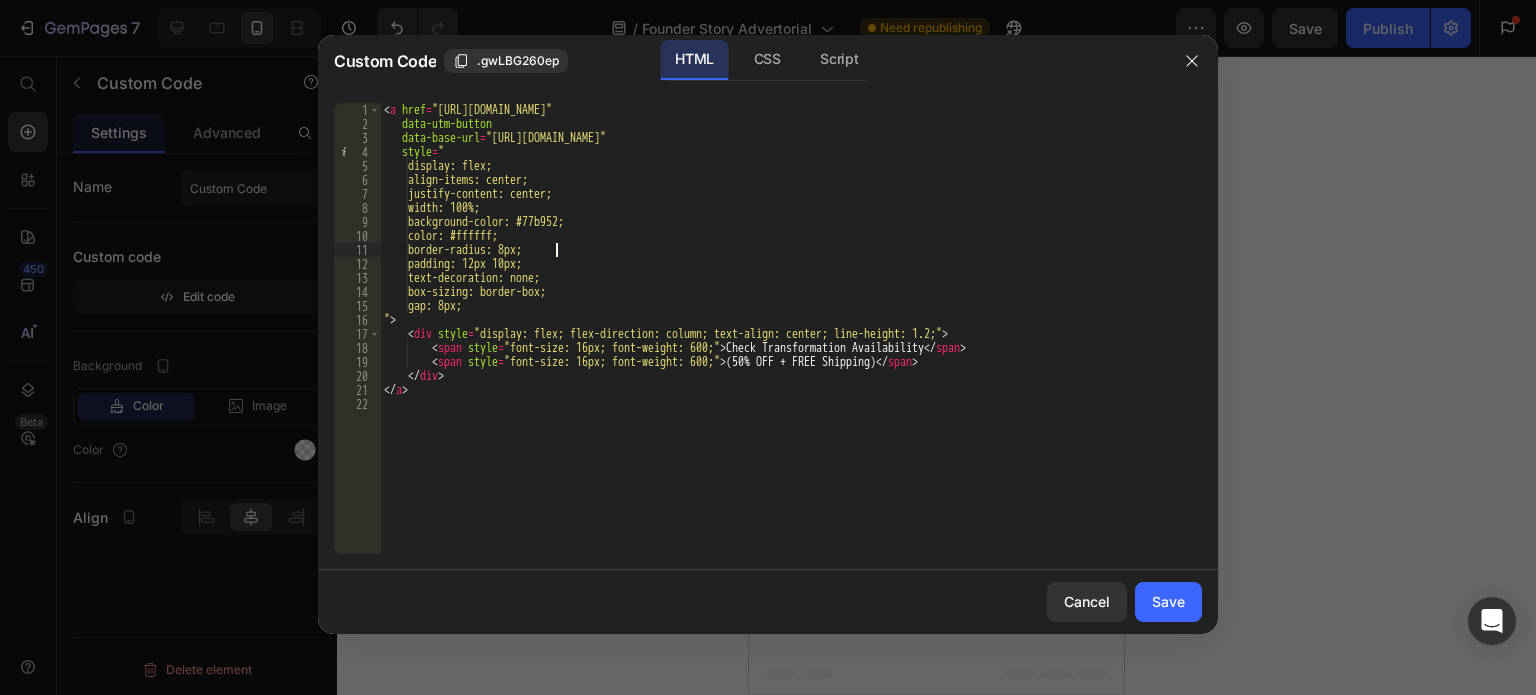 click on "< a   href = "[URL][DOMAIN_NAME]"     data-utm-button     data-base-url = "[URL][DOMAIN_NAME]"     style = "         display: flex;         align-items: center;         justify-content: center;         width: 100%;         background-color: #77b952;         color: #ffffff;         border-radius: 8px;         padding: 12px 10px;         text-decoration: none;         box-sizing: border-box;         gap: 8px; " >      < div   style = "display: flex; flex-direction: column; text-align: center; line-height: 1.2;" >           < span   style = "font-size: 16px; font-weight: 600;" > Check Transformation Availability </ span >           < span   style = "font-size: 16px; font-weight: 600;" > (50% OFF + FREE Shipping) </ span >      </ div > </ a >" at bounding box center [791, 342] 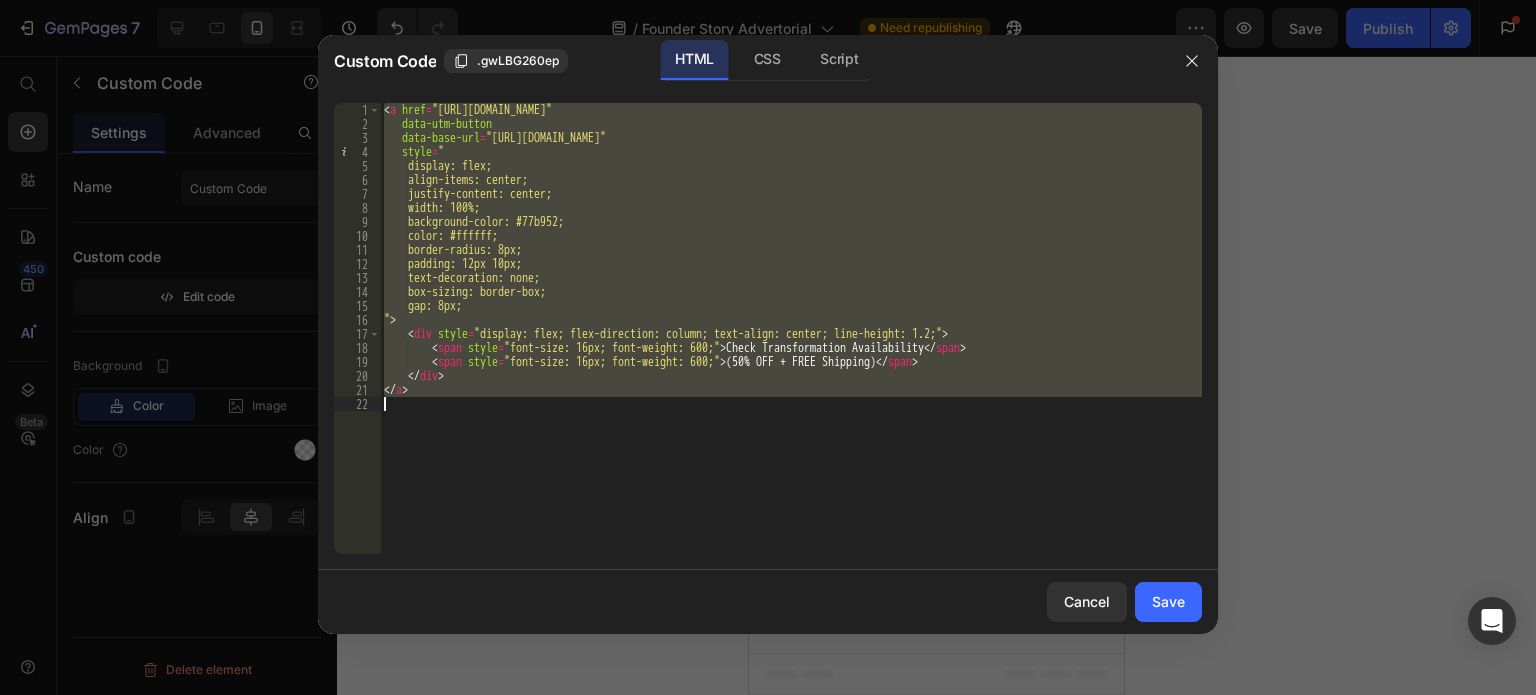 paste 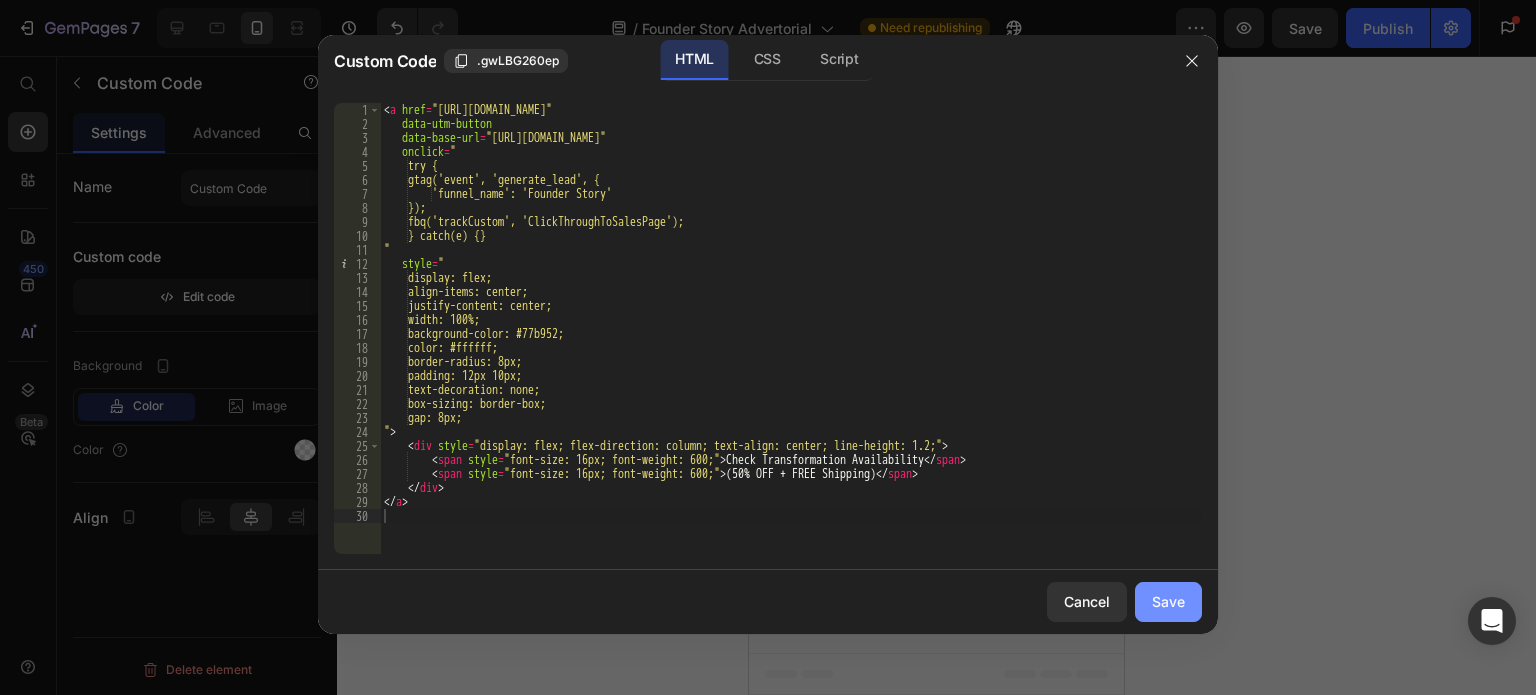 click on "Save" at bounding box center [1168, 601] 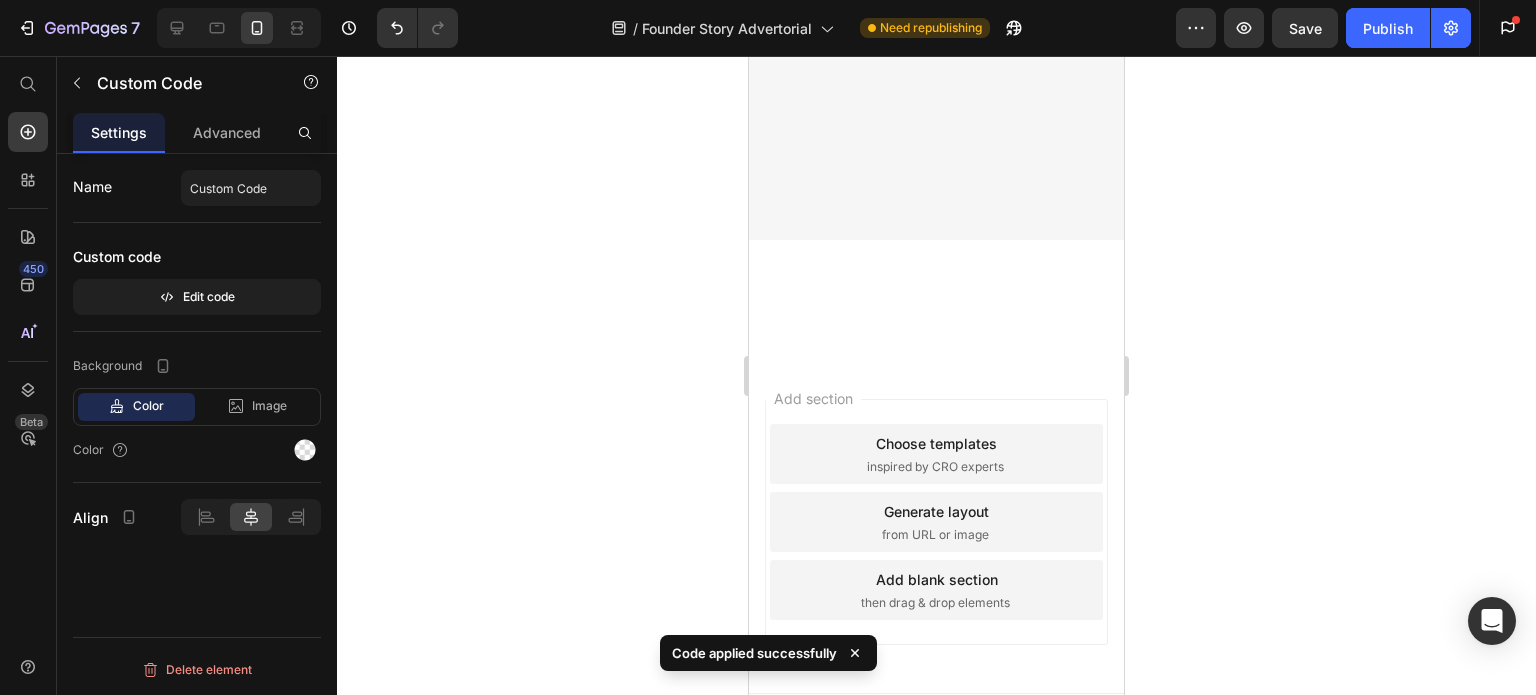 scroll, scrollTop: 11300, scrollLeft: 0, axis: vertical 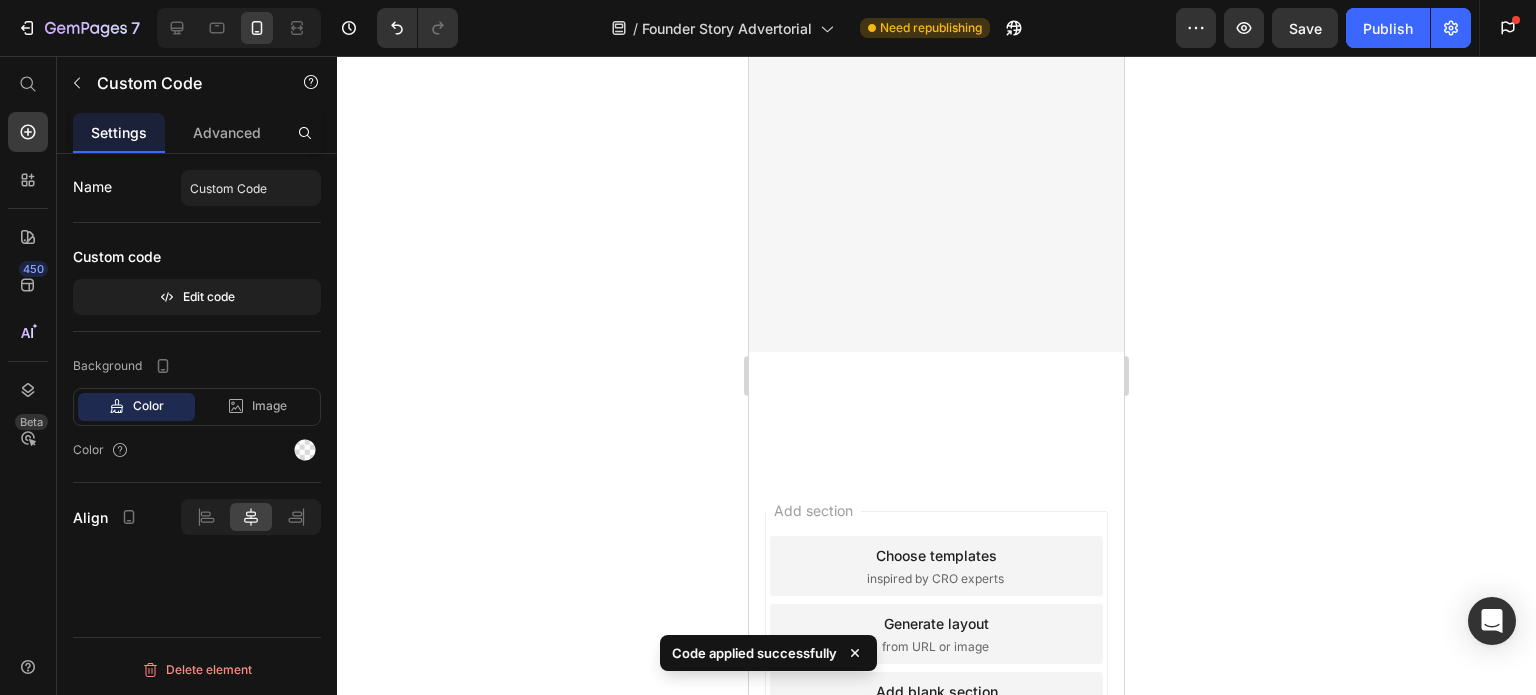 click on "Check Transformation Availability" at bounding box center [936, -1757] 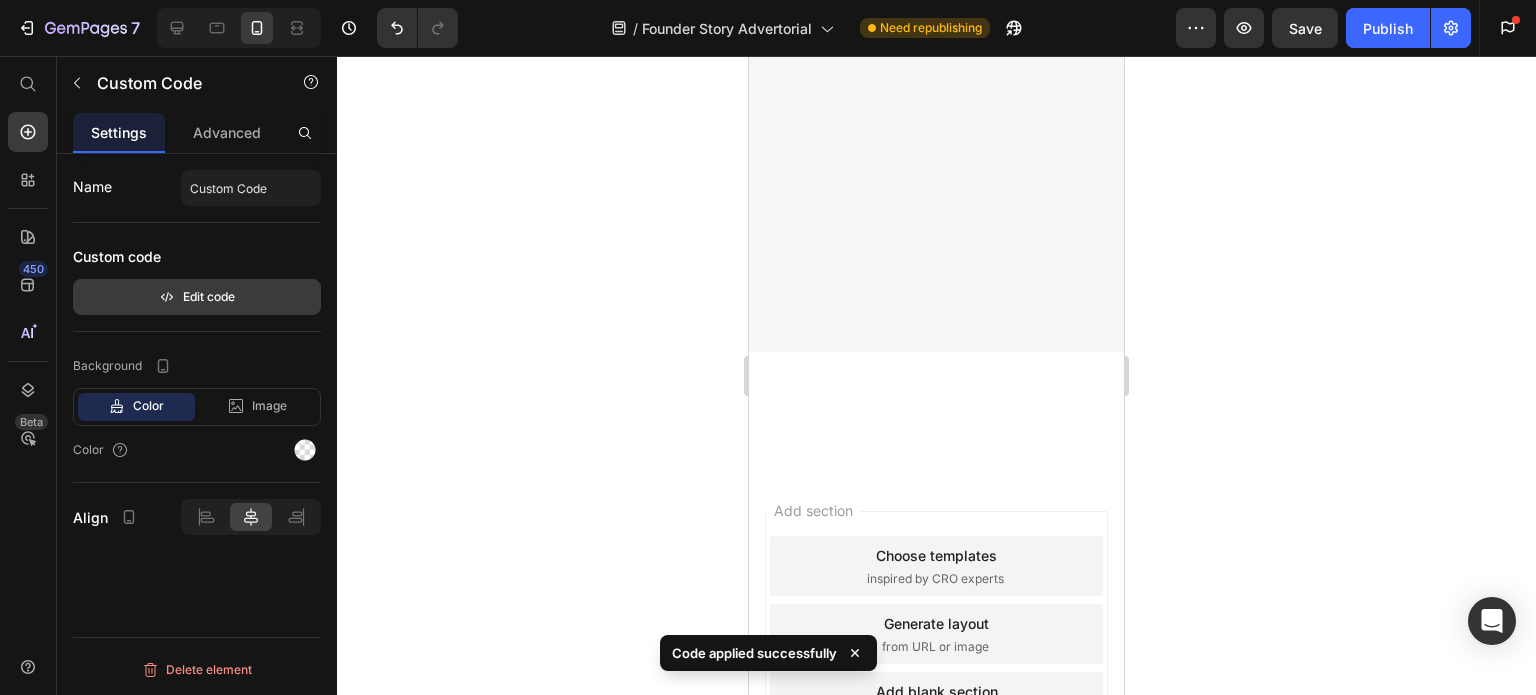 click on "Edit code" at bounding box center [197, 297] 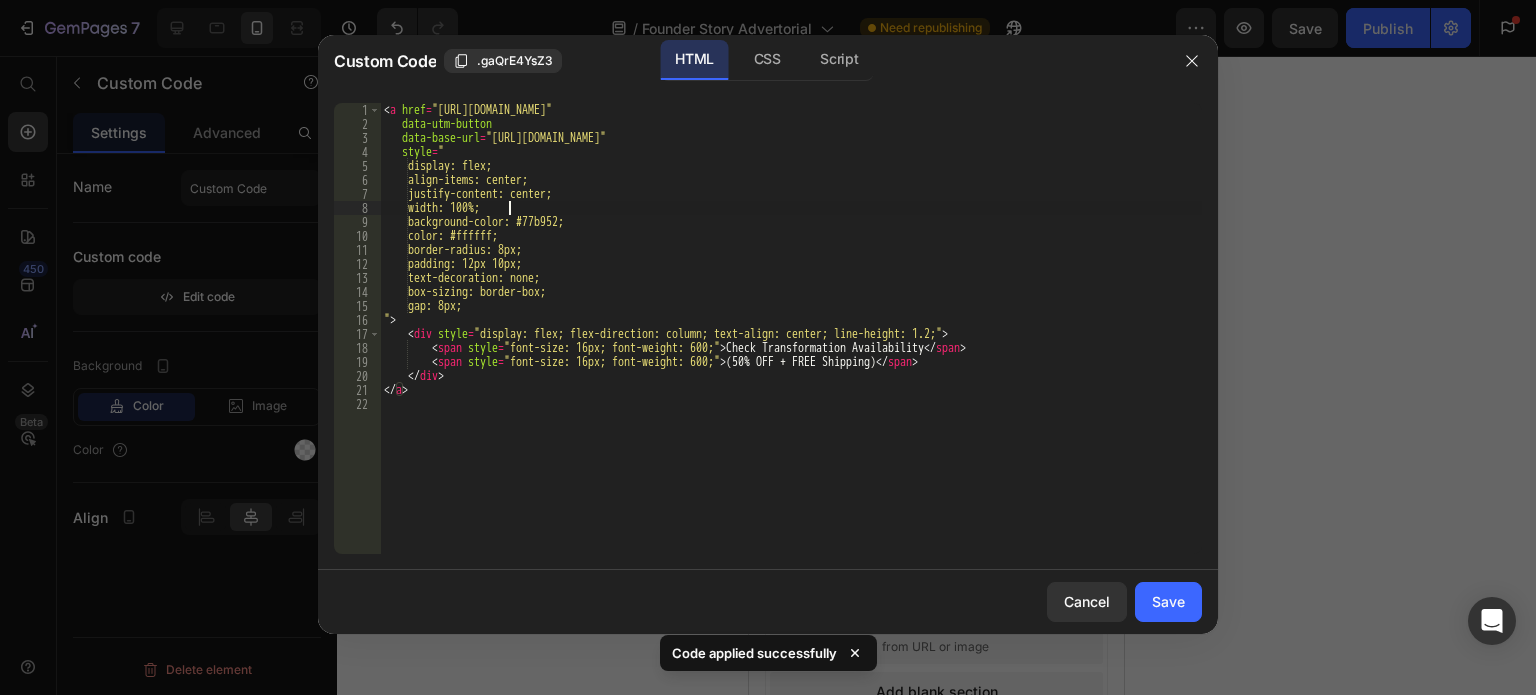 click on "< a   href = "[URL][DOMAIN_NAME]"     data-utm-button     data-base-url = "[URL][DOMAIN_NAME]"     style = "         display: flex;         align-items: center;         justify-content: center;         width: 100%;         background-color: #77b952;         color: #ffffff;         border-radius: 8px;         padding: 12px 10px;         text-decoration: none;         box-sizing: border-box;         gap: 8px; " >      < div   style = "display: flex; flex-direction: column; text-align: center; line-height: 1.2;" >           < span   style = "font-size: 16px; font-weight: 600;" > Check Transformation Availability </ span >           < span   style = "font-size: 16px; font-weight: 600;" > (50% OFF + FREE Shipping) </ span >      </ div > </ a >" at bounding box center (791, 342) 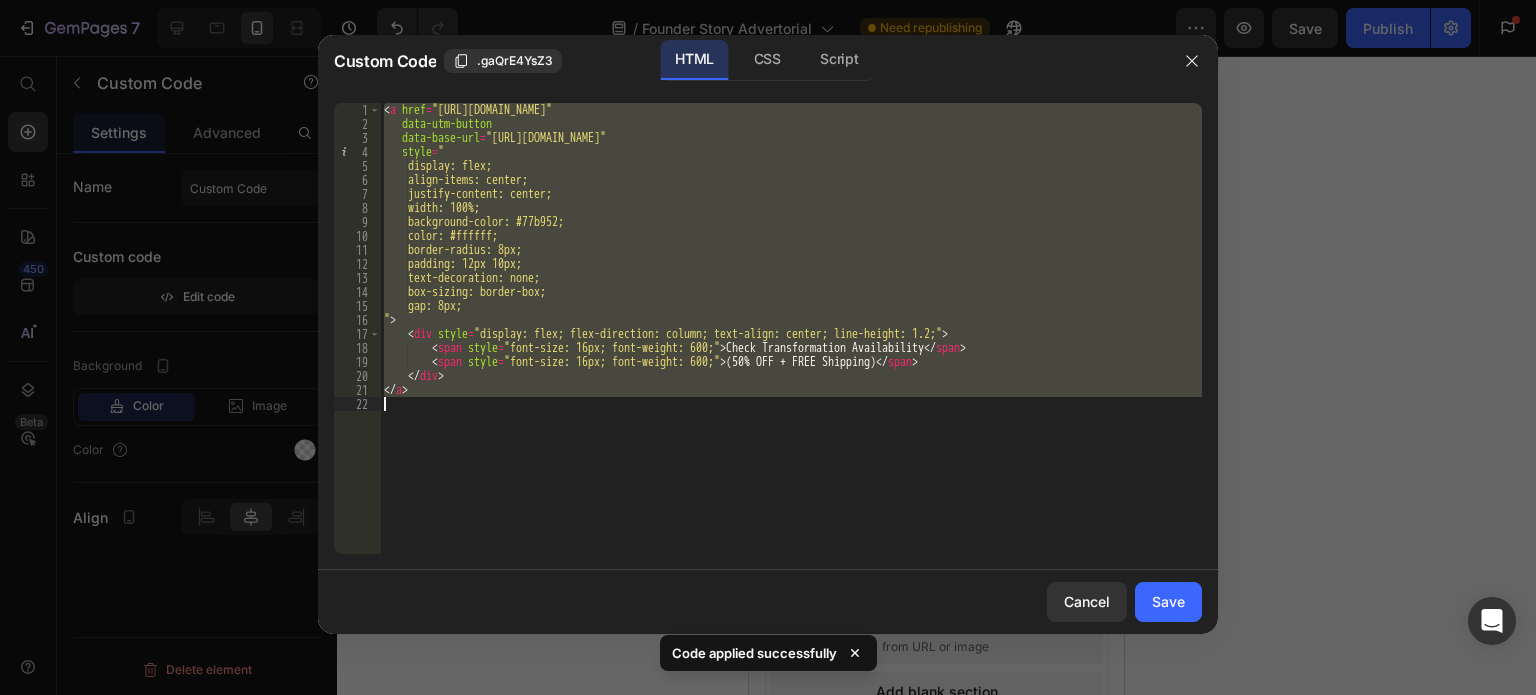 paste 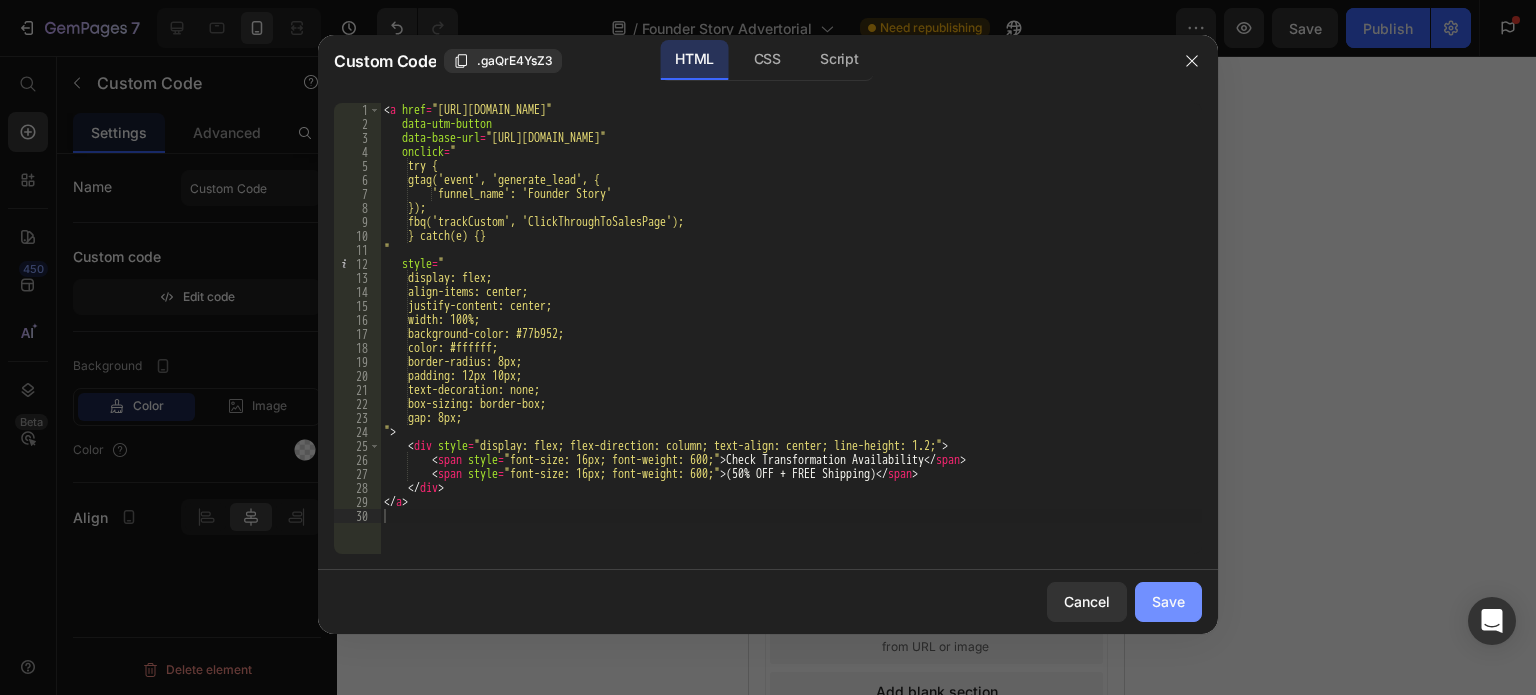 click on "Save" at bounding box center [1168, 601] 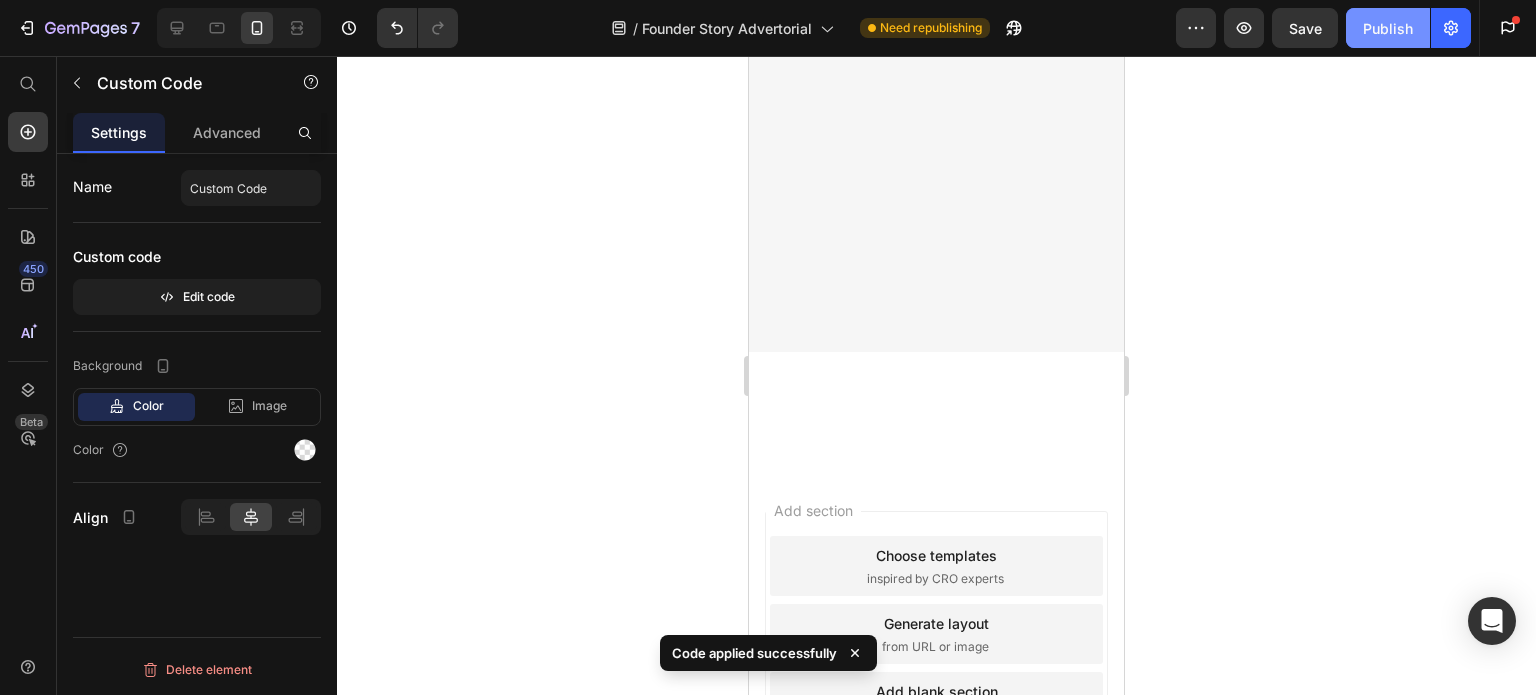 click on "Publish" 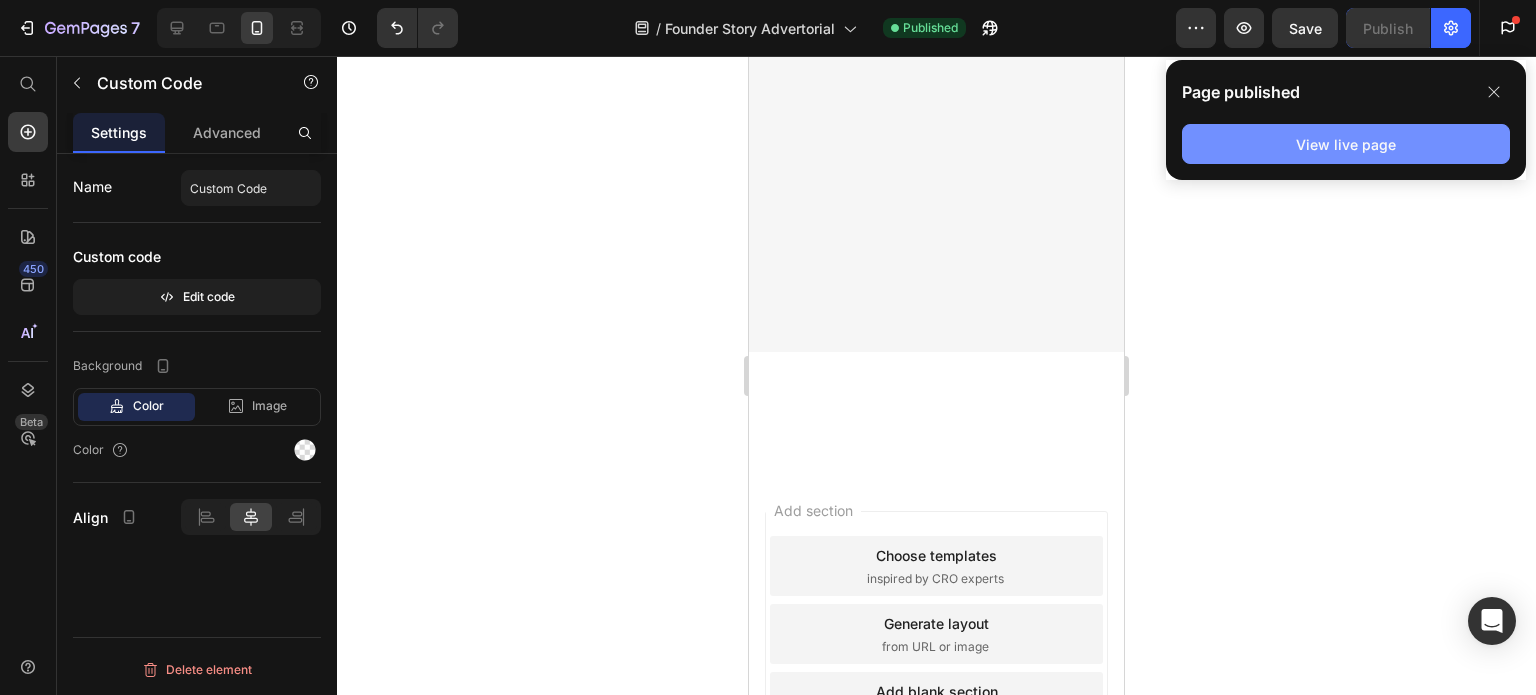 click on "View live page" at bounding box center (1346, 144) 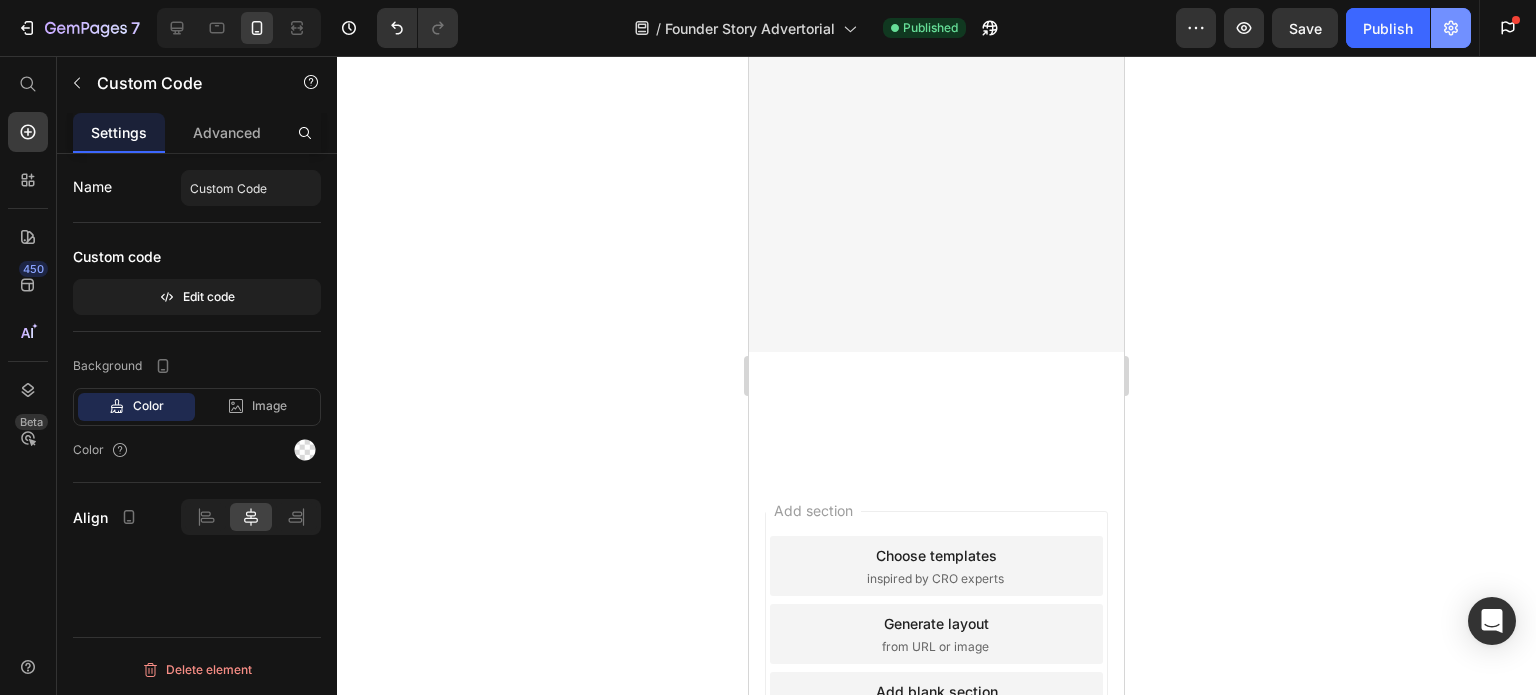 click 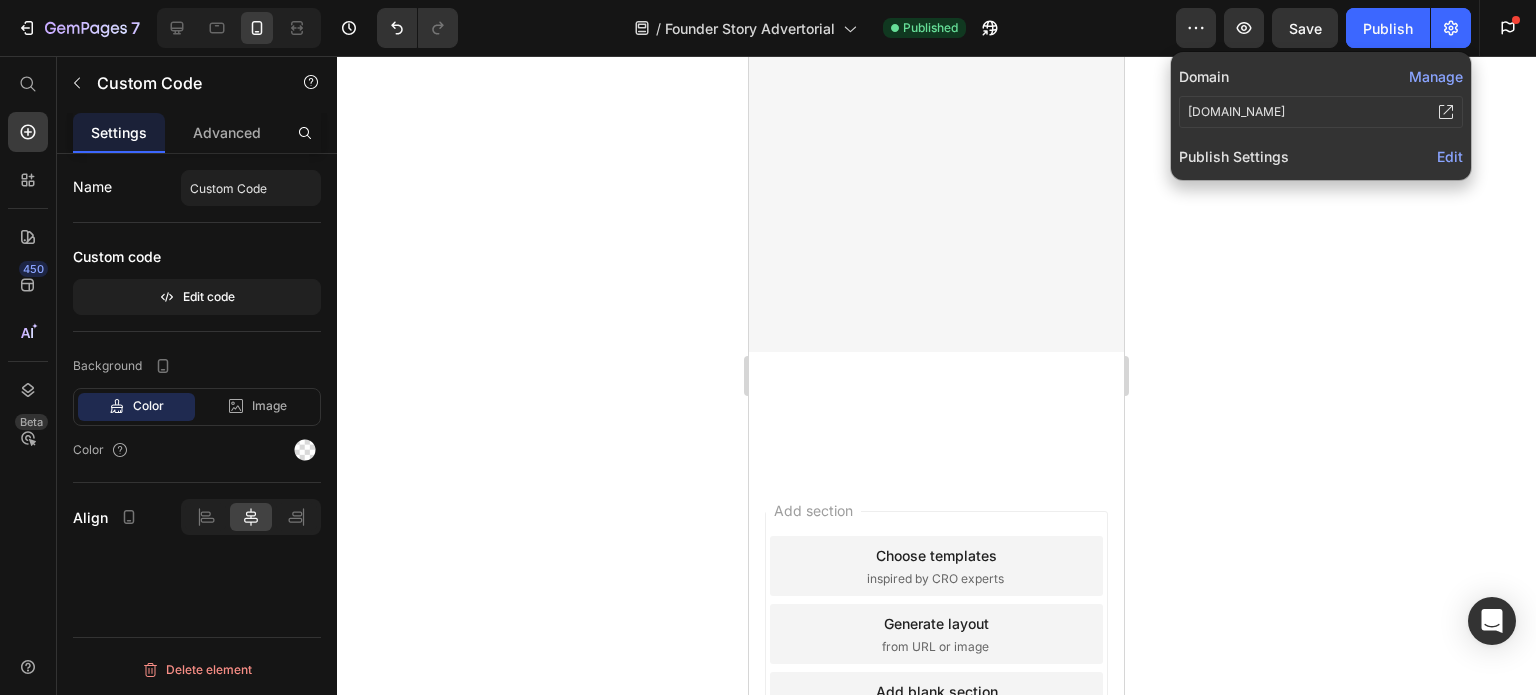 click on "Domain Manage [DOMAIN_NAME] Publish Settings  Edit" 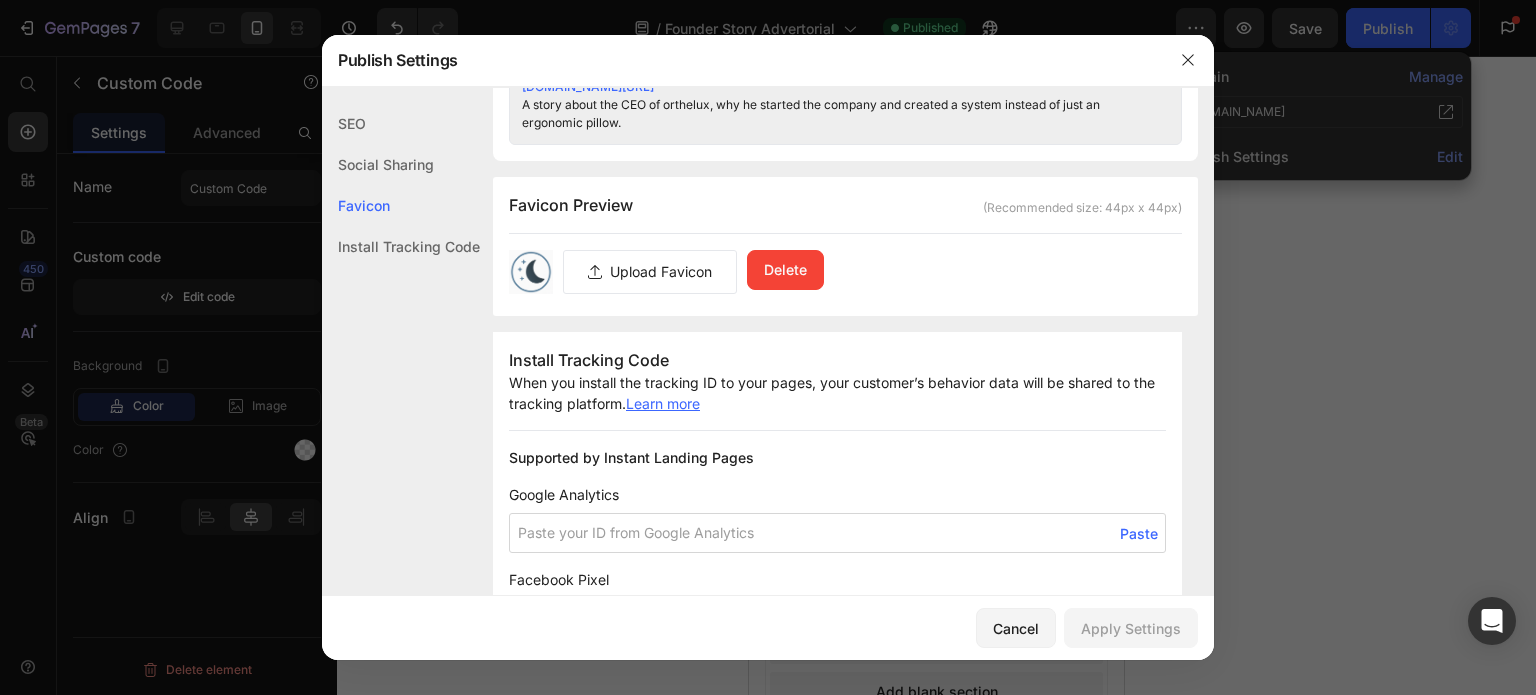 scroll, scrollTop: 1700, scrollLeft: 0, axis: vertical 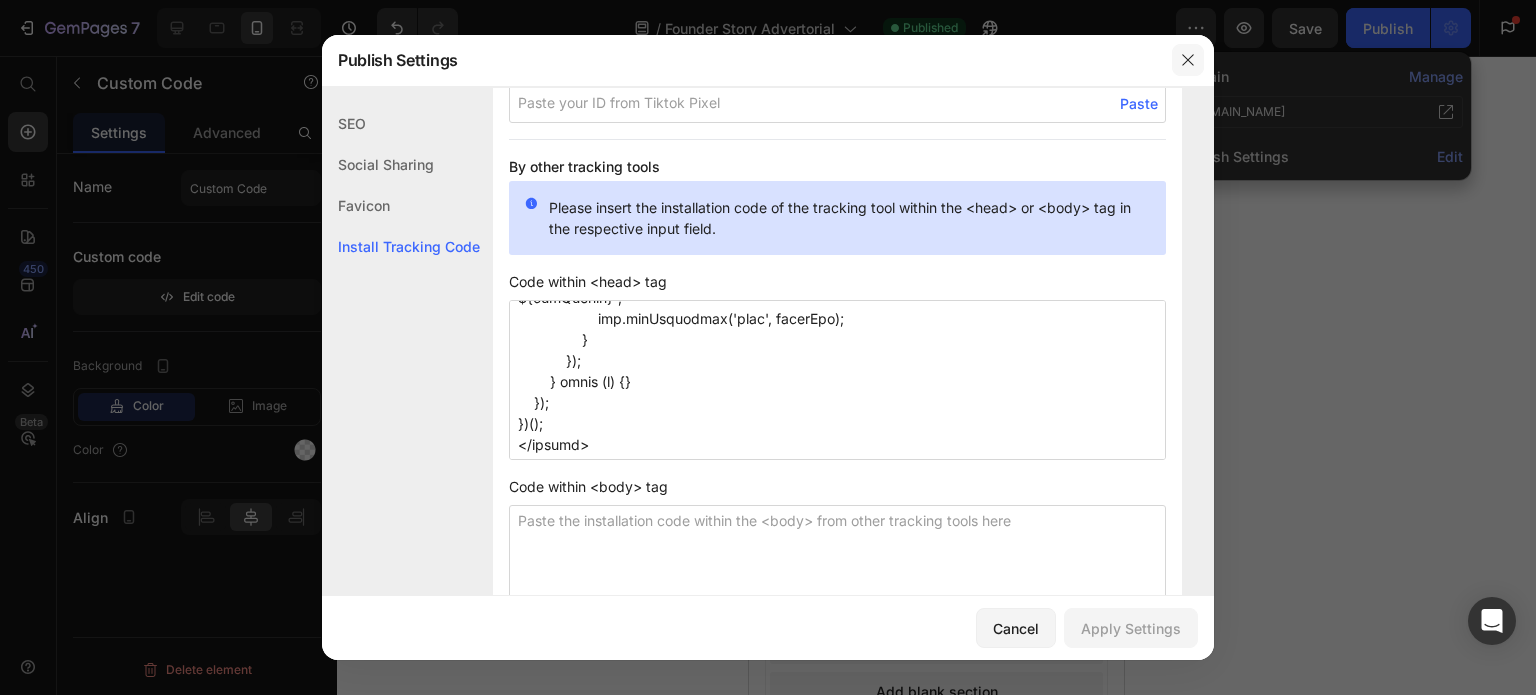 click at bounding box center [1188, 60] 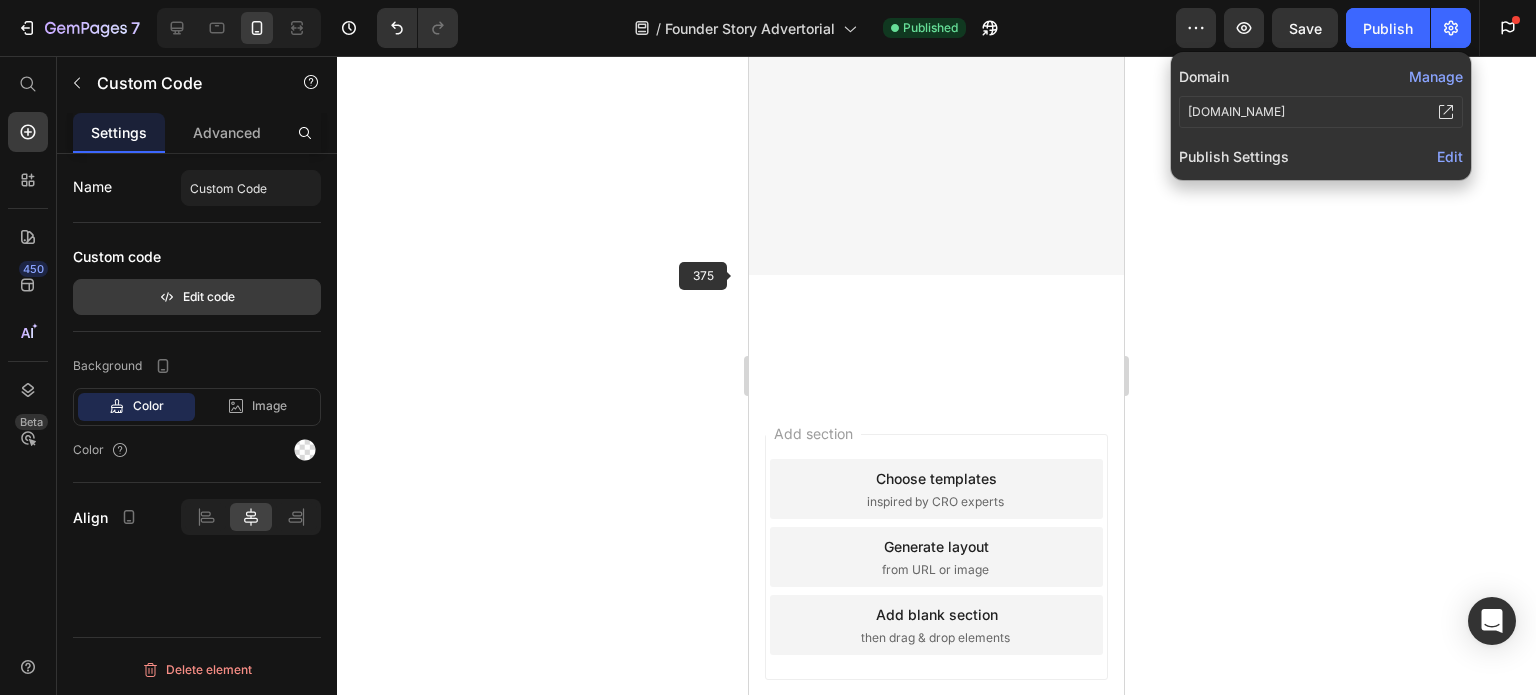 scroll, scrollTop: 11400, scrollLeft: 0, axis: vertical 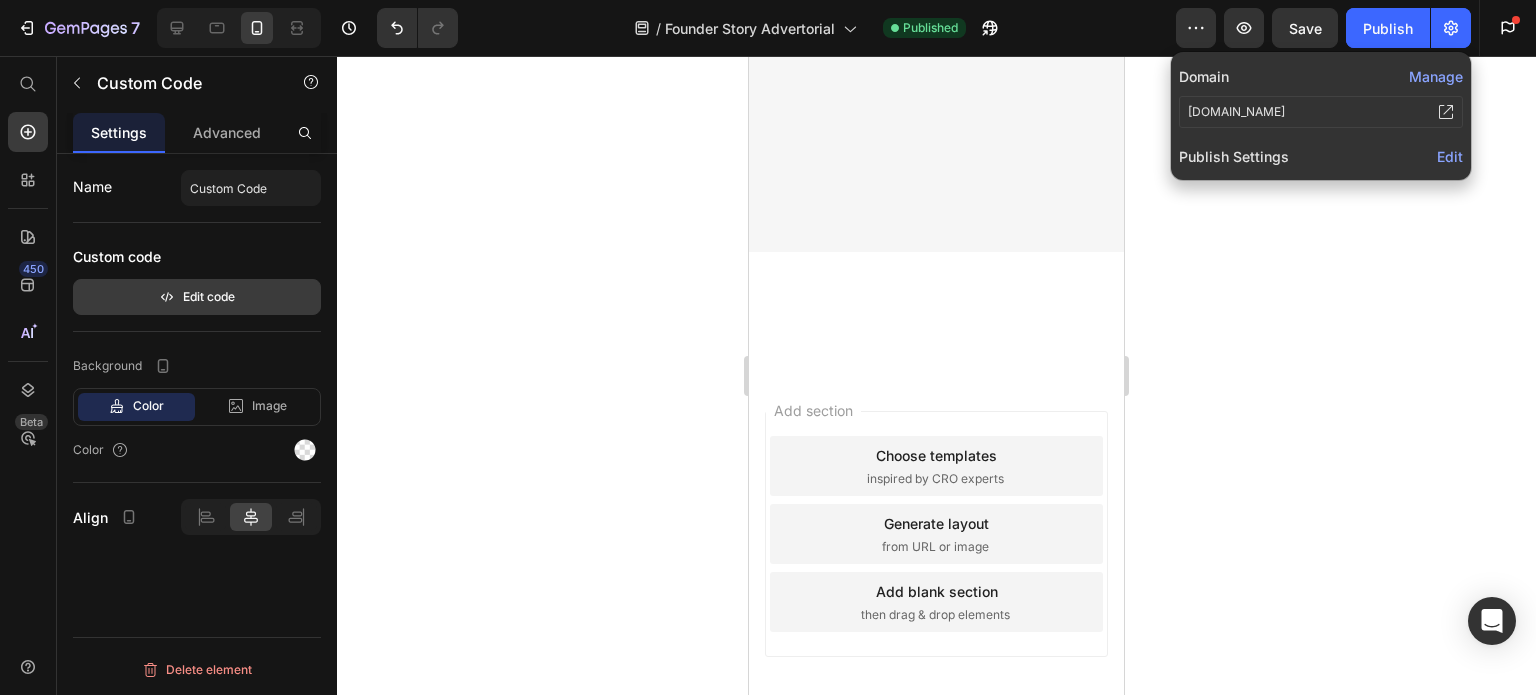 click on "Edit code" at bounding box center (197, 297) 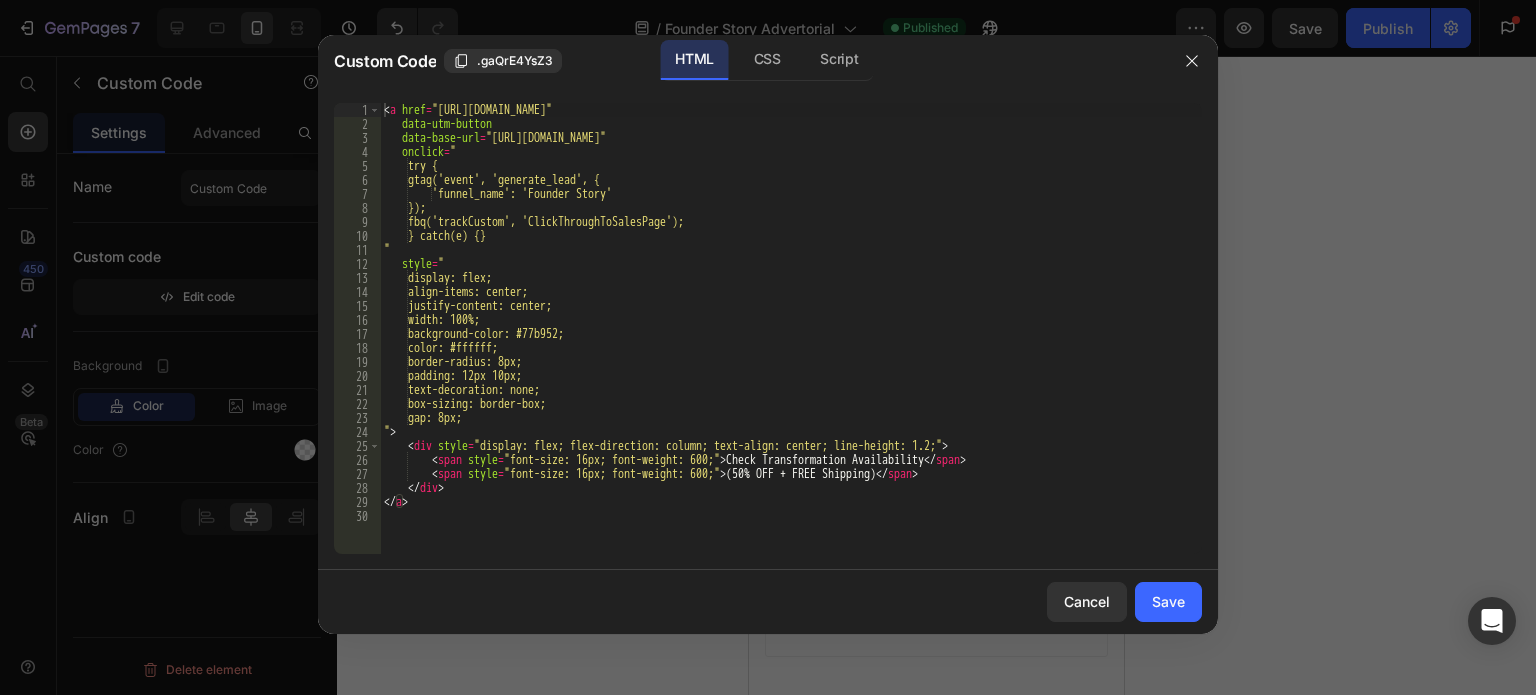 click on "< a   href = "[URL][DOMAIN_NAME]"     data-utm-button     data-base-url = "[URL][DOMAIN_NAME]"     onclick = "       try {         gtag('event', 'generate_lead', {            'funnel_name': 'Founder Story'         });         fbq('trackCustom', 'ClickThroughToSalesPage');       } catch(e) {}    "     style = "         display: flex;         align-items: center;         justify-content: center;         width: 100%;         background-color: #77b952;         color: #ffffff;         border-radius: 8px;         padding: 12px 10px;         text-decoration: none;         box-sizing: border-box;         gap: 8px; " >      < div   style = "display: flex; flex-direction: column; text-align: center; line-height: 1.2;" >           < span   style = "font-size: 16px; font-weight: 600;" > Check Transformation Availability </ span >           < span   style = "font-size: 16px; font-weight: 600;" > (50% OFF + FREE Shipping) </ span >      </ div > </ a" at bounding box center (791, 342) 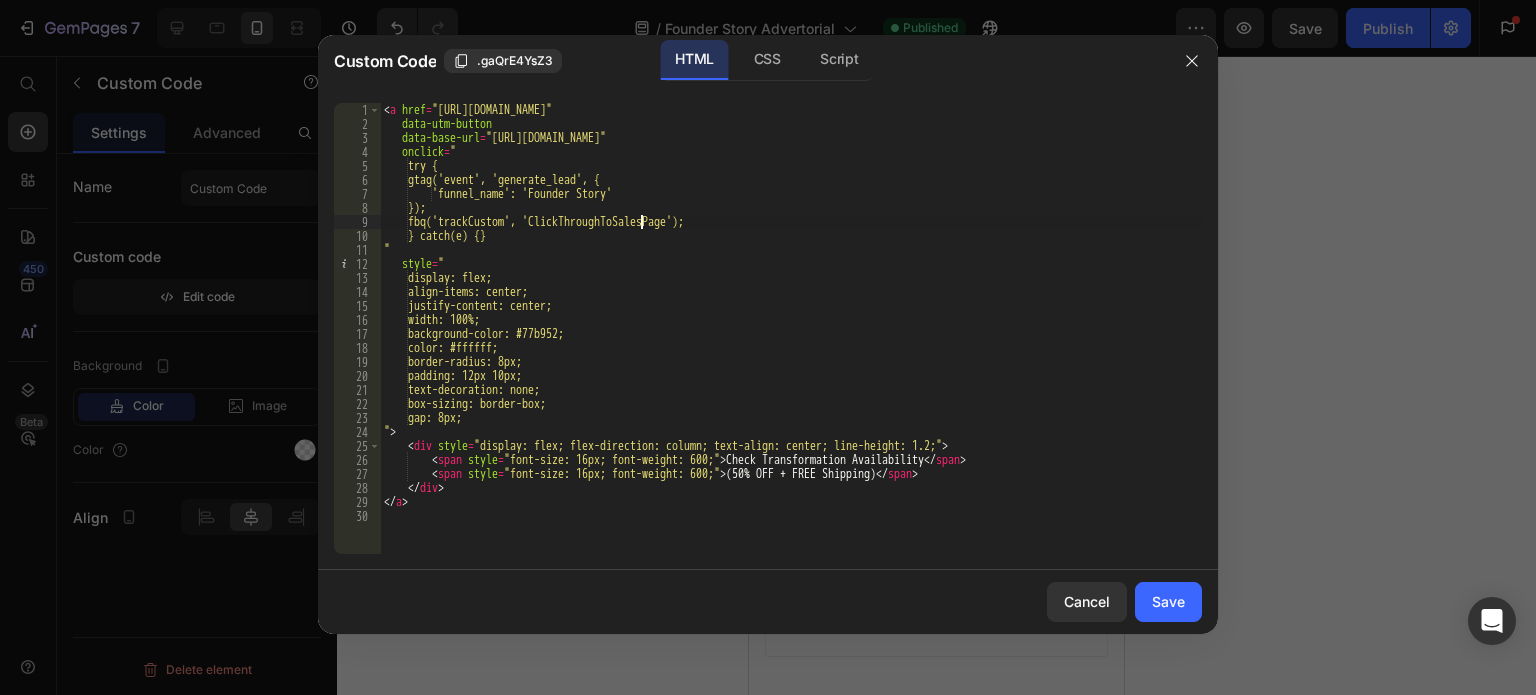 type on "</a>" 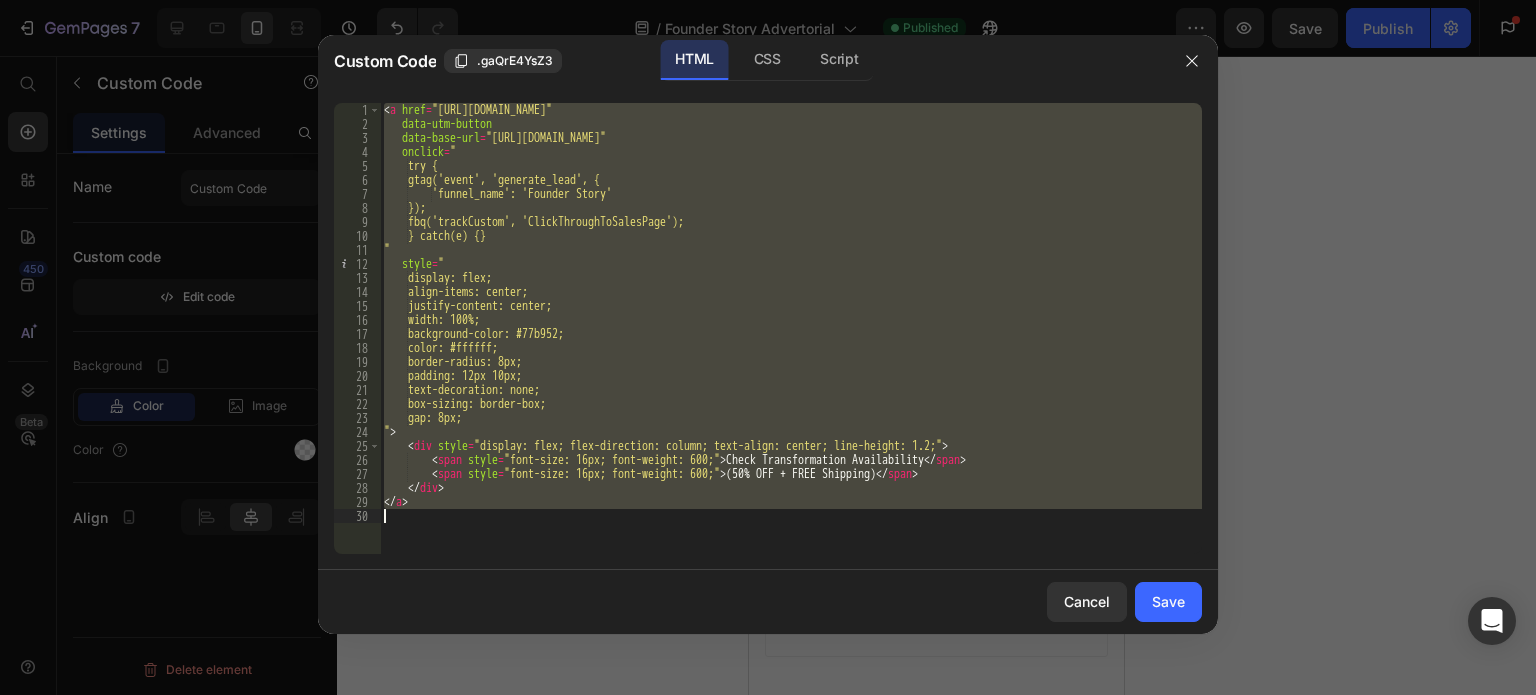 paste 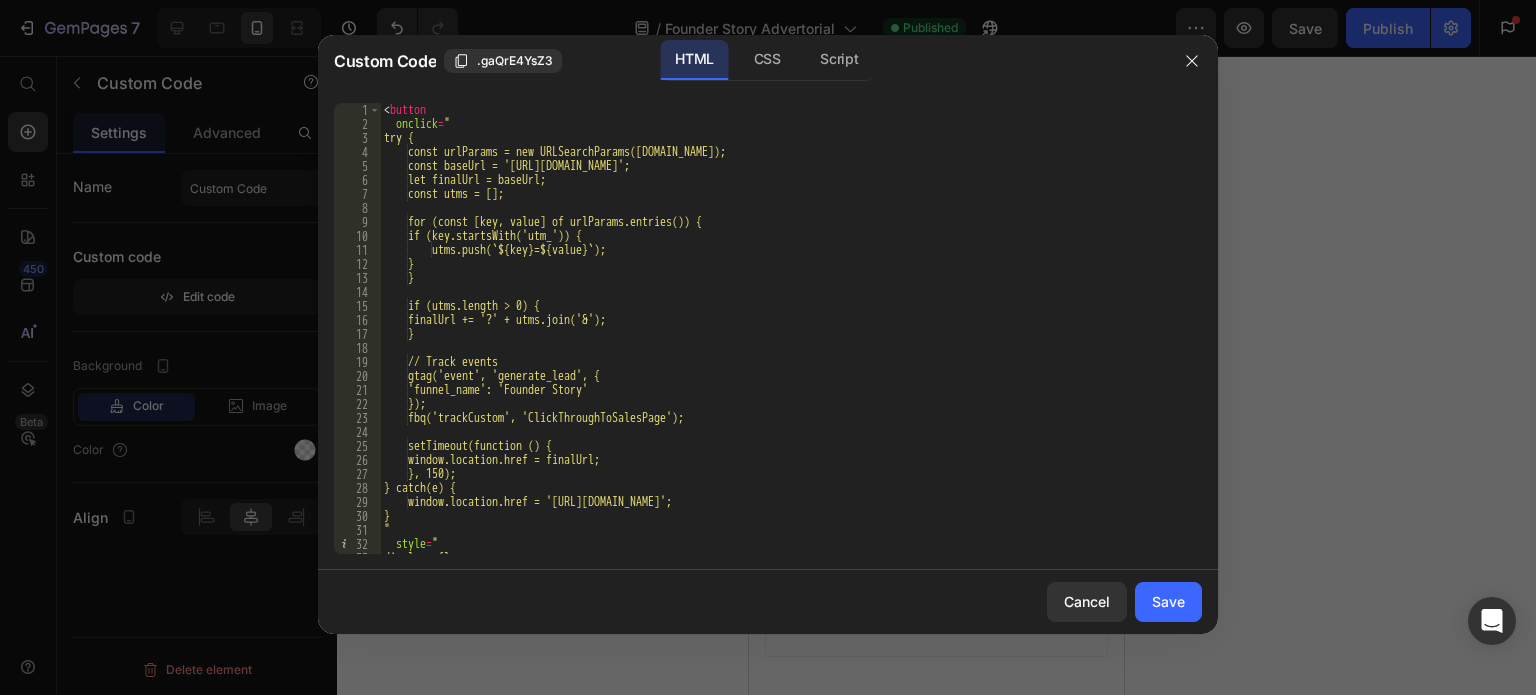 scroll, scrollTop: 0, scrollLeft: 0, axis: both 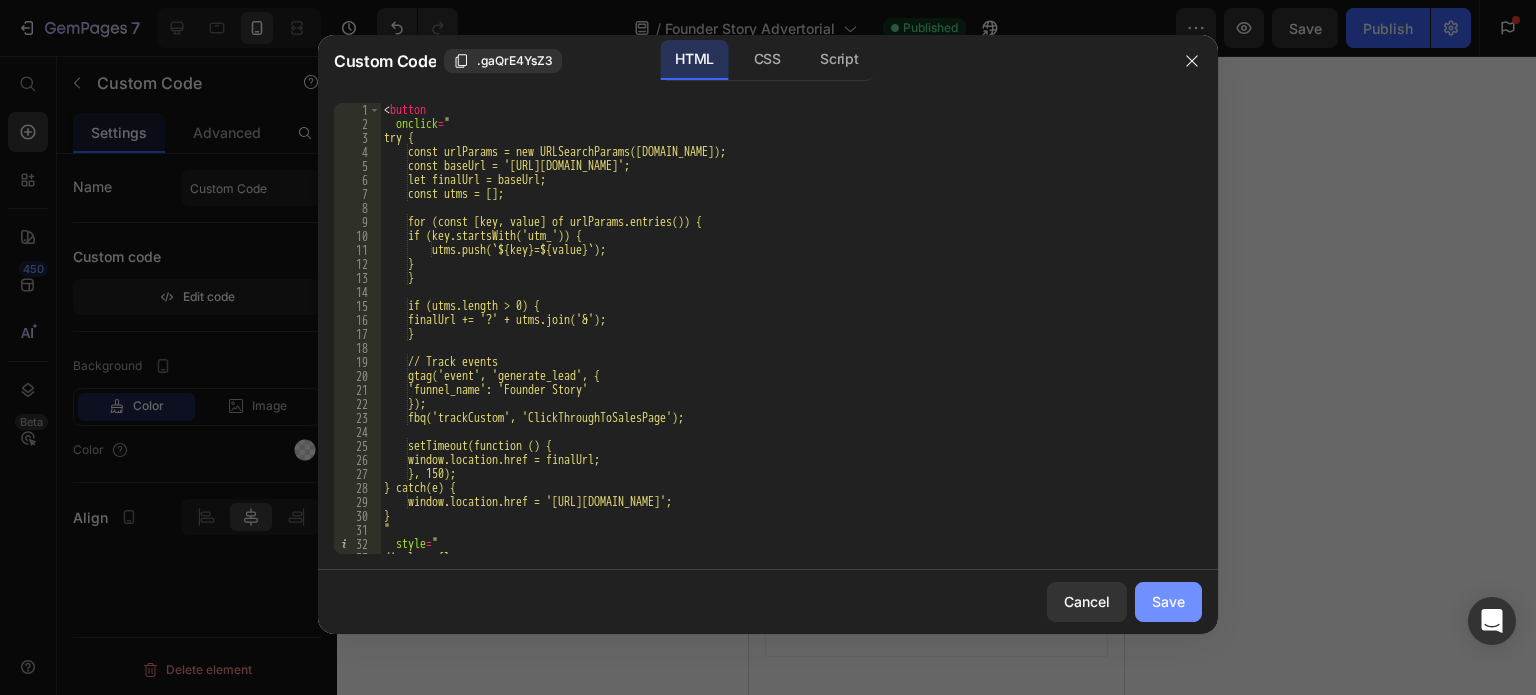 click on "Save" at bounding box center [1168, 601] 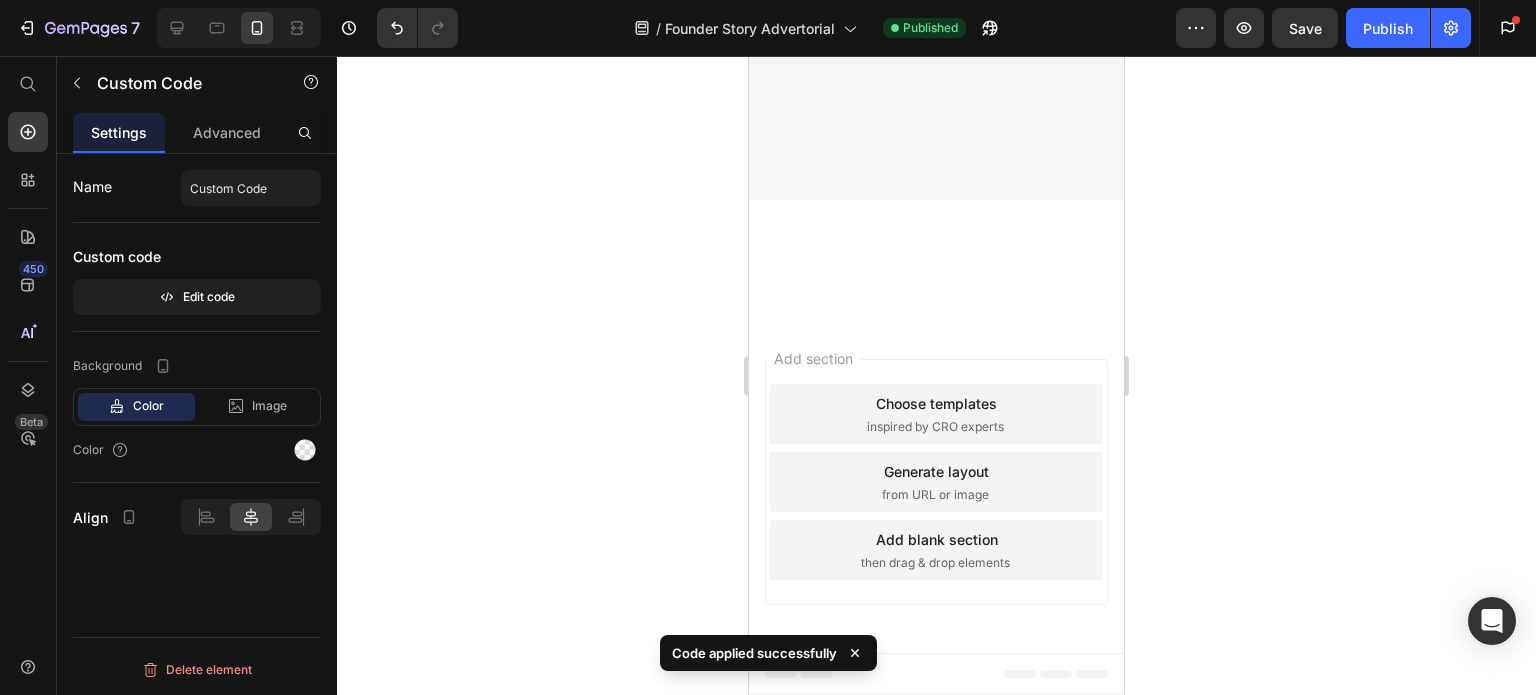 scroll, scrollTop: 12300, scrollLeft: 0, axis: vertical 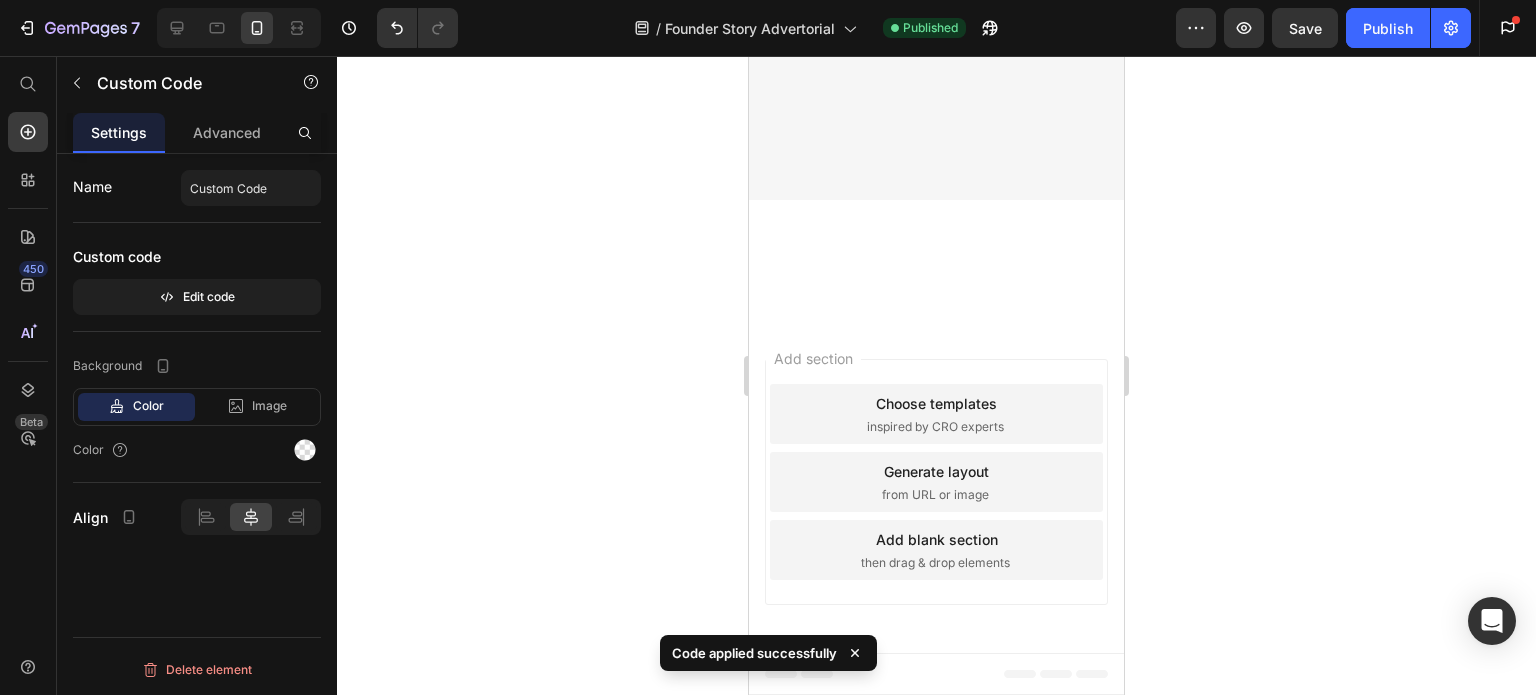 click on "Check Transformation Availability" at bounding box center (936, -1245) 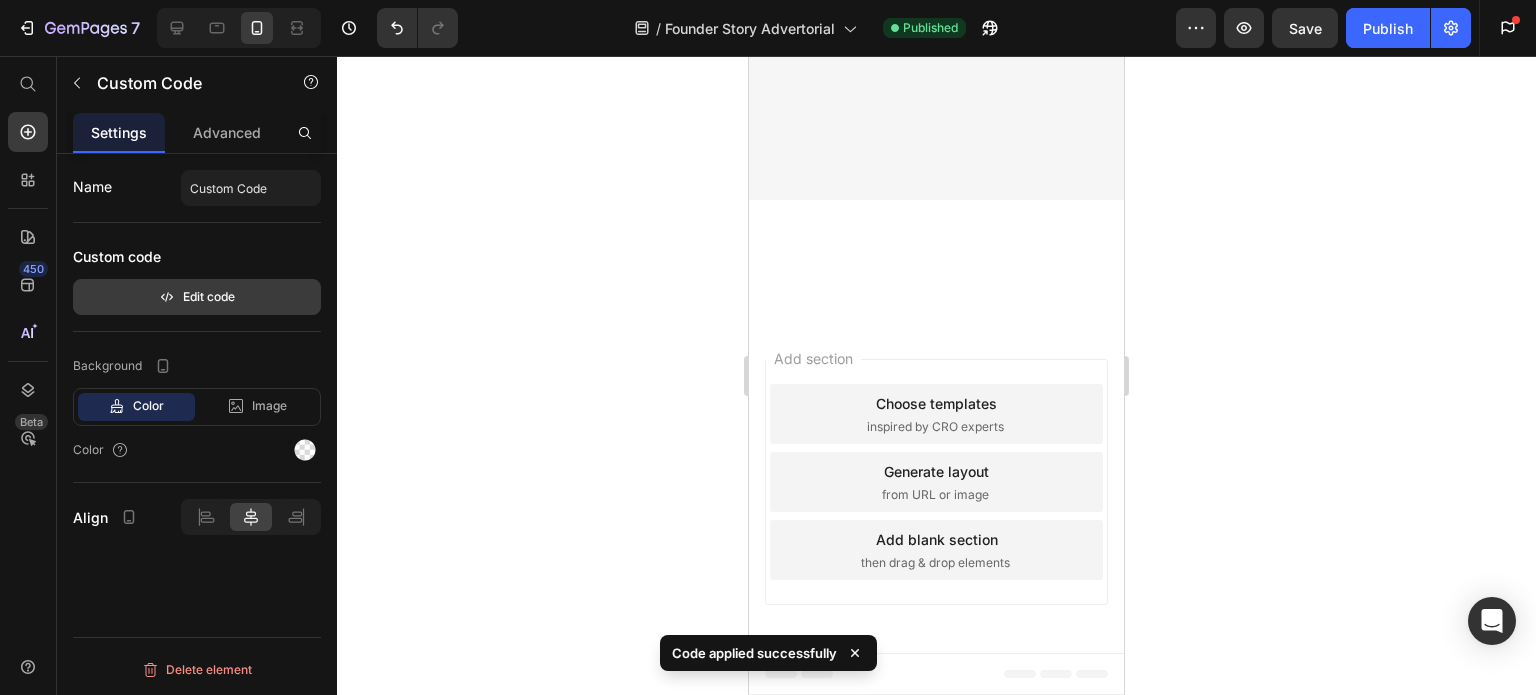 click on "Edit code" at bounding box center (197, 297) 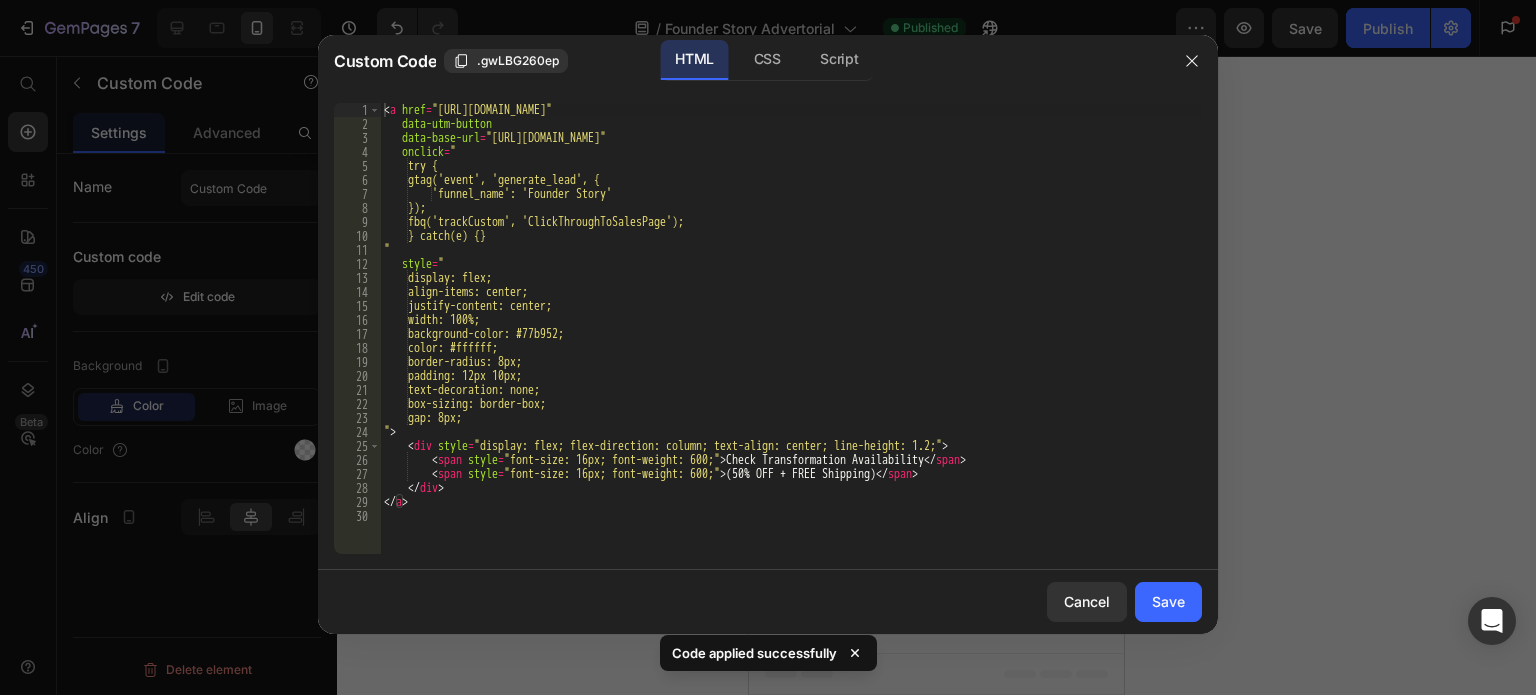click on "< a   href = "[URL][DOMAIN_NAME]"     data-utm-button     data-base-url = "[URL][DOMAIN_NAME]"     onclick = "       try {         gtag('event', 'generate_lead', {            'funnel_name': 'Founder Story'         });         fbq('trackCustom', 'ClickThroughToSalesPage');       } catch(e) {}    "     style = "         display: flex;         align-items: center;         justify-content: center;         width: 100%;         background-color: #77b952;         color: #ffffff;         border-radius: 8px;         padding: 12px 10px;         text-decoration: none;         box-sizing: border-box;         gap: 8px; " >      < div   style = "display: flex; flex-direction: column; text-align: center; line-height: 1.2;" >           < span   style = "font-size: 16px; font-weight: 600;" > Check Transformation Availability </ span >           < span   style = "font-size: 16px; font-weight: 600;" > (50% OFF + FREE Shipping) </ span >      </ div > </ a" at bounding box center [791, 342] 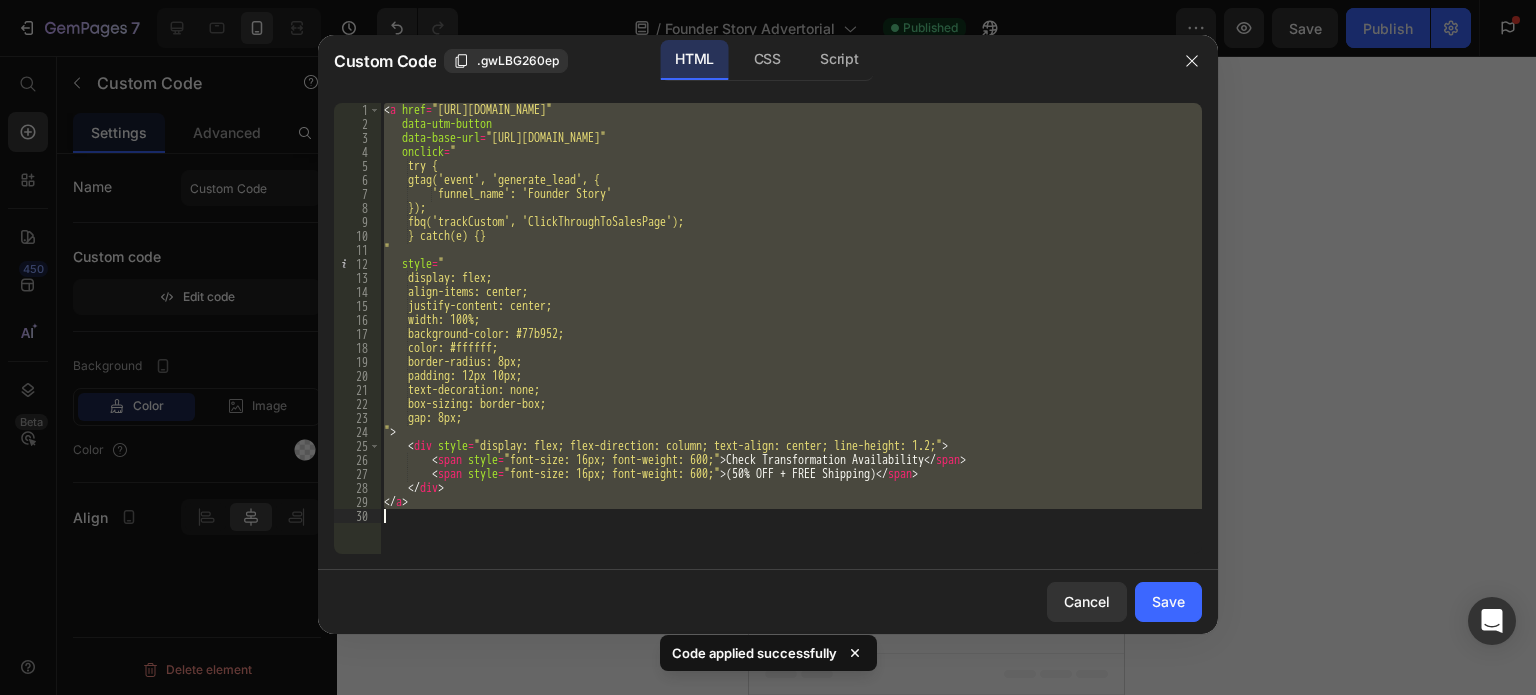 paste 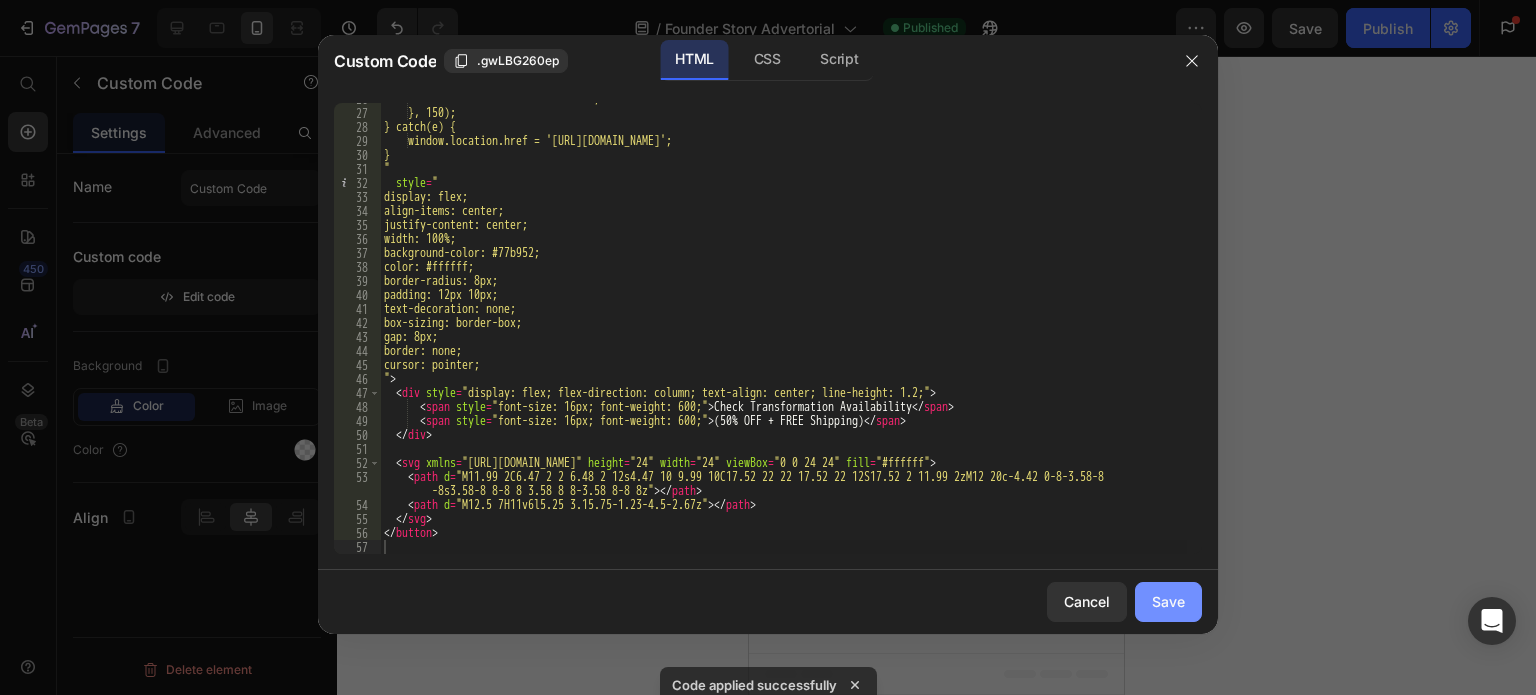 click on "Save" at bounding box center (1168, 601) 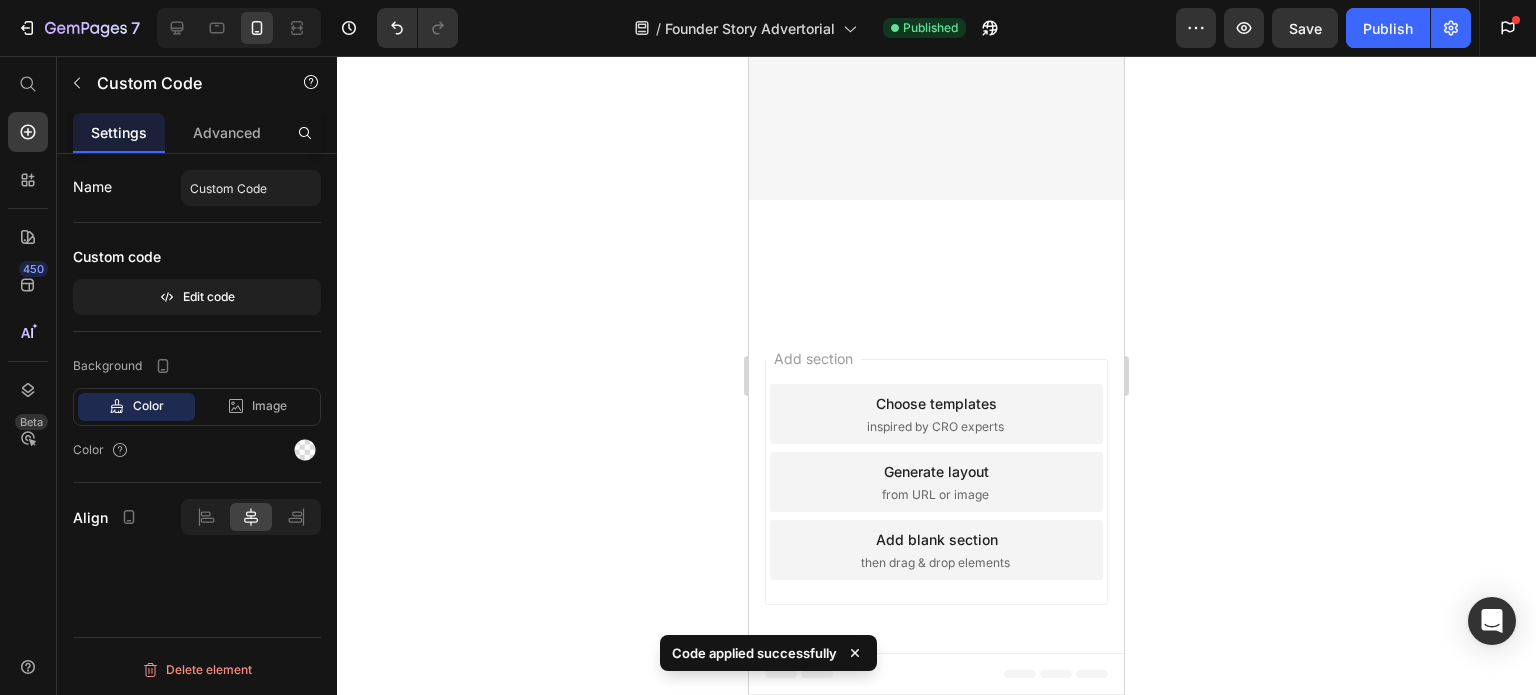 scroll, scrollTop: 12000, scrollLeft: 0, axis: vertical 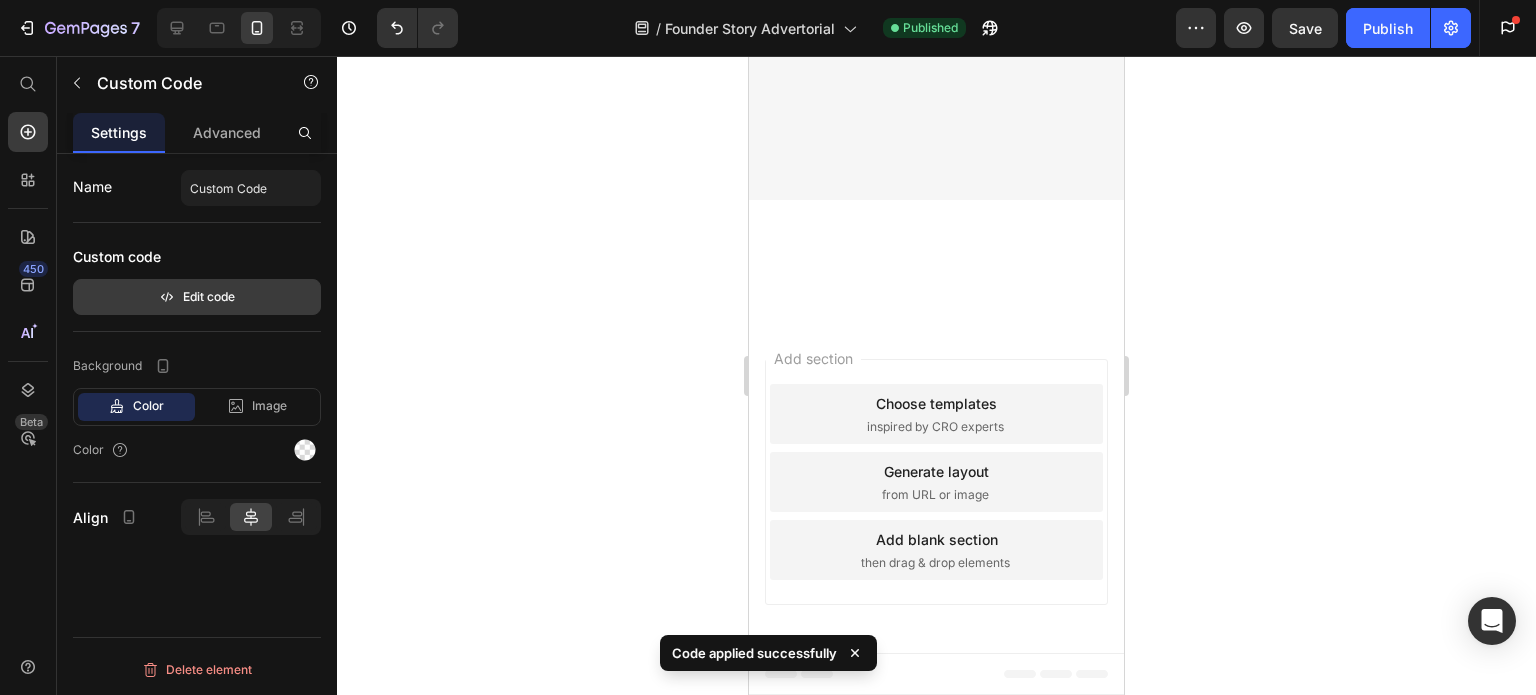 click on "Edit code" at bounding box center [197, 297] 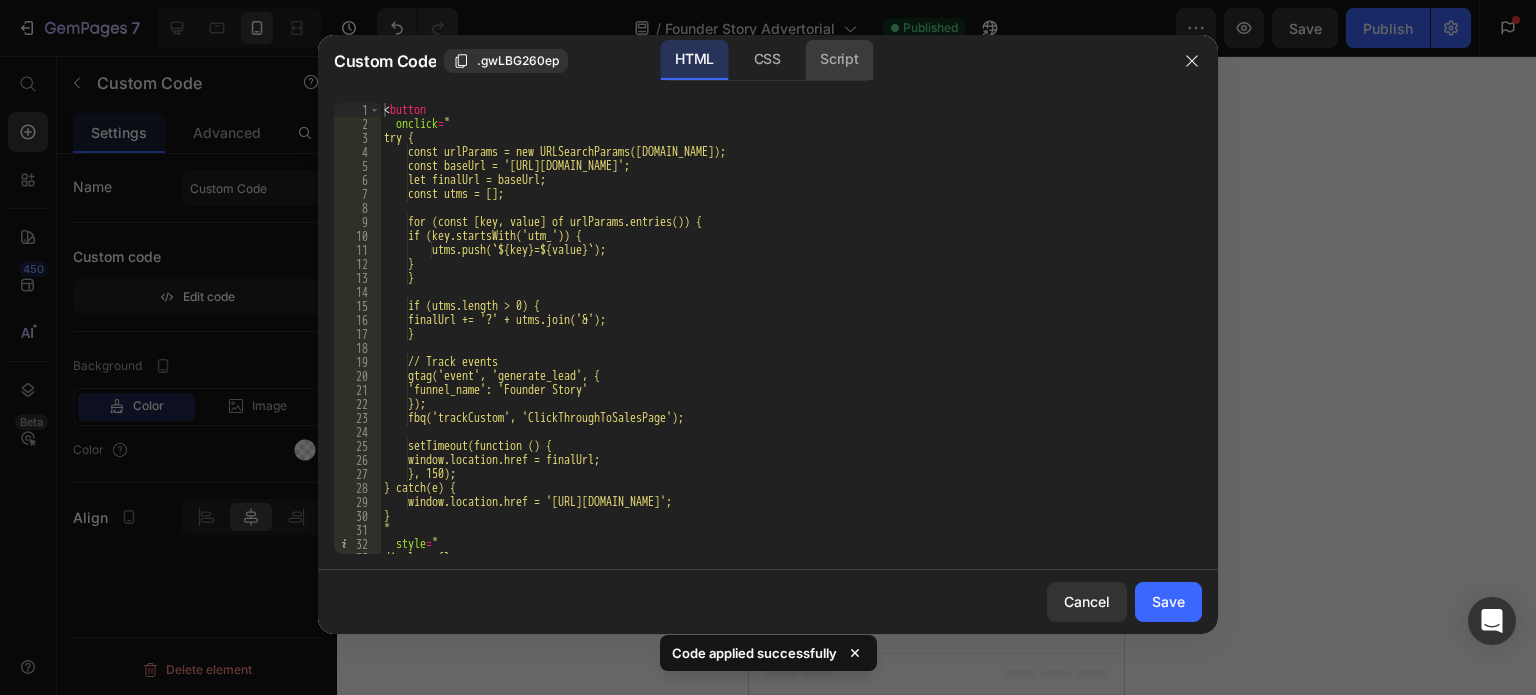 click on "Script" 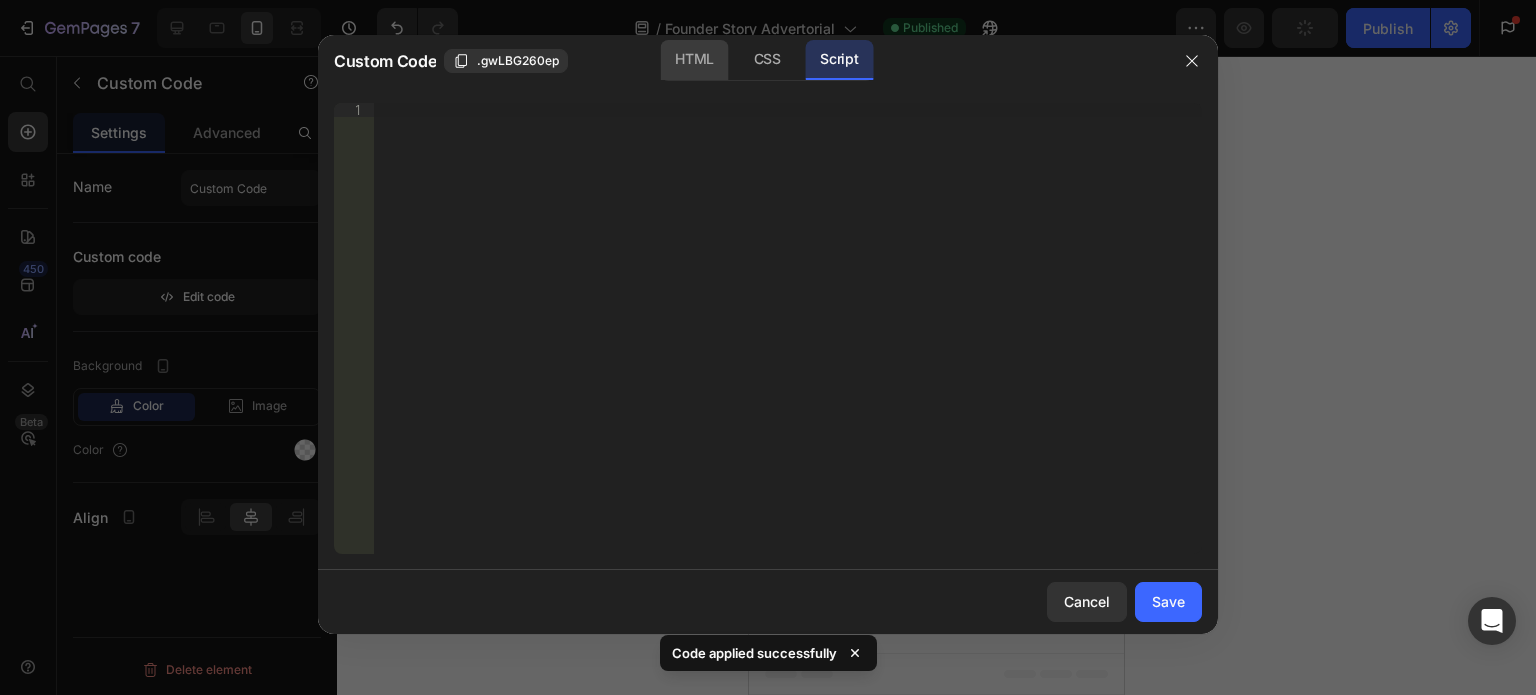 click on "HTML" 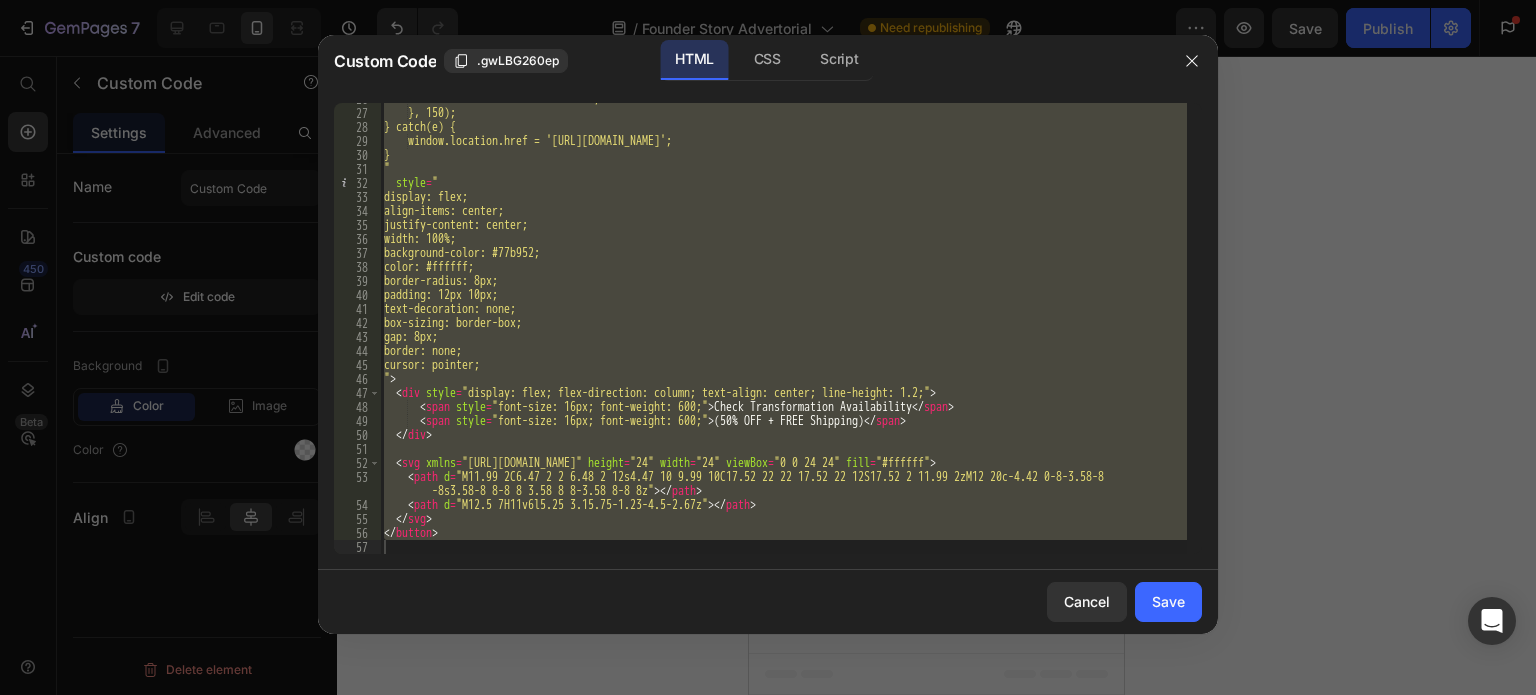 scroll, scrollTop: 360, scrollLeft: 0, axis: vertical 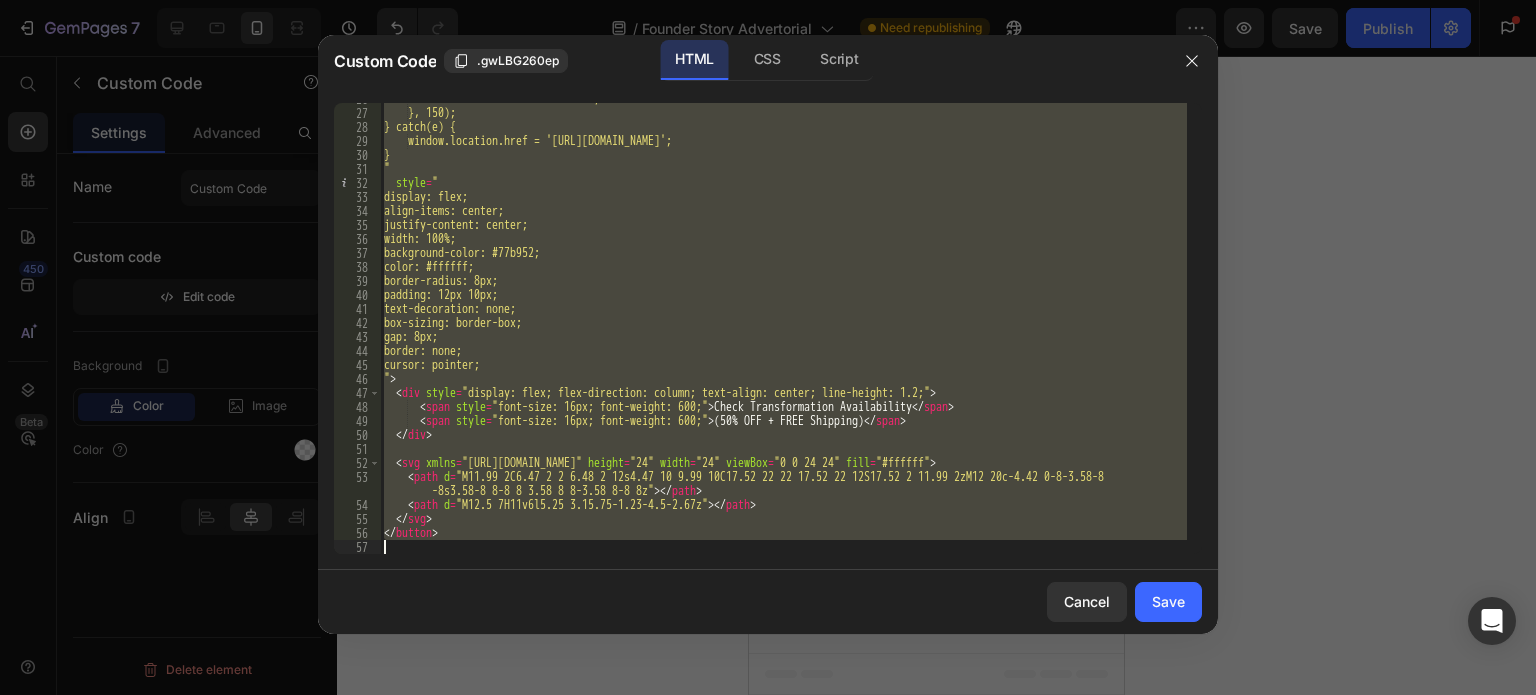 click on "window.location.href = finalUrl;        }, 150);     } catch(e) {        window.location.href = '[URL][DOMAIN_NAME]';     }   "    style = "     display: flex;     align-items: center;     justify-content: center;     width: 100%;     background-color: #77b952;     color: #ffffff;     border-radius: 8px;     padding: 12px 10px;     text-decoration: none;     box-sizing: border-box;     gap: 8px;     border: none;     cursor: pointer; " >    < div   style = "display: flex; flex-direction: column; text-align: center; line-height: 1.2;" >         < span   style = "font-size: 16px; font-weight: 600;" > Check Transformation Availability </ span >         < span   style = "font-size: 16px; font-weight: 600;" > (50% OFF + FREE Shipping) </ span >    </ div >    < svg   xmlns = "[URL][DOMAIN_NAME]"   height = "24"   width = "24"   viewBox = "0 0 24 24"   fill = "#ffffff" >      < path   d =          -8s3.58-8 8-8 8 3.58 8 8-3.58 8-8 8z" > </ path >      <" at bounding box center (783, 328) 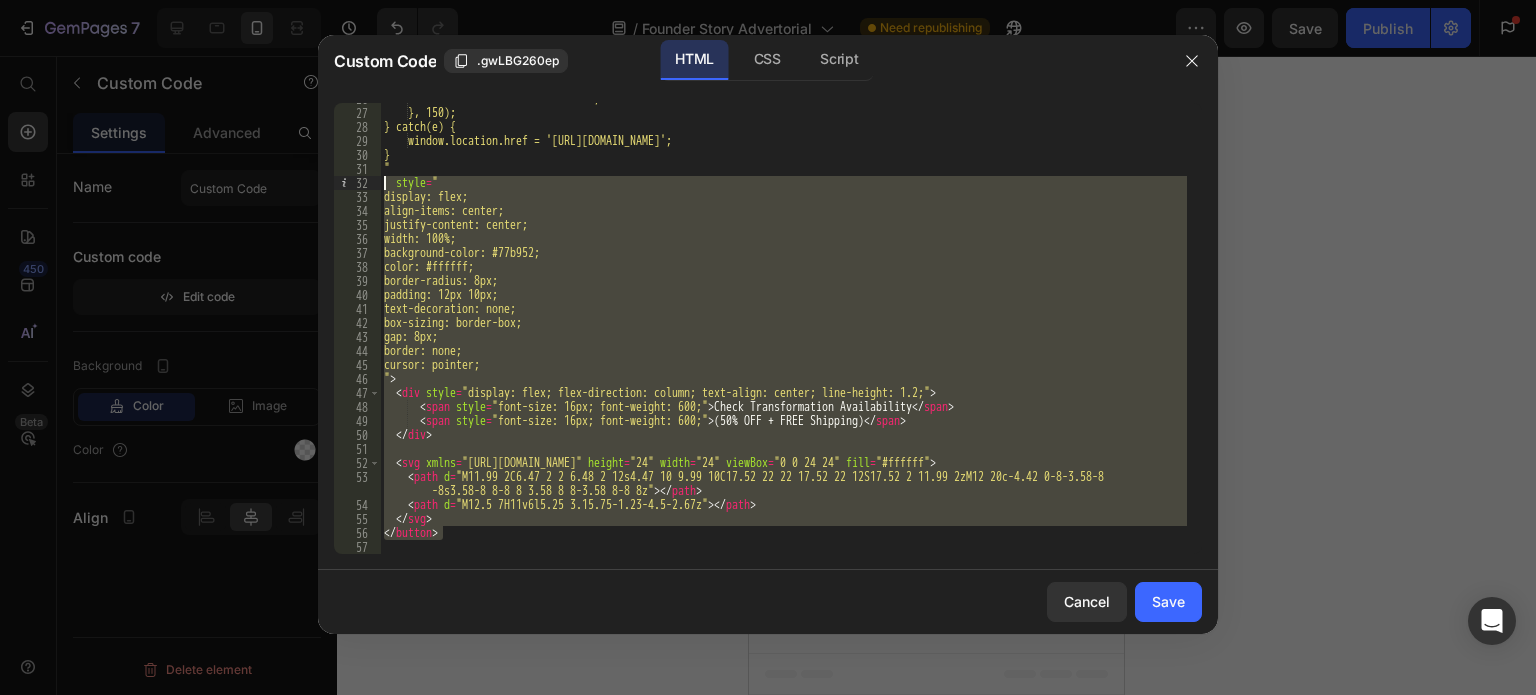 scroll, scrollTop: 0, scrollLeft: 0, axis: both 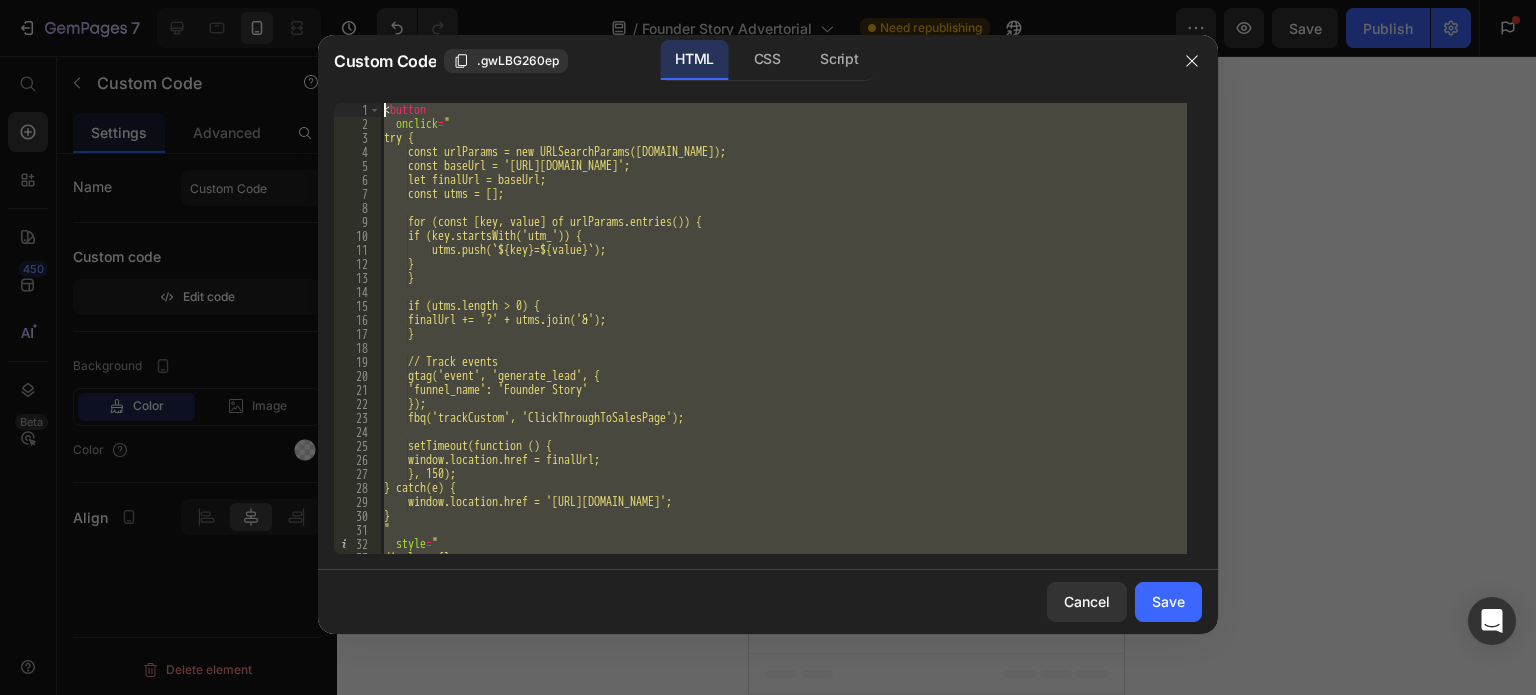 drag, startPoint x: 463, startPoint y: 526, endPoint x: 324, endPoint y: -18, distance: 561.47754 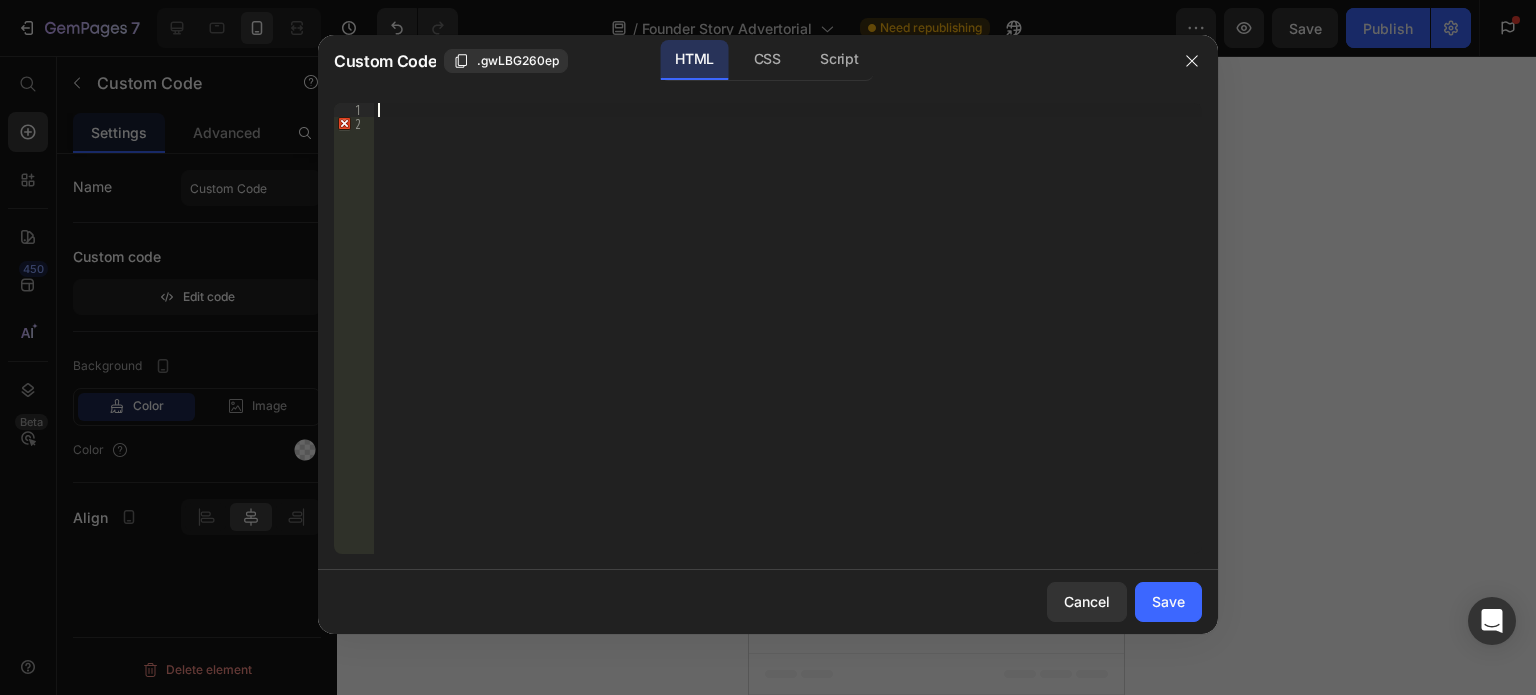 click at bounding box center [788, 342] 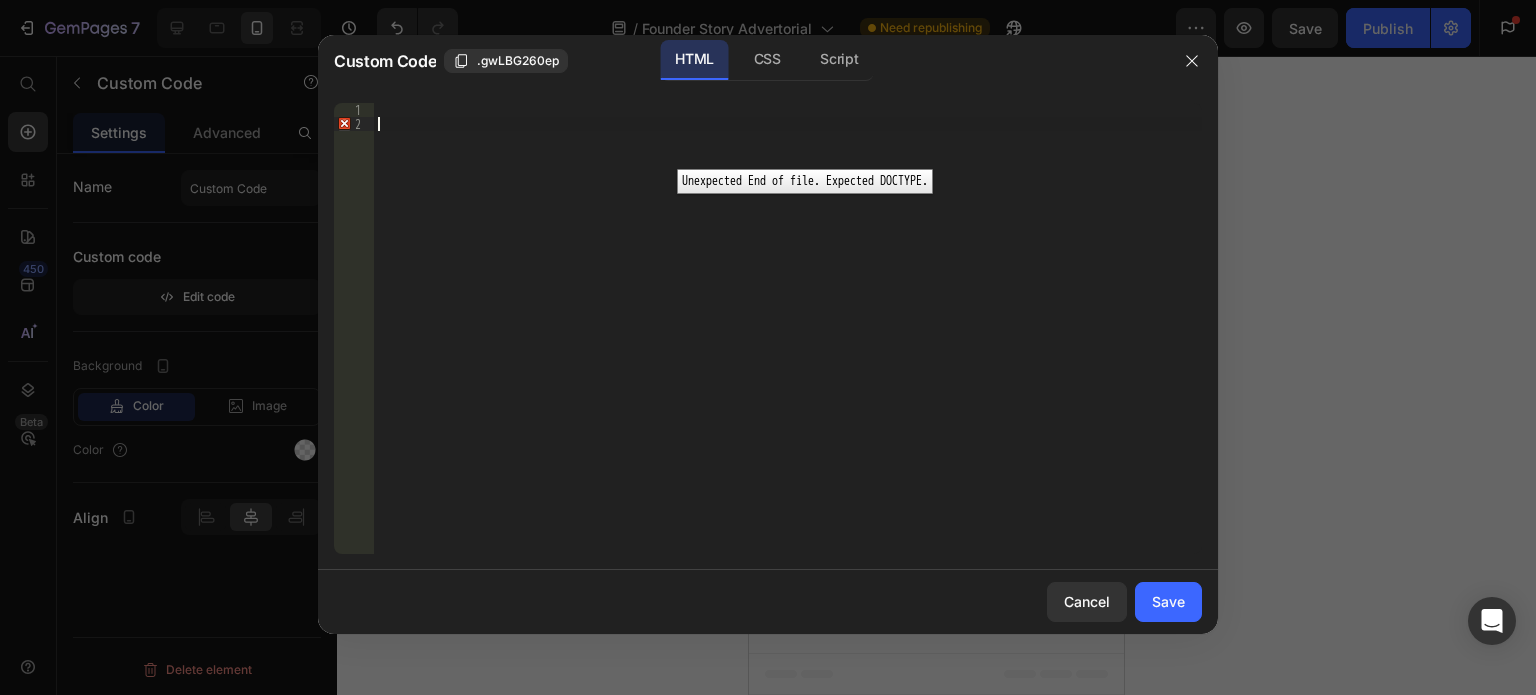 click on "2" at bounding box center (354, 124) 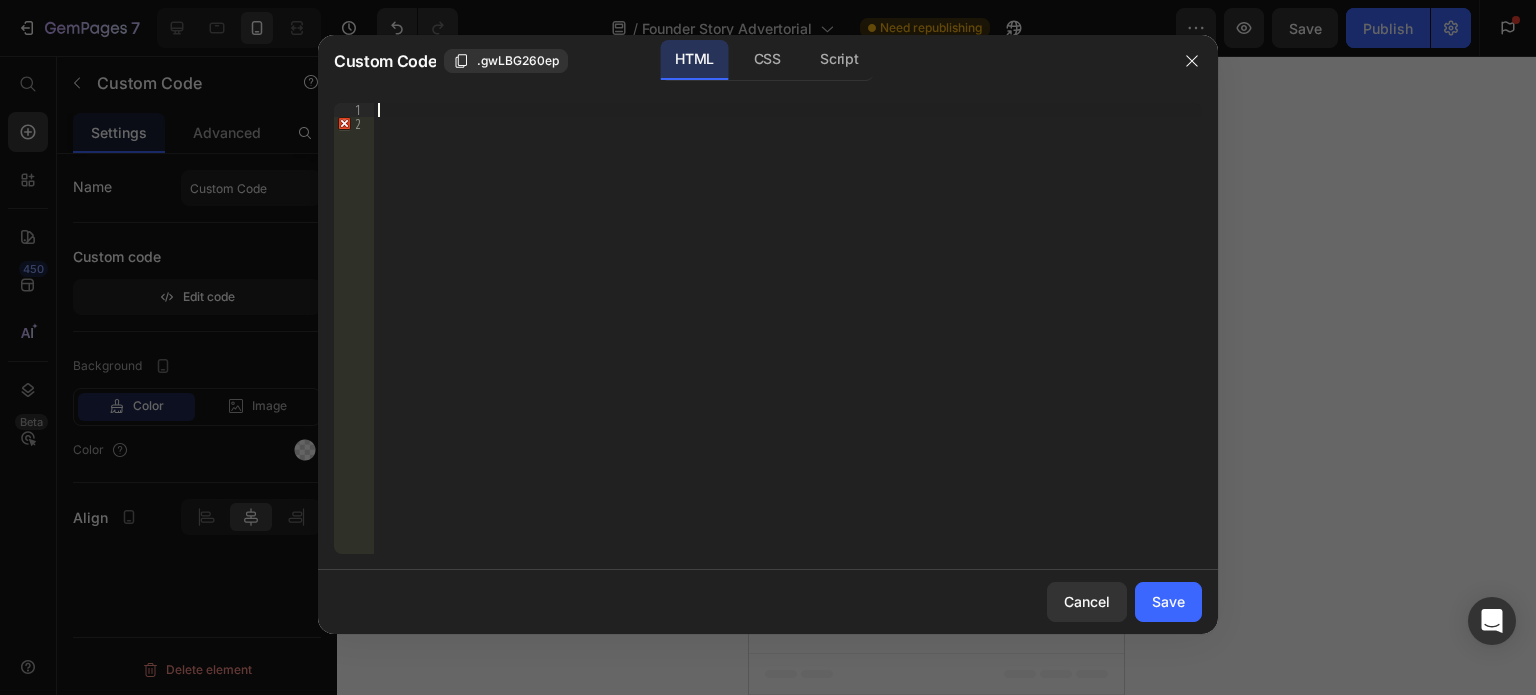 click at bounding box center [788, 342] 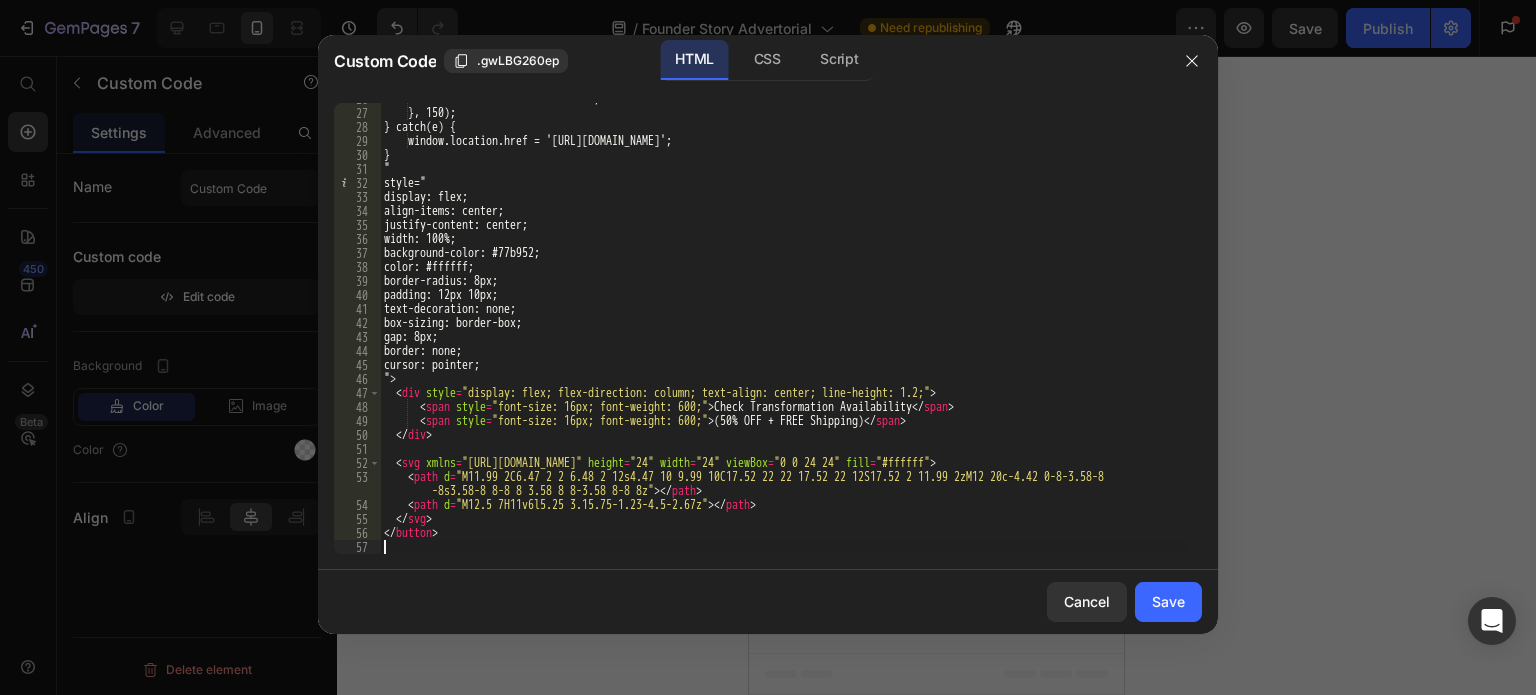 scroll, scrollTop: 375, scrollLeft: 0, axis: vertical 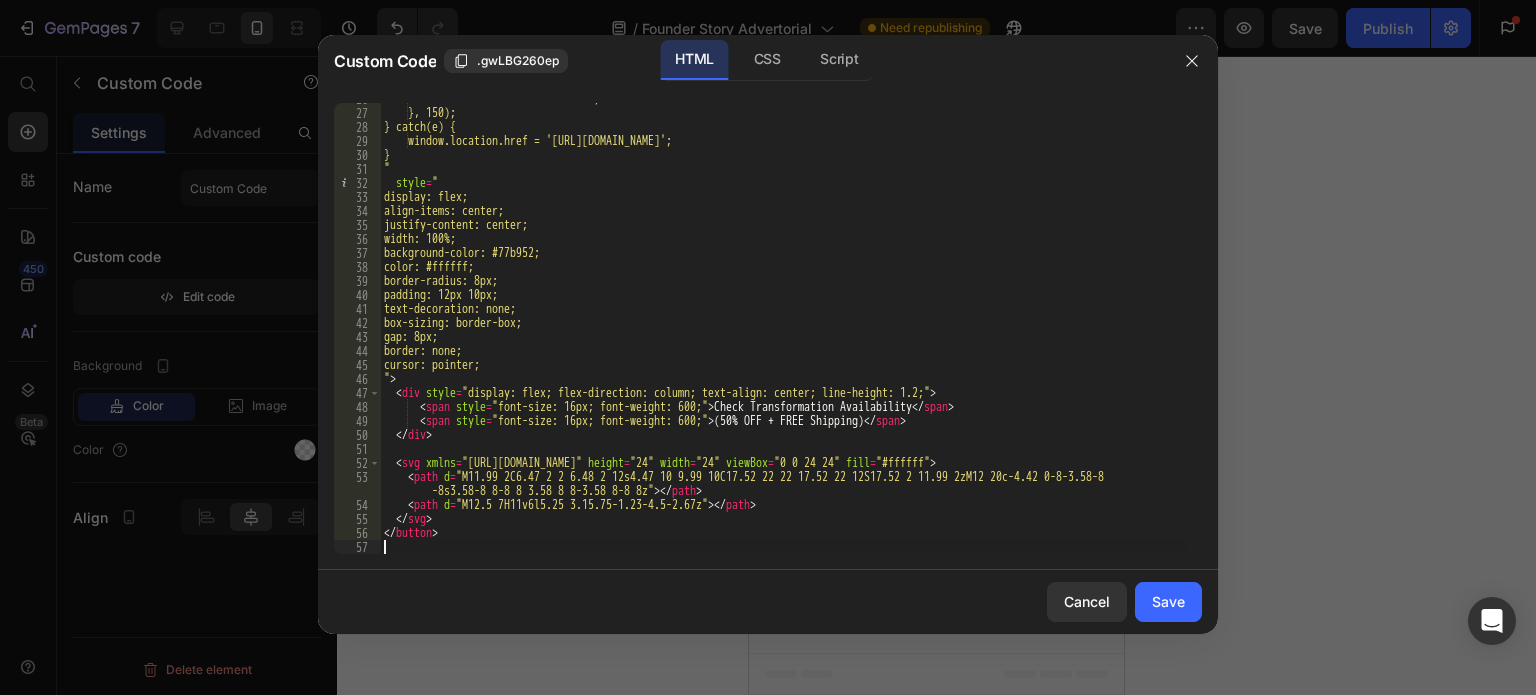 type on "</button>" 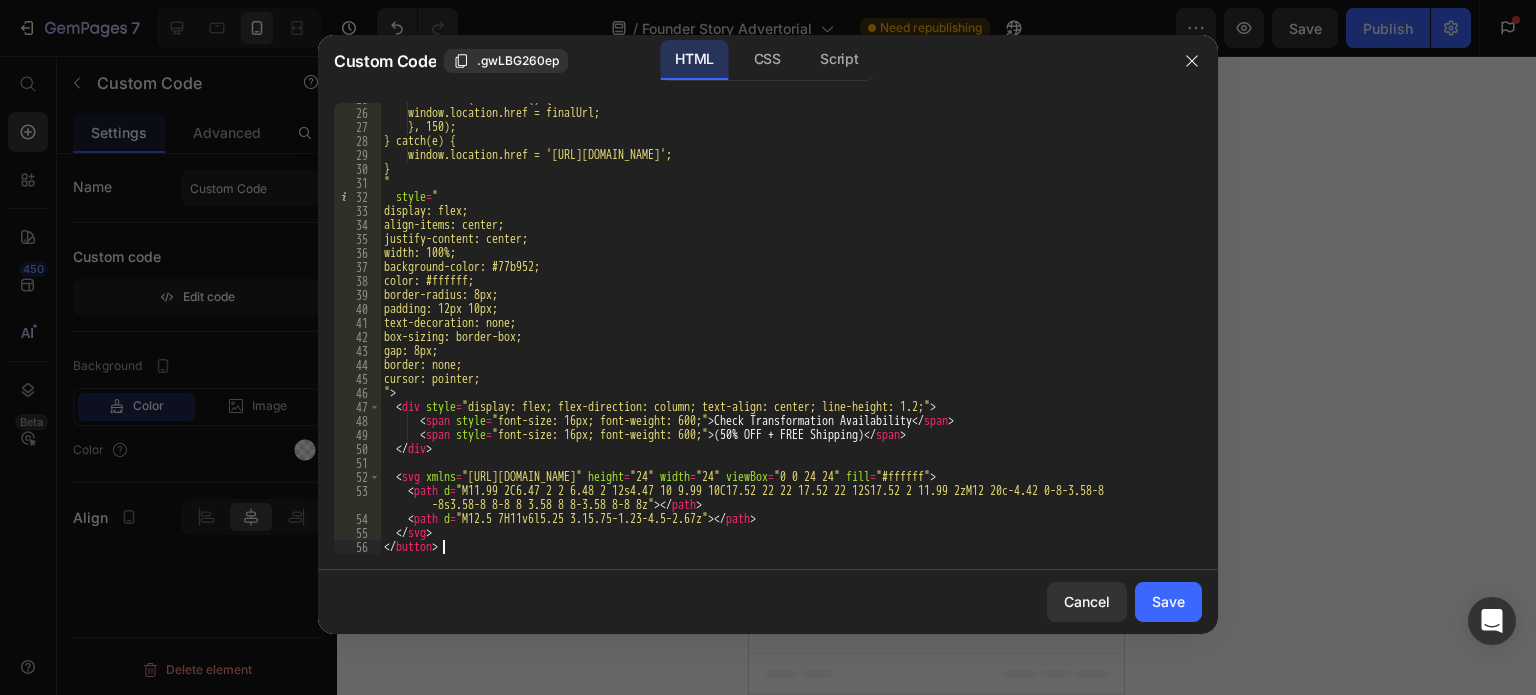 scroll, scrollTop: 347, scrollLeft: 0, axis: vertical 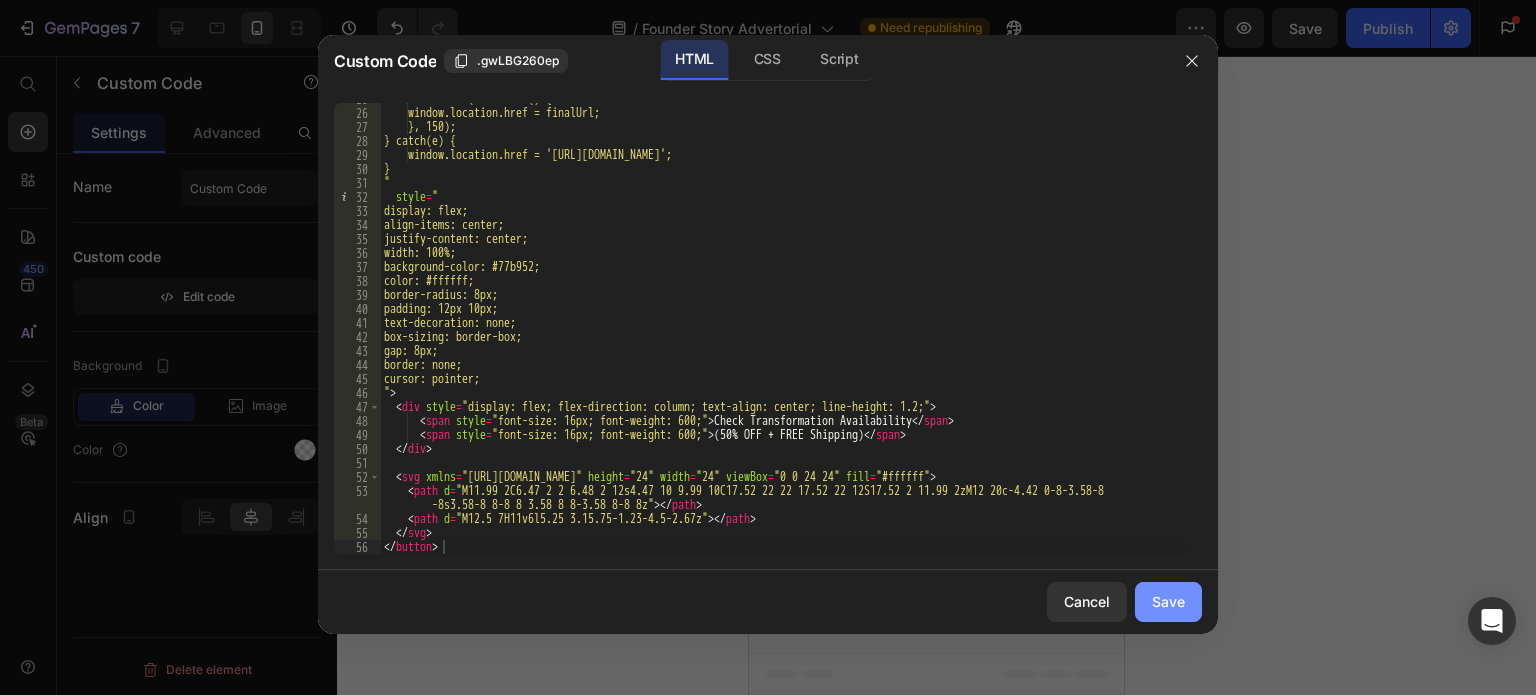 click on "Save" at bounding box center [1168, 601] 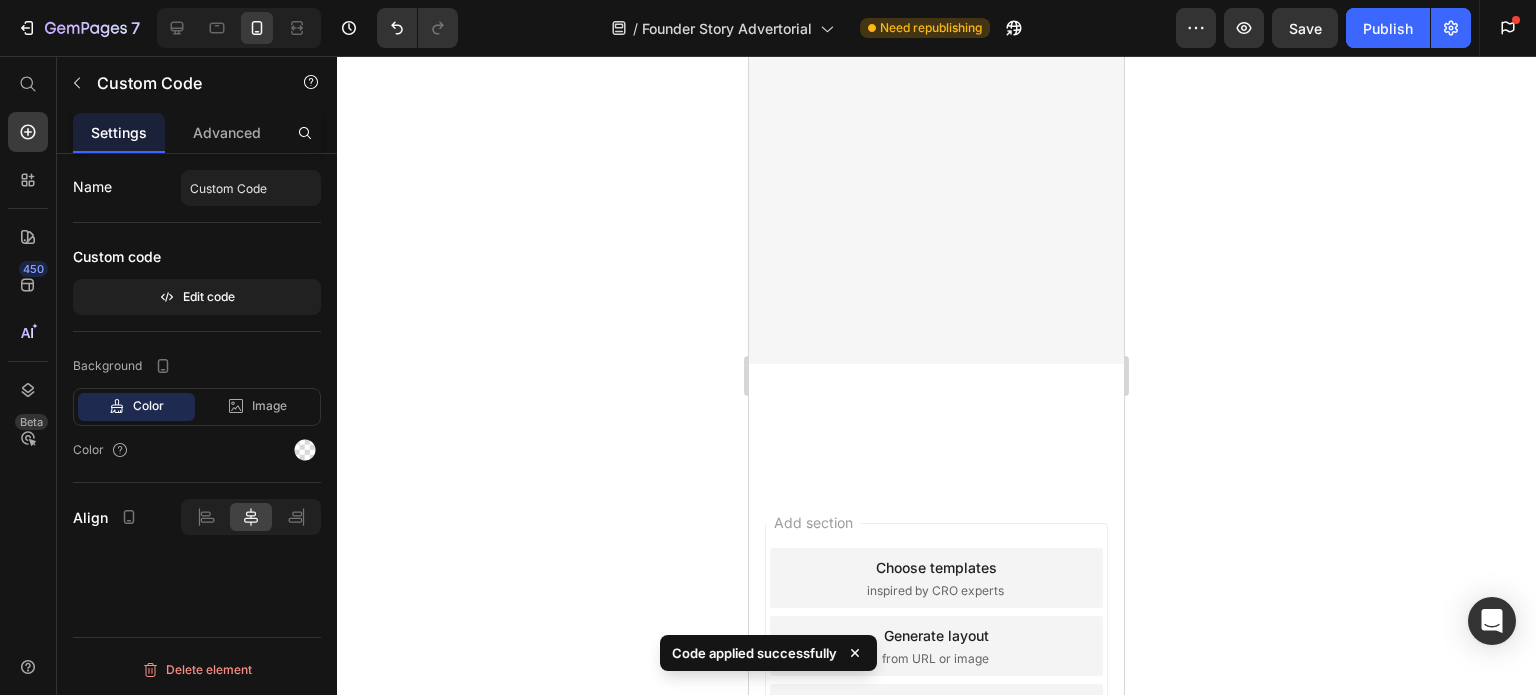 scroll, scrollTop: 11100, scrollLeft: 0, axis: vertical 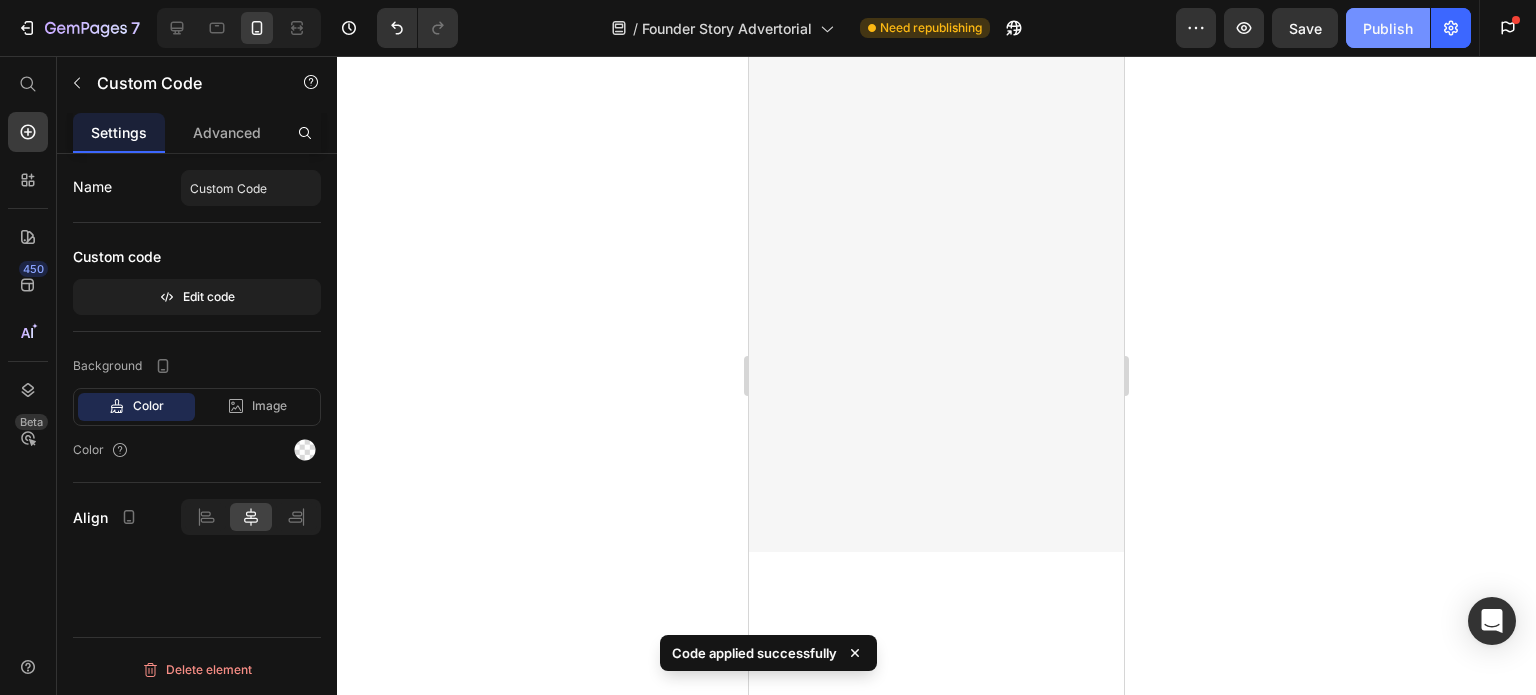 click on "Publish" at bounding box center (1388, 28) 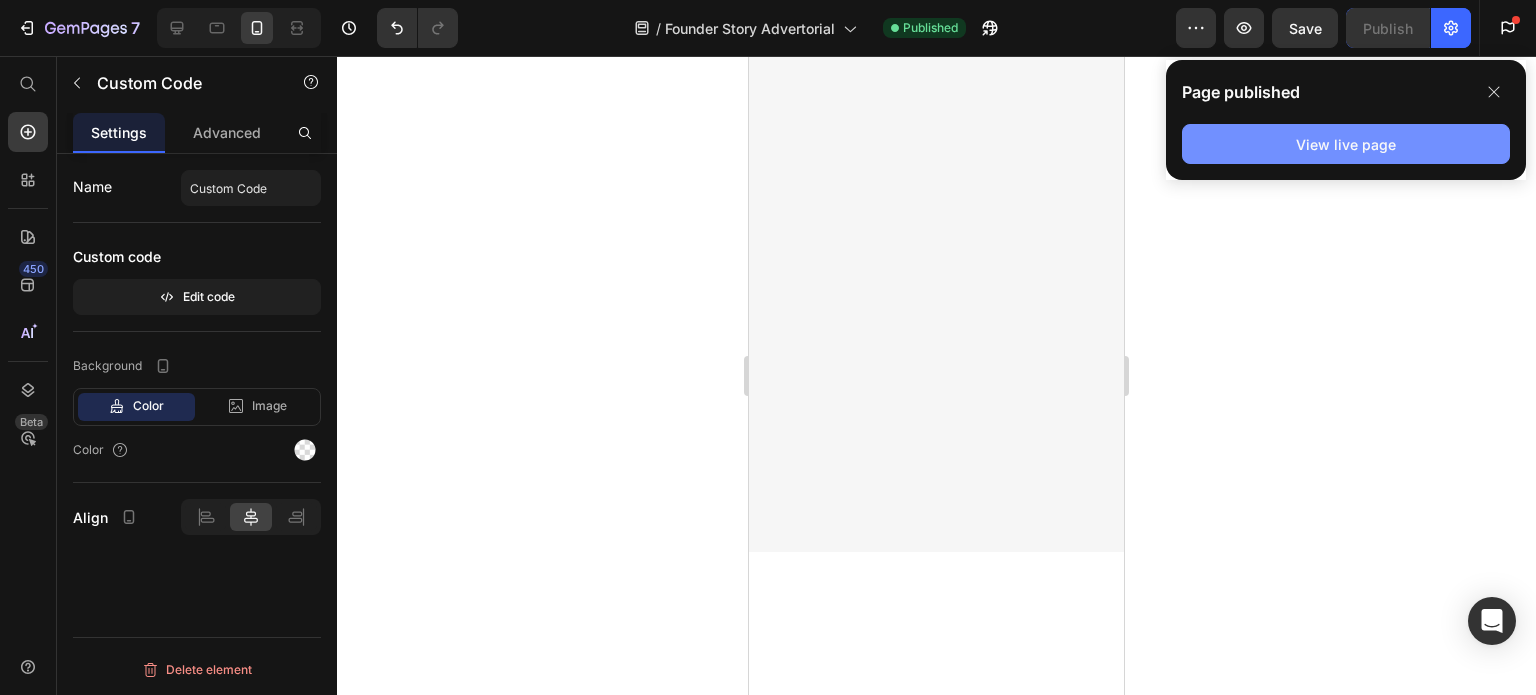 click on "View live page" at bounding box center (1346, 144) 